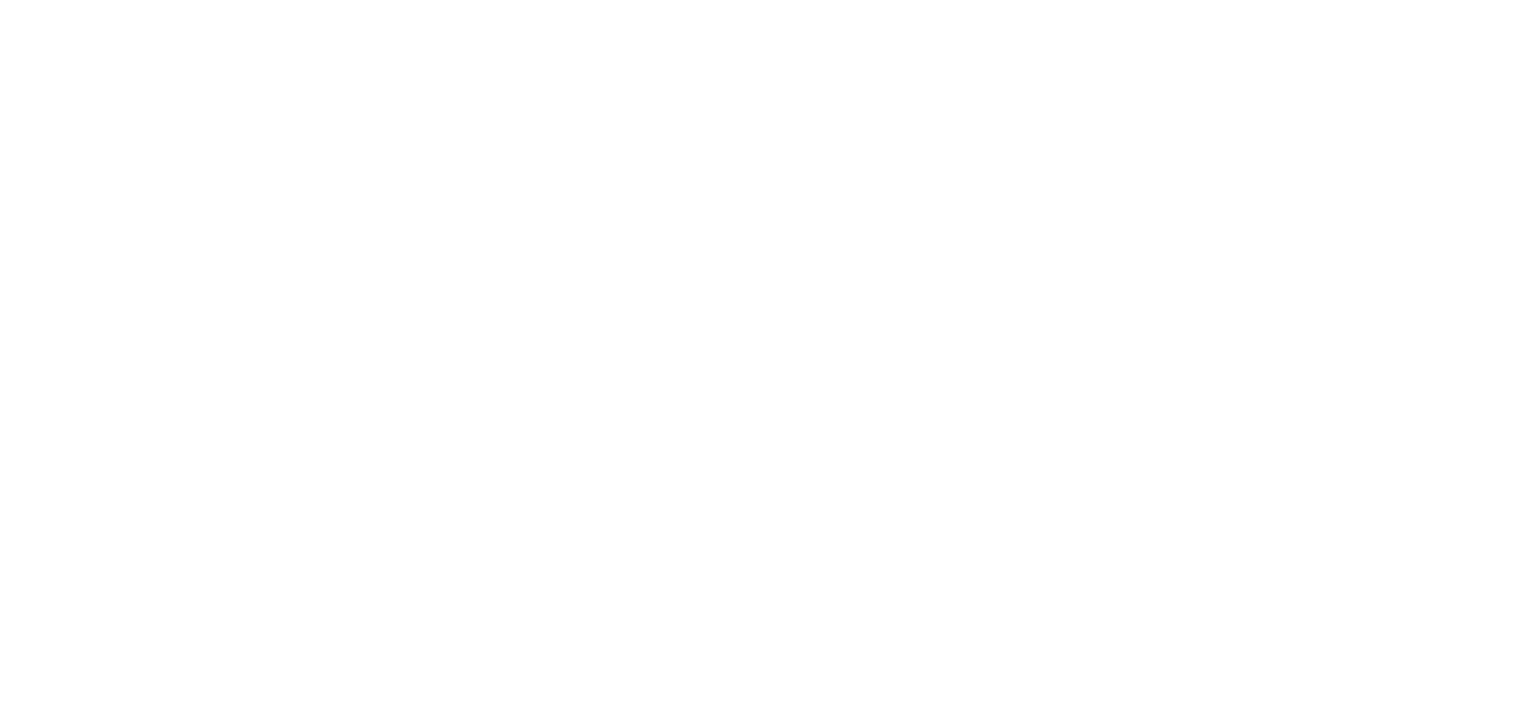 scroll, scrollTop: 0, scrollLeft: 0, axis: both 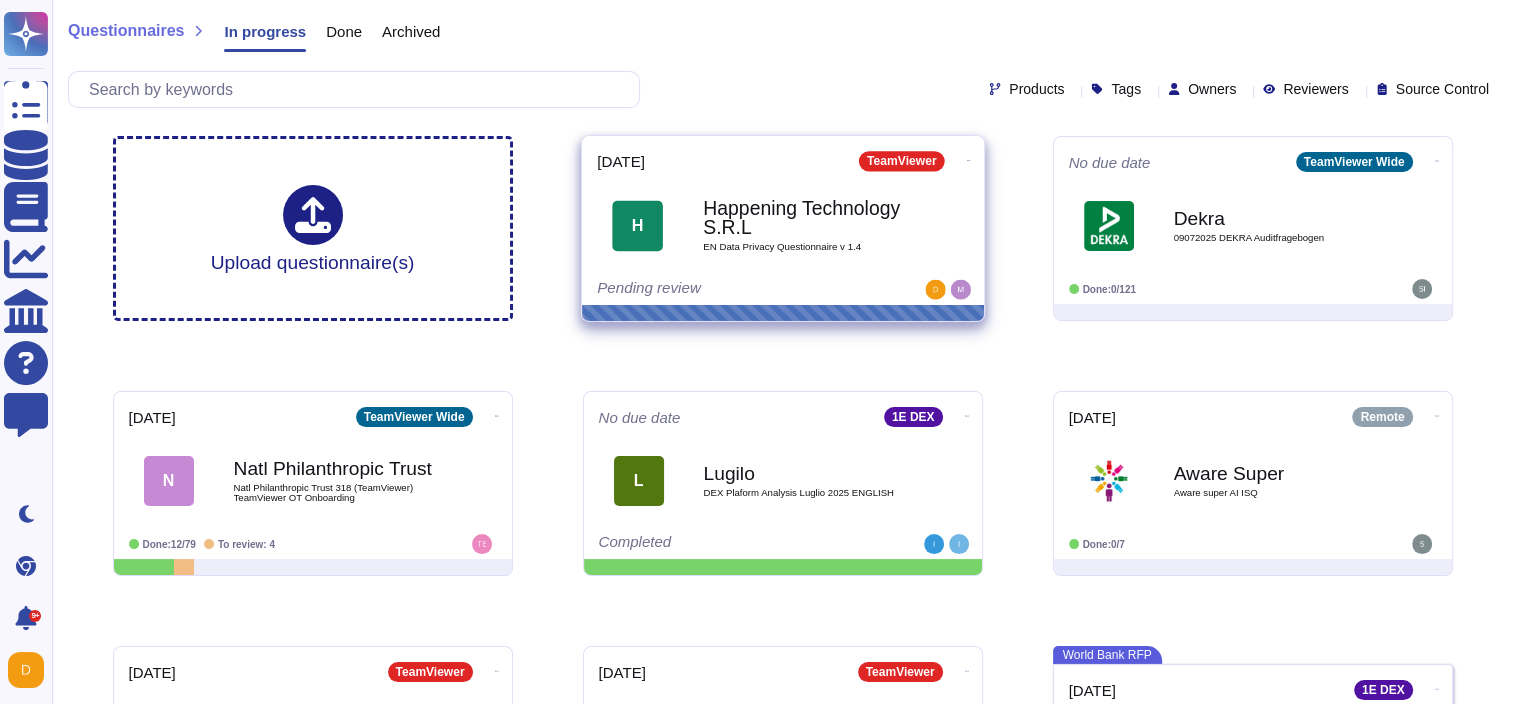 click on "Happening Technology S.R.L" at bounding box center (804, 218) 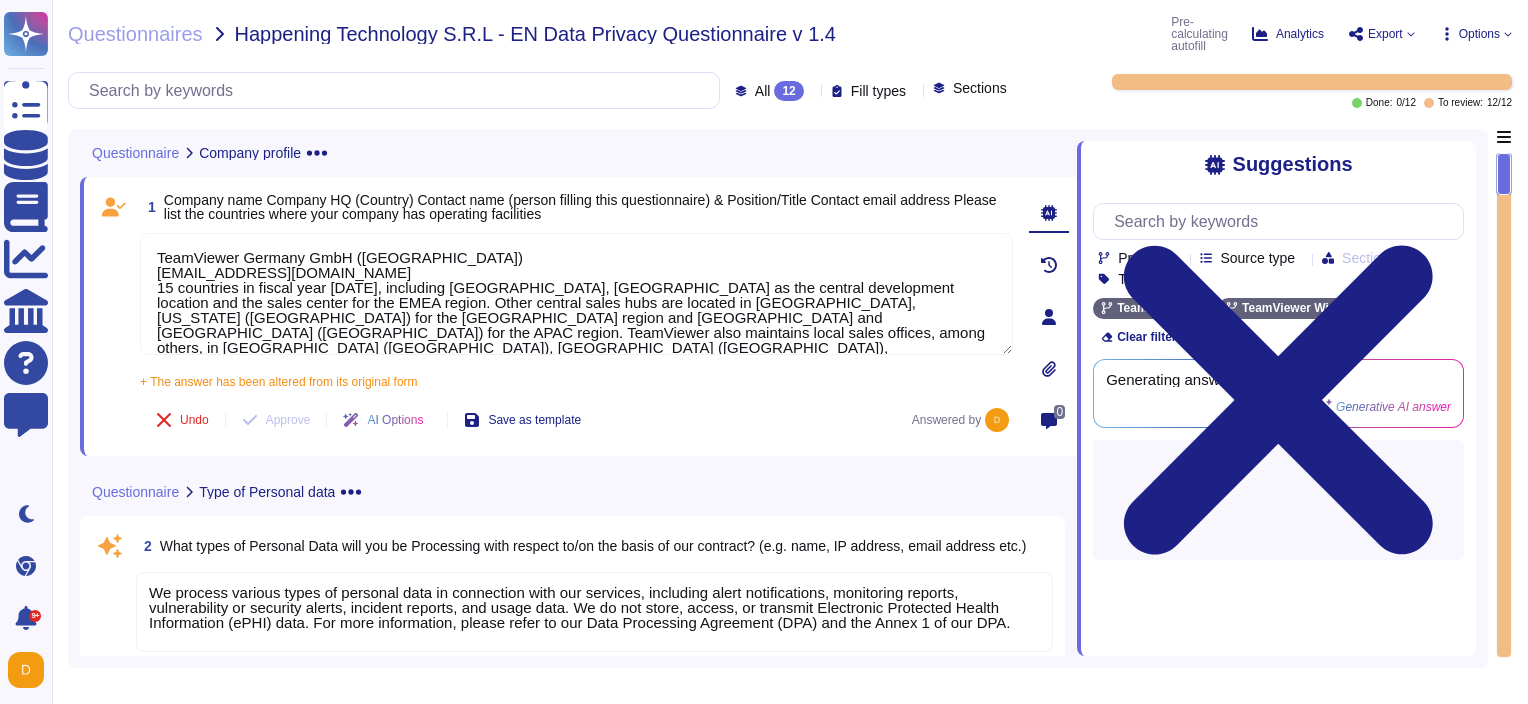 type on "TeamViewer Germany GmbH ([GEOGRAPHIC_DATA])
[EMAIL_ADDRESS][DOMAIN_NAME]
15 countries in fiscal year [DATE], including [GEOGRAPHIC_DATA], [GEOGRAPHIC_DATA] as the central development location and the sales center for the EMEA region. Other central sales hubs are located in [GEOGRAPHIC_DATA], [US_STATE] ([GEOGRAPHIC_DATA]) for the [GEOGRAPHIC_DATA] region and [GEOGRAPHIC_DATA] and [GEOGRAPHIC_DATA] ([GEOGRAPHIC_DATA]) for the APAC region. TeamViewer also maintains local sales offices, among others, in [GEOGRAPHIC_DATA] ([GEOGRAPHIC_DATA]), [GEOGRAPHIC_DATA] ([GEOGRAPHIC_DATA]), [GEOGRAPHIC_DATA] ([GEOGRAPHIC_DATA]), [GEOGRAPHIC_DATA] ([GEOGRAPHIC_DATA]), [GEOGRAPHIC_DATA] ([GEOGRAPHIC_DATA]), [GEOGRAPHIC_DATA] ([GEOGRAPHIC_DATA]), and [GEOGRAPHIC_DATA] ([GEOGRAPHIC_DATA])." 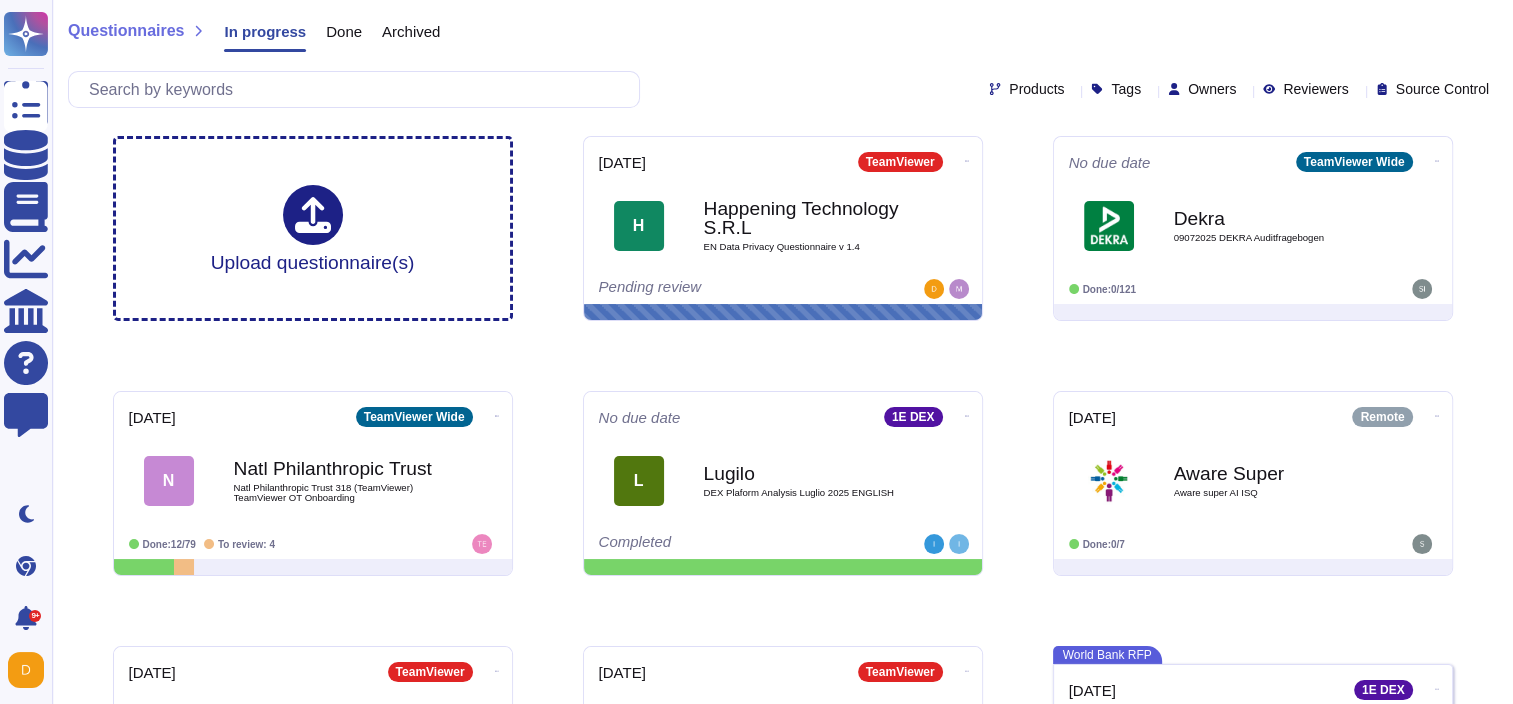 click on "Upload questionnaire(s)  2025-07-11 TeamViewer H Happening Technology S.R.L EN Data Privacy Questionnaire v 1.4 Pending review No due date TeamViewer Wide Dekra 09072025 DEKRA Auditfragebogen Done: 0/121  2025-07-18 TeamViewer Wide N Natl Philanthropic Trust Natl Philanthropic Trust 318 (TeamViewer) TeamViewer OT Onboarding Done: 12/79 To review: 4 No due date 1E DEX  L Lugilo DEX Plaform Analysis Luglio 2025 ENGLISH Completed  2025-07-11 Remote Aware Super Aware super AI ISQ Done: 0/7  2025-07-05 TeamViewer s sparkasse-vogtland 136UWCheckliste EXTERNArt 25 (2) en US (1) Action required  2025-07-05 TeamViewer sparkasse-vogtland 136UWCheckliste EXTERNArt 25 (2) en US (1) Action required World Bank RFP  2025-07-10 1E DEX  World Bank 3   document s Action required No due date TeamViewer Wide tx tx test Action required No due date 1E DEX  tx teamviewer security questionnaire 1 Done: 9/147 To review: 134  2025-07-03 1E DEX  Dentons 18220 1E Completed No due date TeamViewer Wide Global Credit Union Done: 7/158 S" at bounding box center (783, 866) 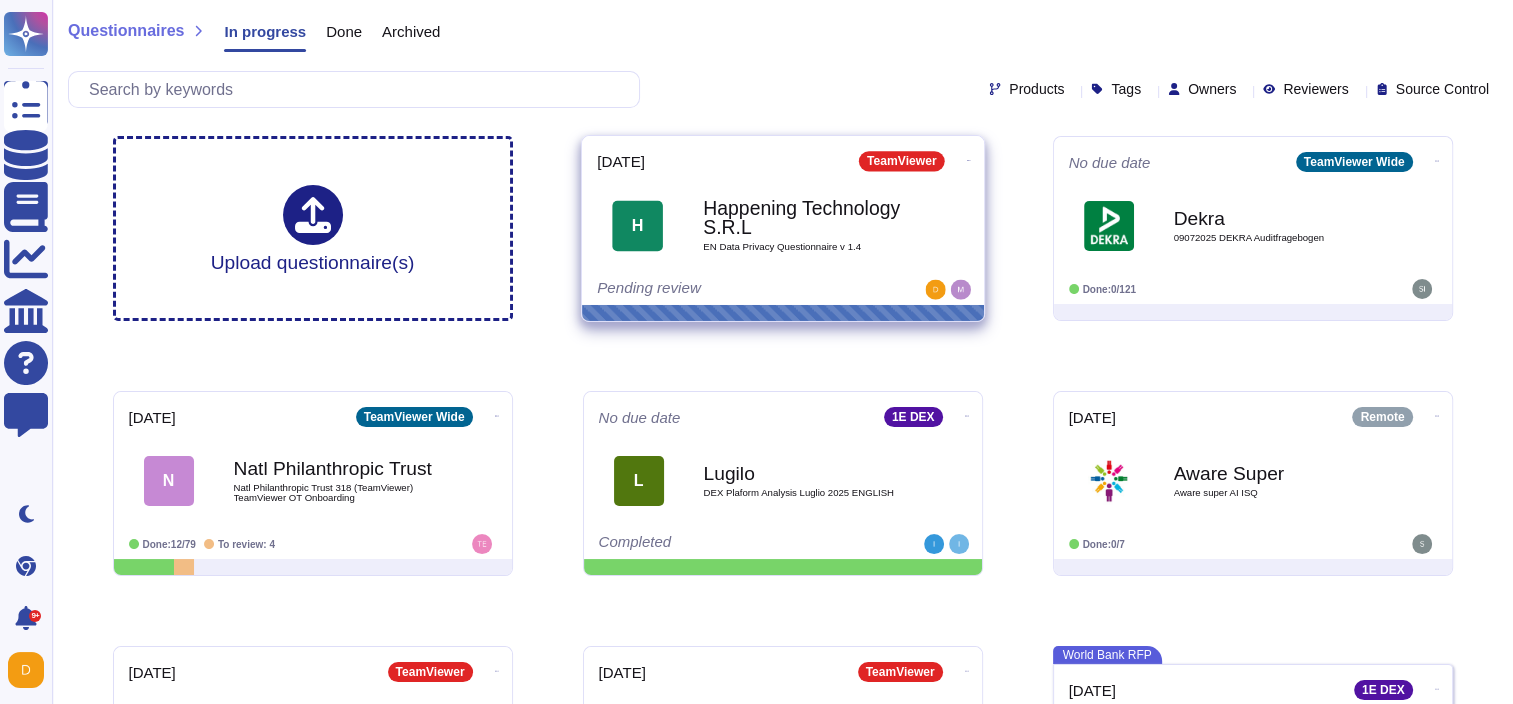 click on "H Happening Technology S.R.L EN Data Privacy Questionnaire v 1.4" at bounding box center (783, 225) 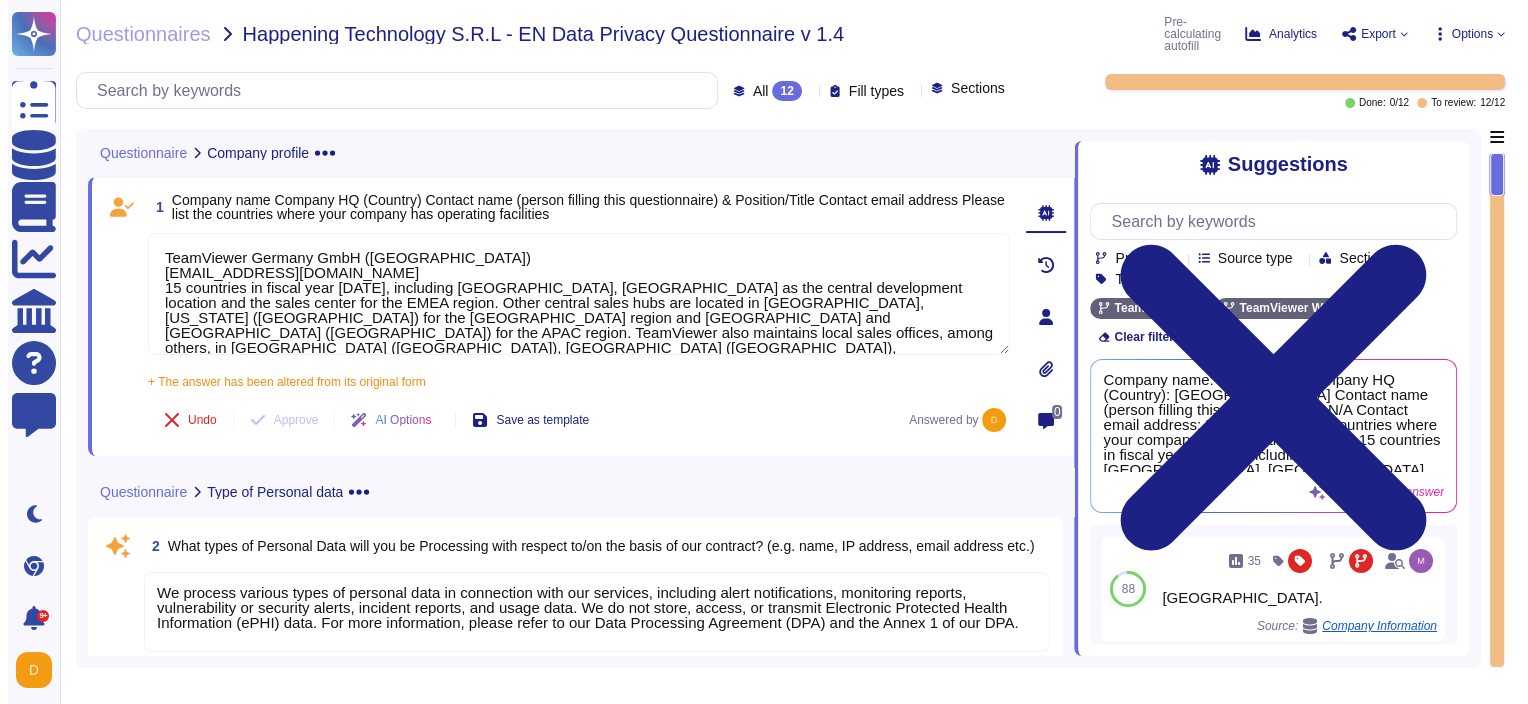 type on "TeamViewer Germany GmbH ([GEOGRAPHIC_DATA])
[EMAIL_ADDRESS][DOMAIN_NAME]
15 countries in fiscal year [DATE], including [GEOGRAPHIC_DATA], [GEOGRAPHIC_DATA] as the central development location and the sales center for the EMEA region. Other central sales hubs are located in [GEOGRAPHIC_DATA], [US_STATE] ([GEOGRAPHIC_DATA]) for the [GEOGRAPHIC_DATA] region and [GEOGRAPHIC_DATA] and [GEOGRAPHIC_DATA] ([GEOGRAPHIC_DATA]) for the APAC region. TeamViewer also maintains local sales offices, among others, in [GEOGRAPHIC_DATA] ([GEOGRAPHIC_DATA]), [GEOGRAPHIC_DATA] ([GEOGRAPHIC_DATA]), [GEOGRAPHIC_DATA] ([GEOGRAPHIC_DATA]), [GEOGRAPHIC_DATA] ([GEOGRAPHIC_DATA]), [GEOGRAPHIC_DATA] ([GEOGRAPHIC_DATA]), [GEOGRAPHIC_DATA] ([GEOGRAPHIC_DATA]), and [GEOGRAPHIC_DATA] ([GEOGRAPHIC_DATA])." 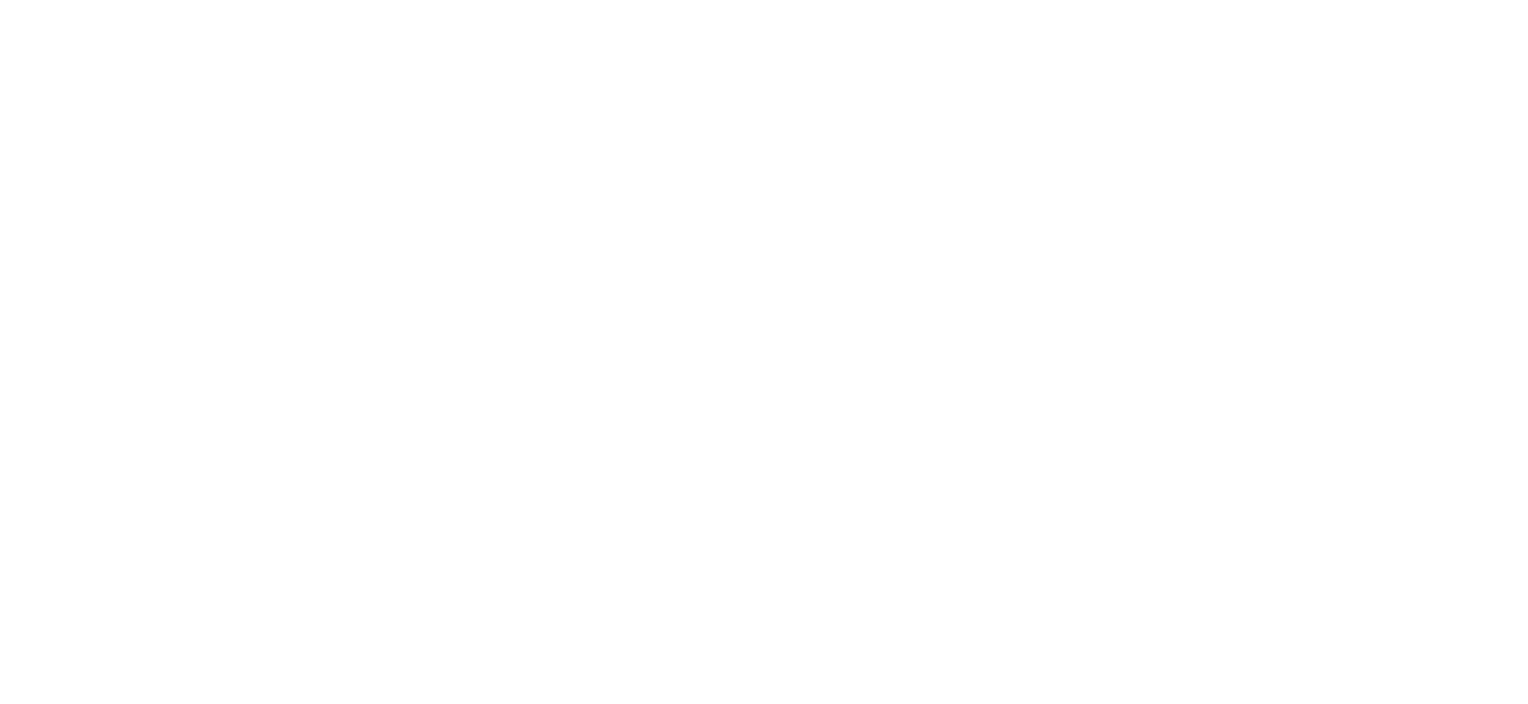 scroll, scrollTop: 0, scrollLeft: 0, axis: both 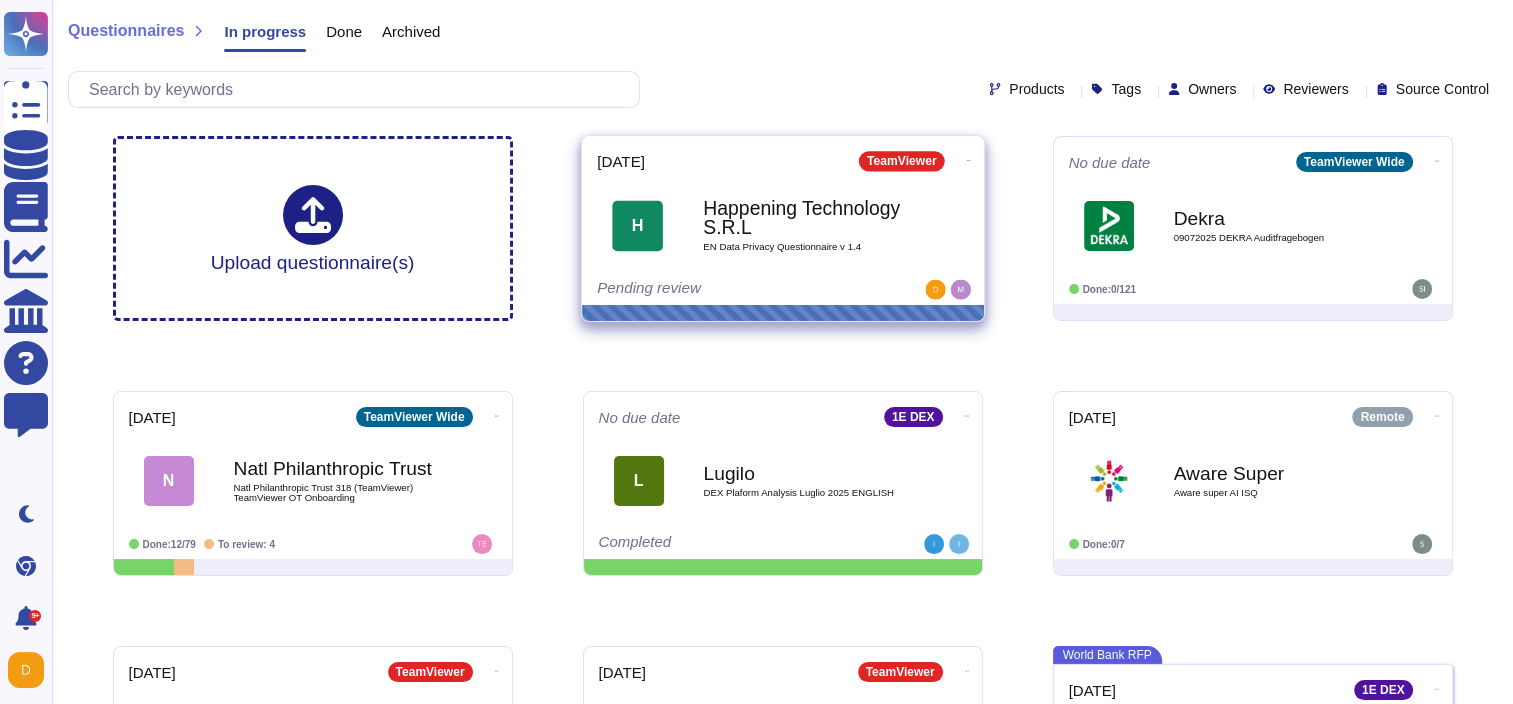 click on "Happening Technology S.R.L" at bounding box center [804, 218] 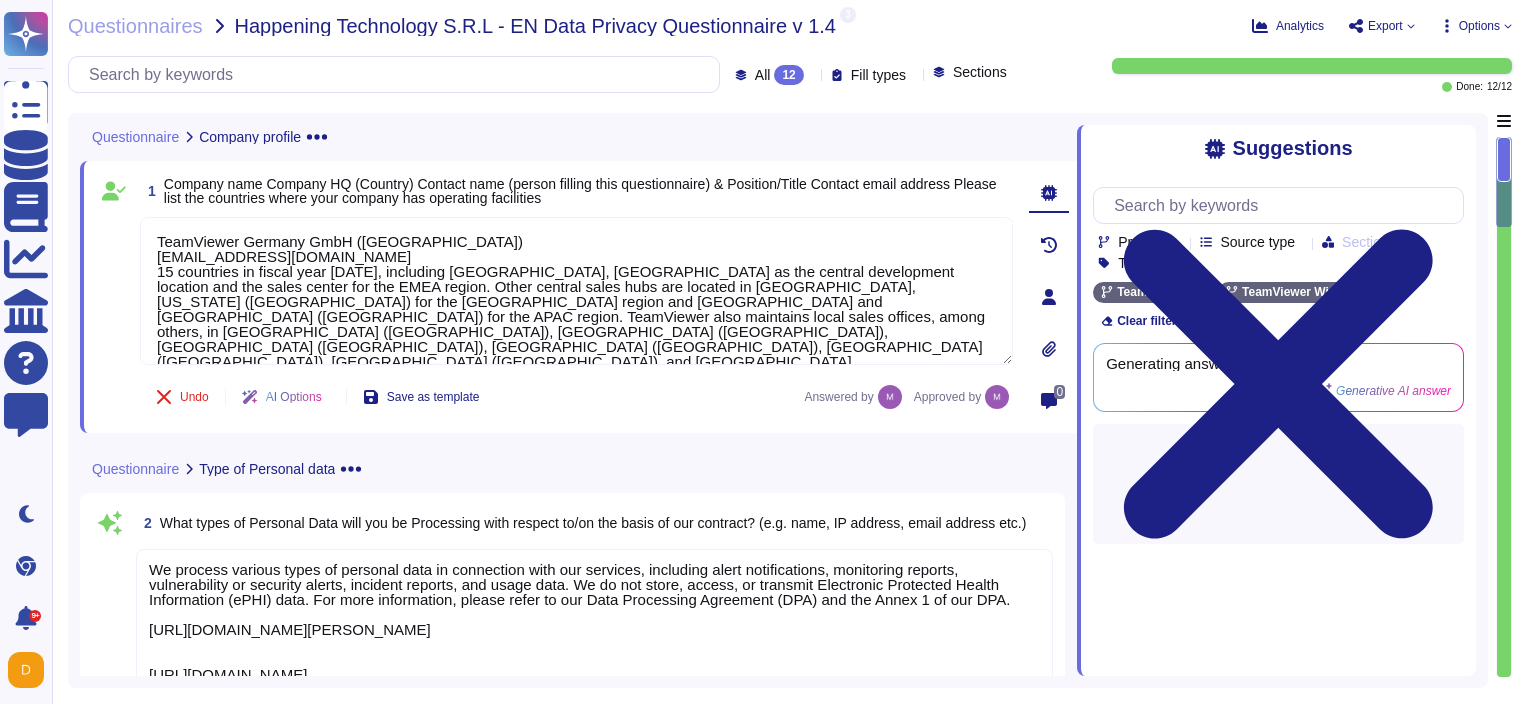 type on "TeamViewer Germany GmbH ([GEOGRAPHIC_DATA])
[EMAIL_ADDRESS][DOMAIN_NAME]
15 countries in fiscal year [DATE], including [GEOGRAPHIC_DATA], [GEOGRAPHIC_DATA] as the central development location and the sales center for the EMEA region. Other central sales hubs are located in [GEOGRAPHIC_DATA], [US_STATE] ([GEOGRAPHIC_DATA]) for the [GEOGRAPHIC_DATA] region and [GEOGRAPHIC_DATA] and [GEOGRAPHIC_DATA] ([GEOGRAPHIC_DATA]) for the APAC region. TeamViewer also maintains local sales offices, among others, in [GEOGRAPHIC_DATA] ([GEOGRAPHIC_DATA]), [GEOGRAPHIC_DATA] ([GEOGRAPHIC_DATA]), [GEOGRAPHIC_DATA] ([GEOGRAPHIC_DATA]), [GEOGRAPHIC_DATA] ([GEOGRAPHIC_DATA]), [GEOGRAPHIC_DATA] ([GEOGRAPHIC_DATA]), [GEOGRAPHIC_DATA] ([GEOGRAPHIC_DATA]), and [GEOGRAPHIC_DATA] ([GEOGRAPHIC_DATA])." 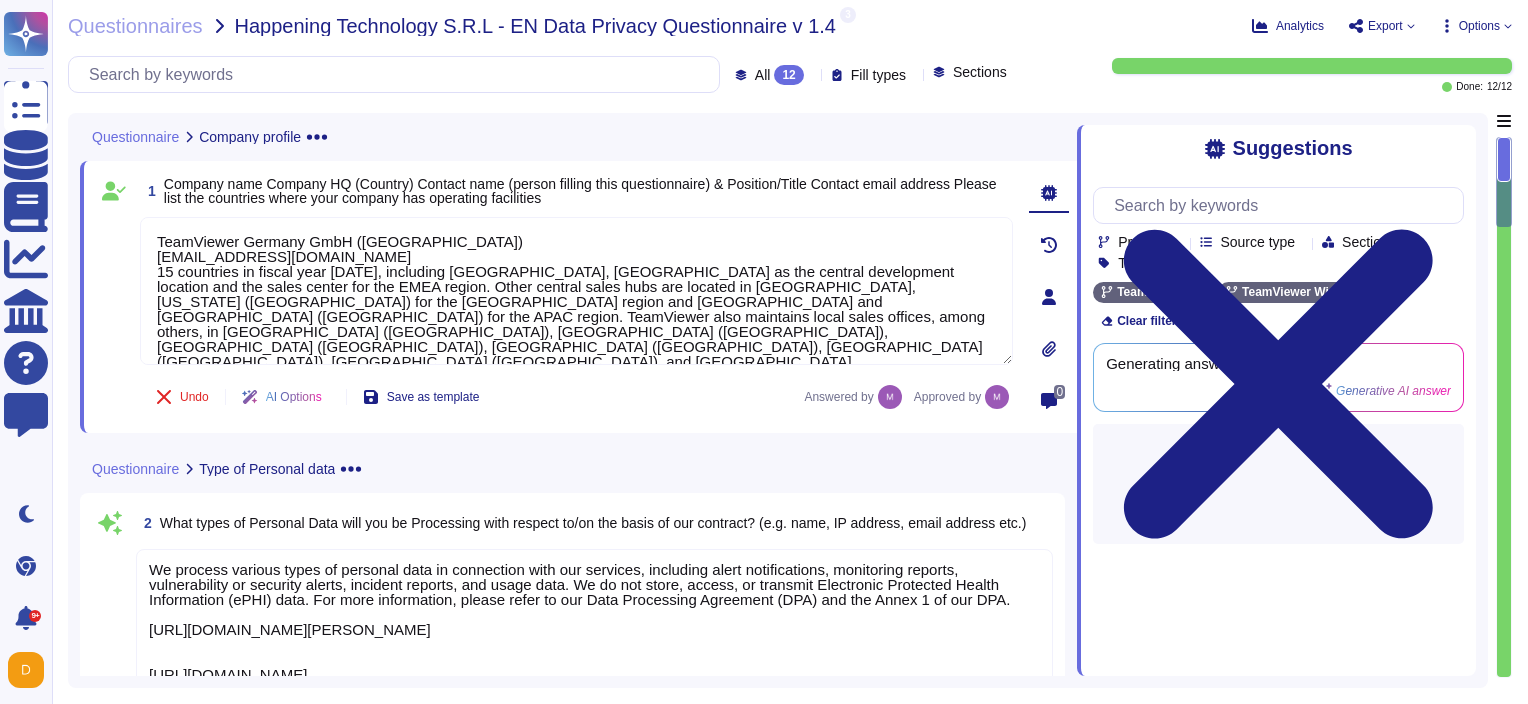 click on "Options" at bounding box center (1479, 26) 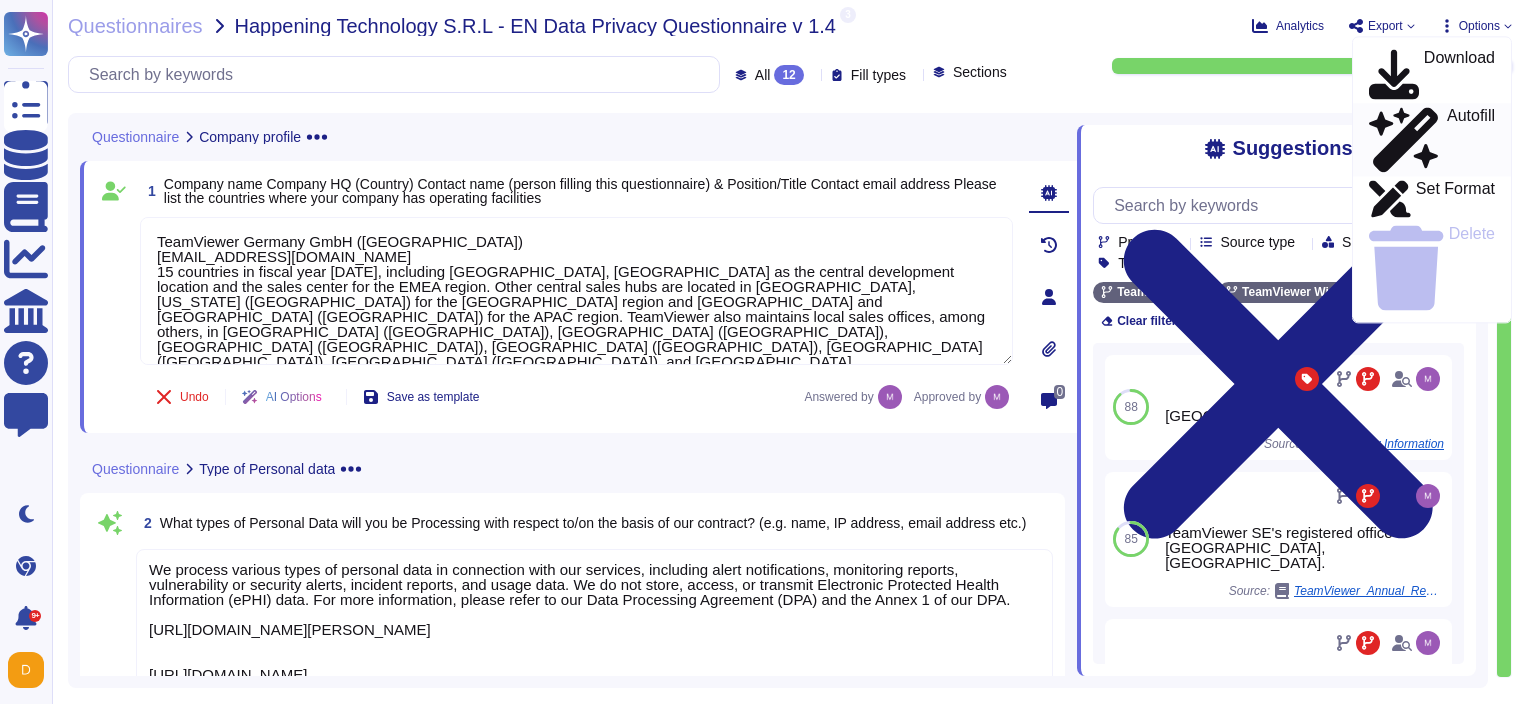 click on "Autofill" at bounding box center (1471, 140) 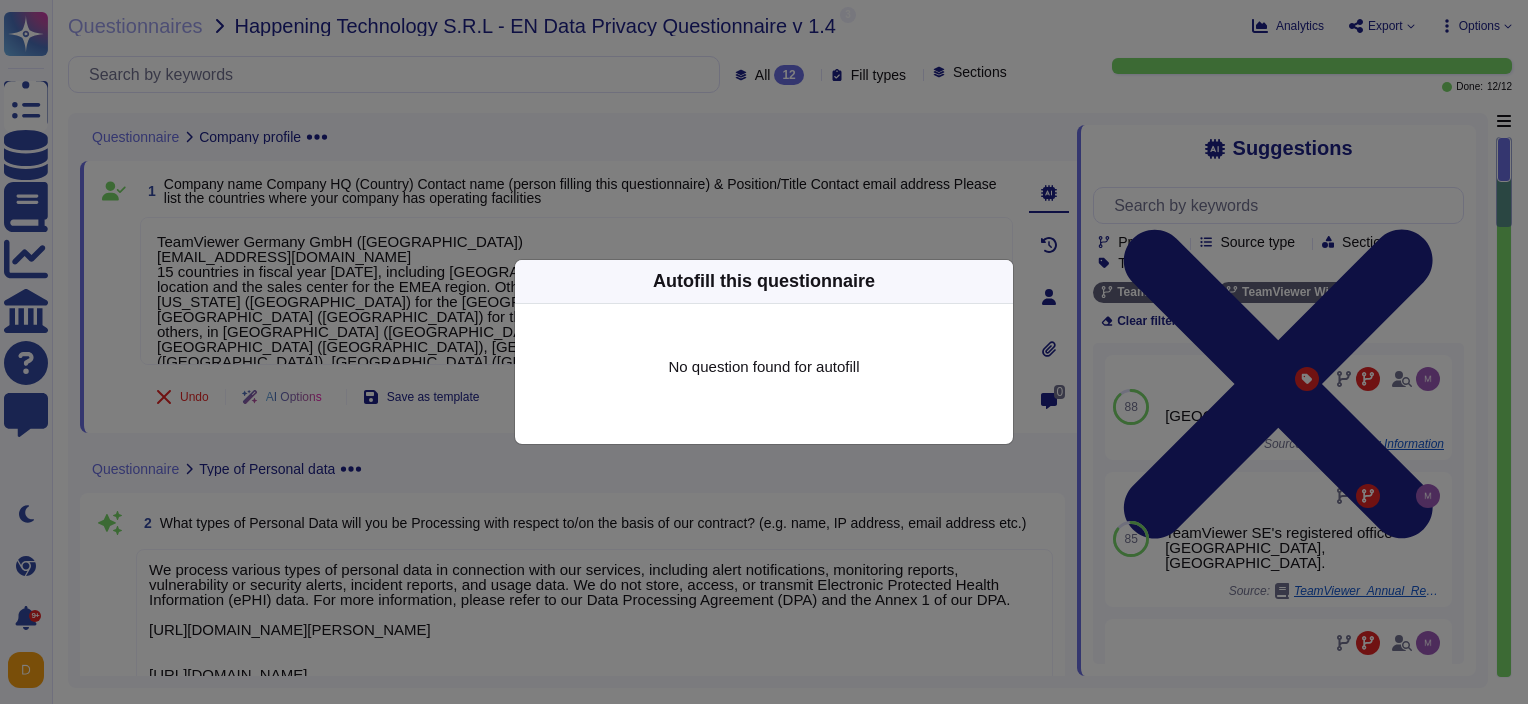 click 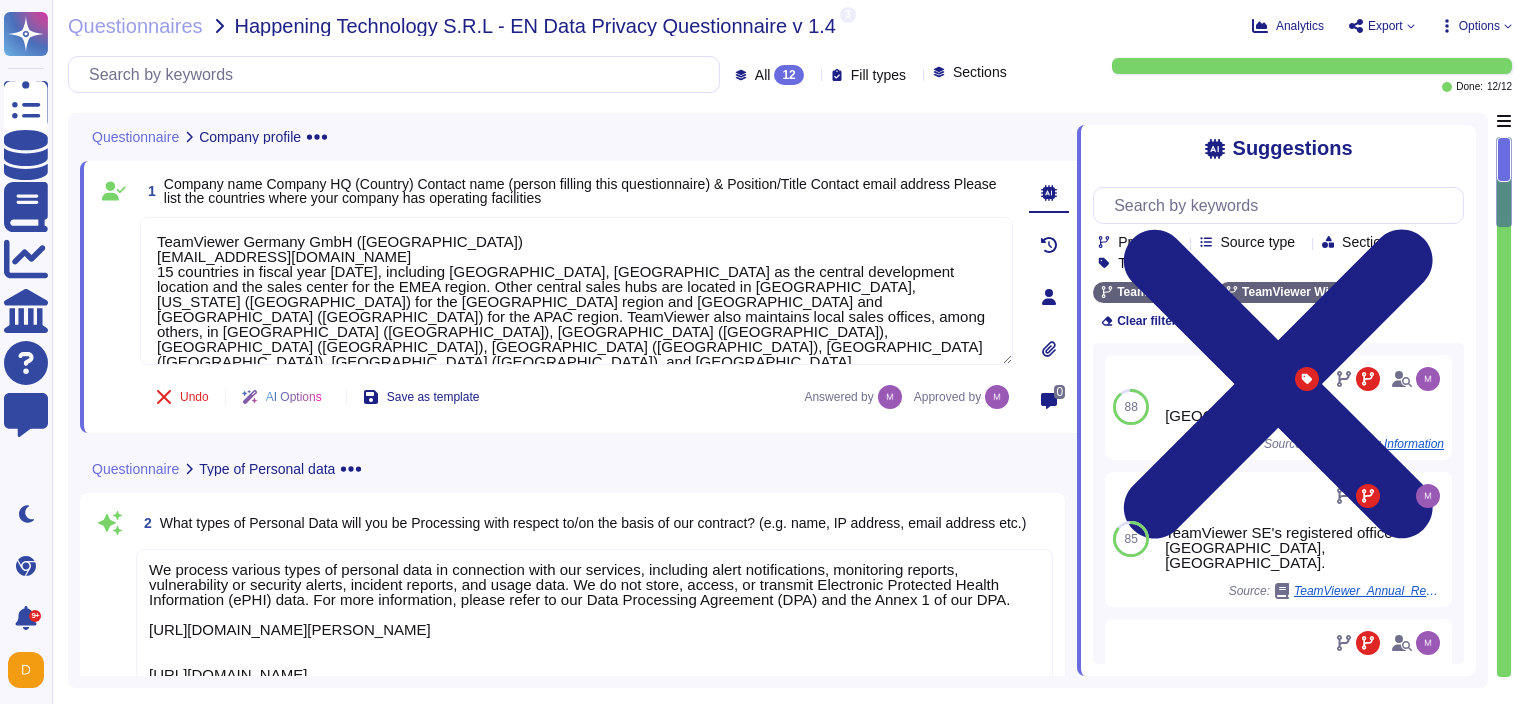 click on "Options" at bounding box center (1479, 26) 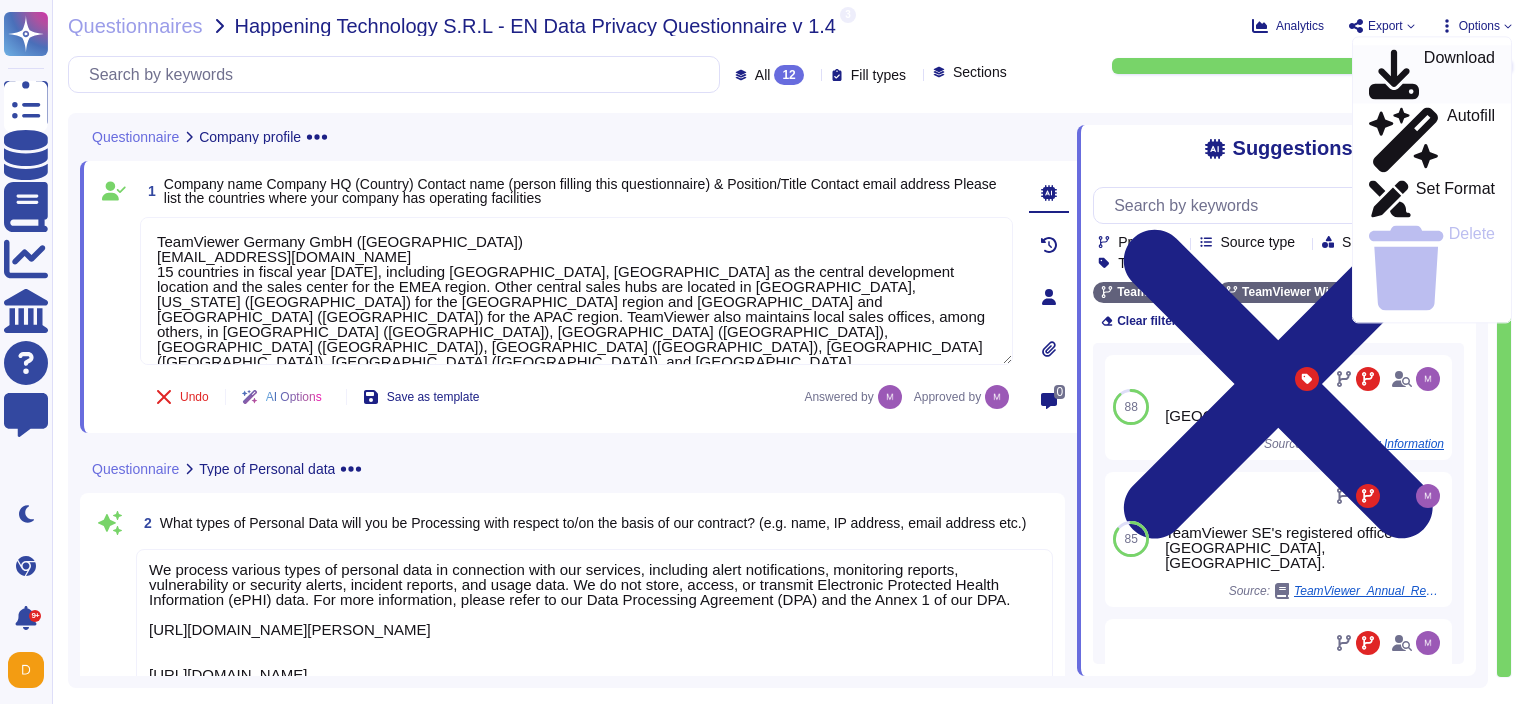 click on "Download" at bounding box center [1459, 74] 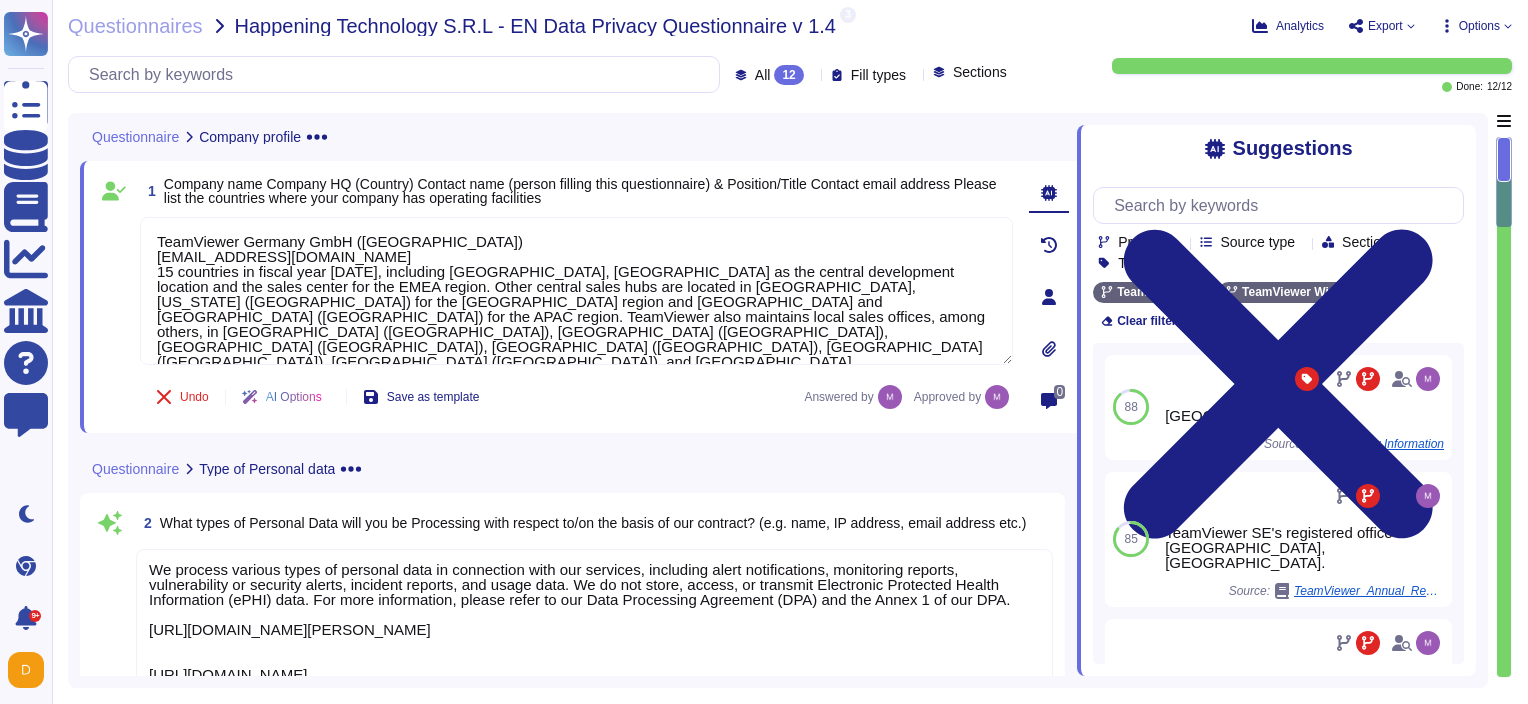 click on "Options" at bounding box center (1479, 26) 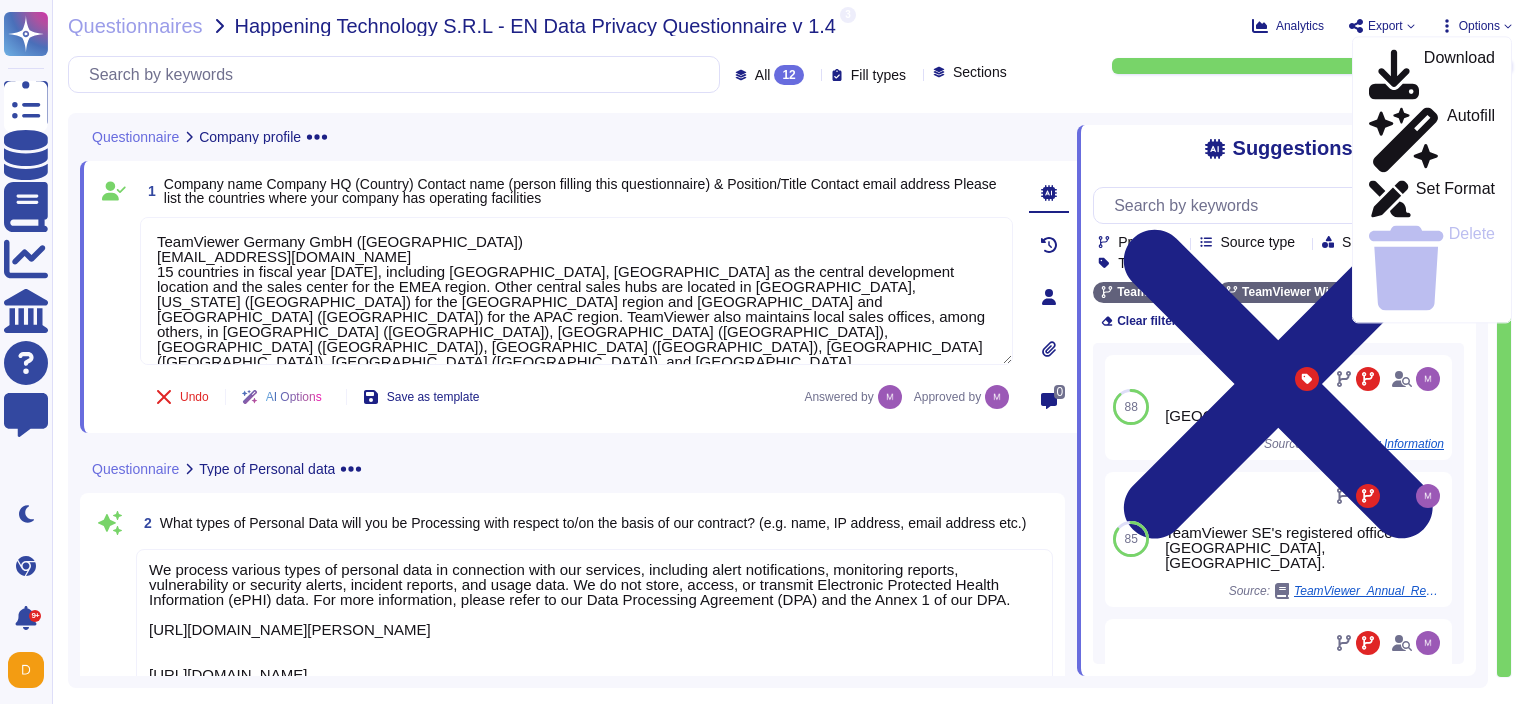 click on "Options" at bounding box center [1479, 26] 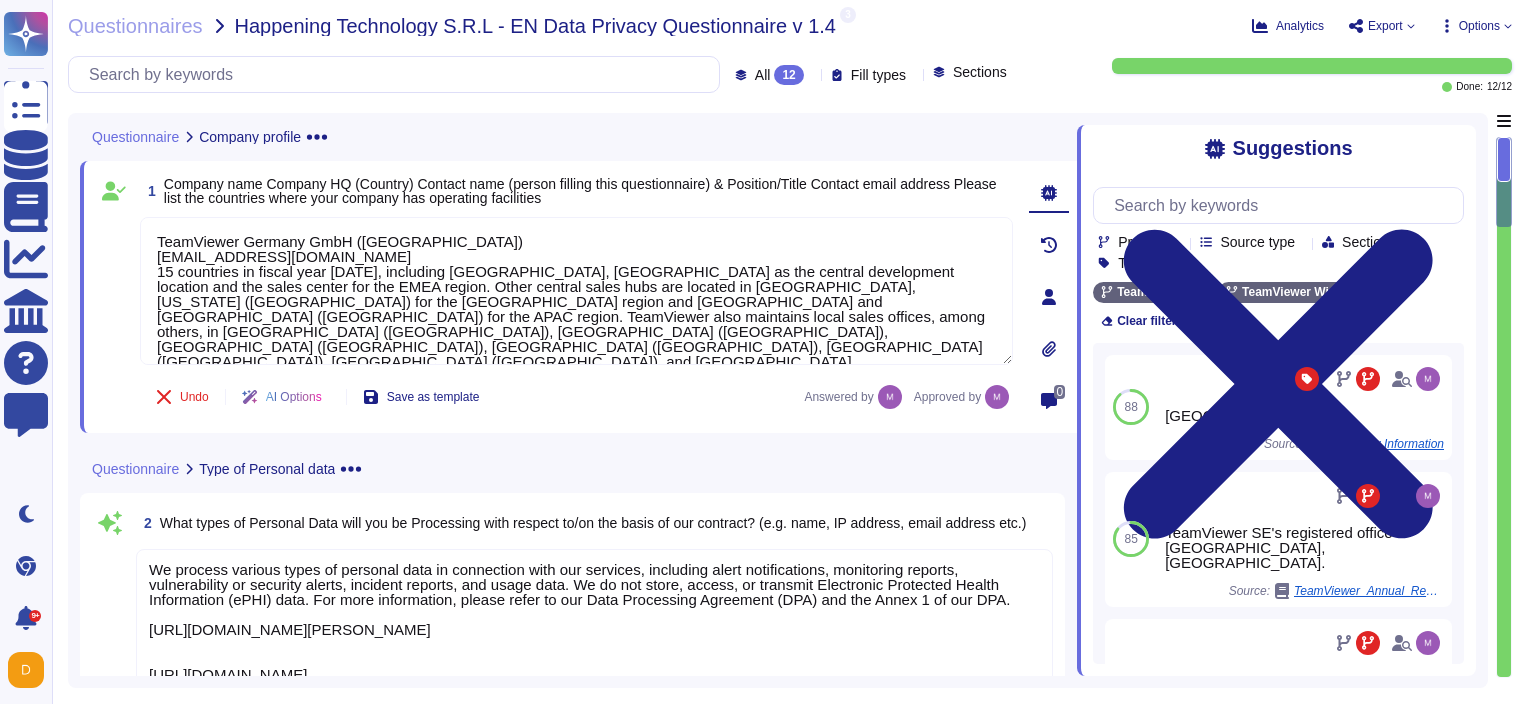 click on "Options" at bounding box center [1479, 26] 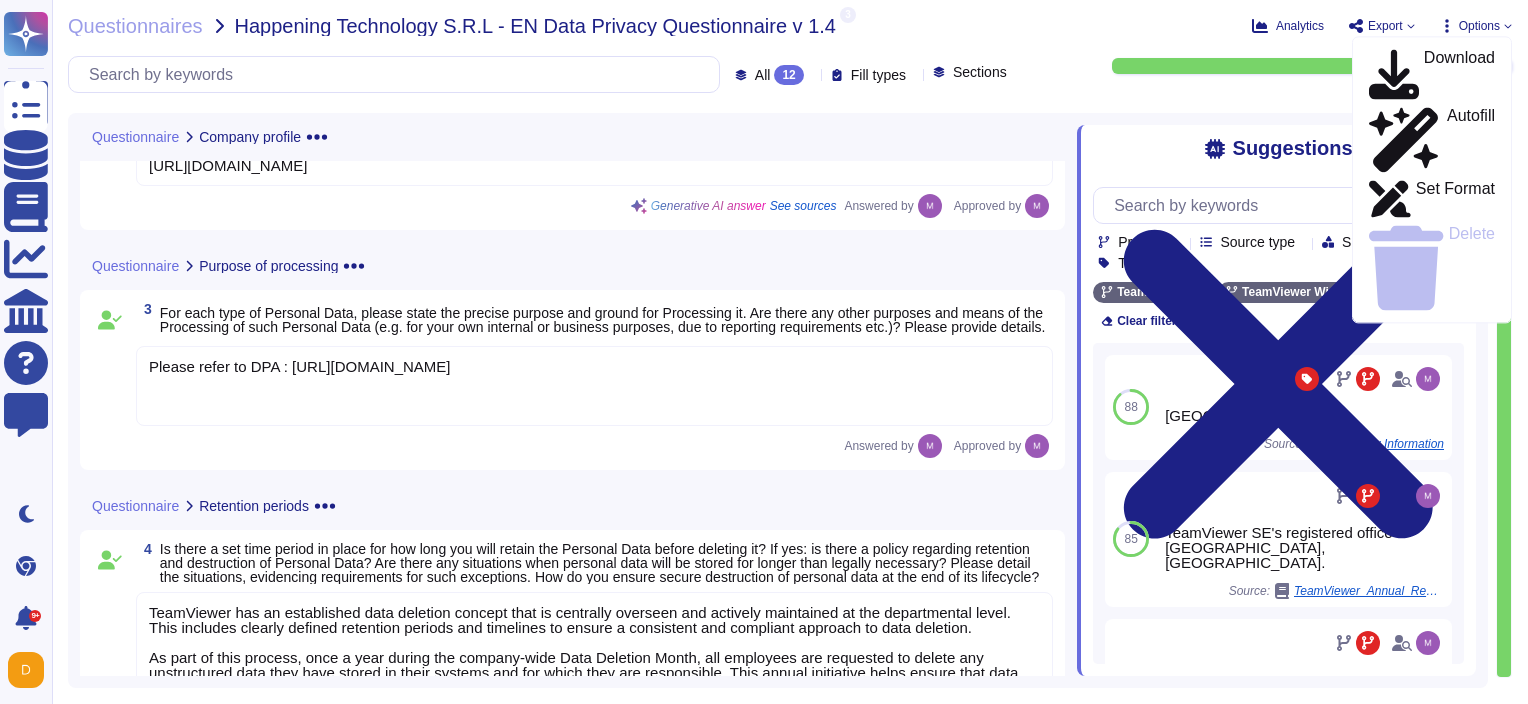 scroll, scrollTop: 0, scrollLeft: 0, axis: both 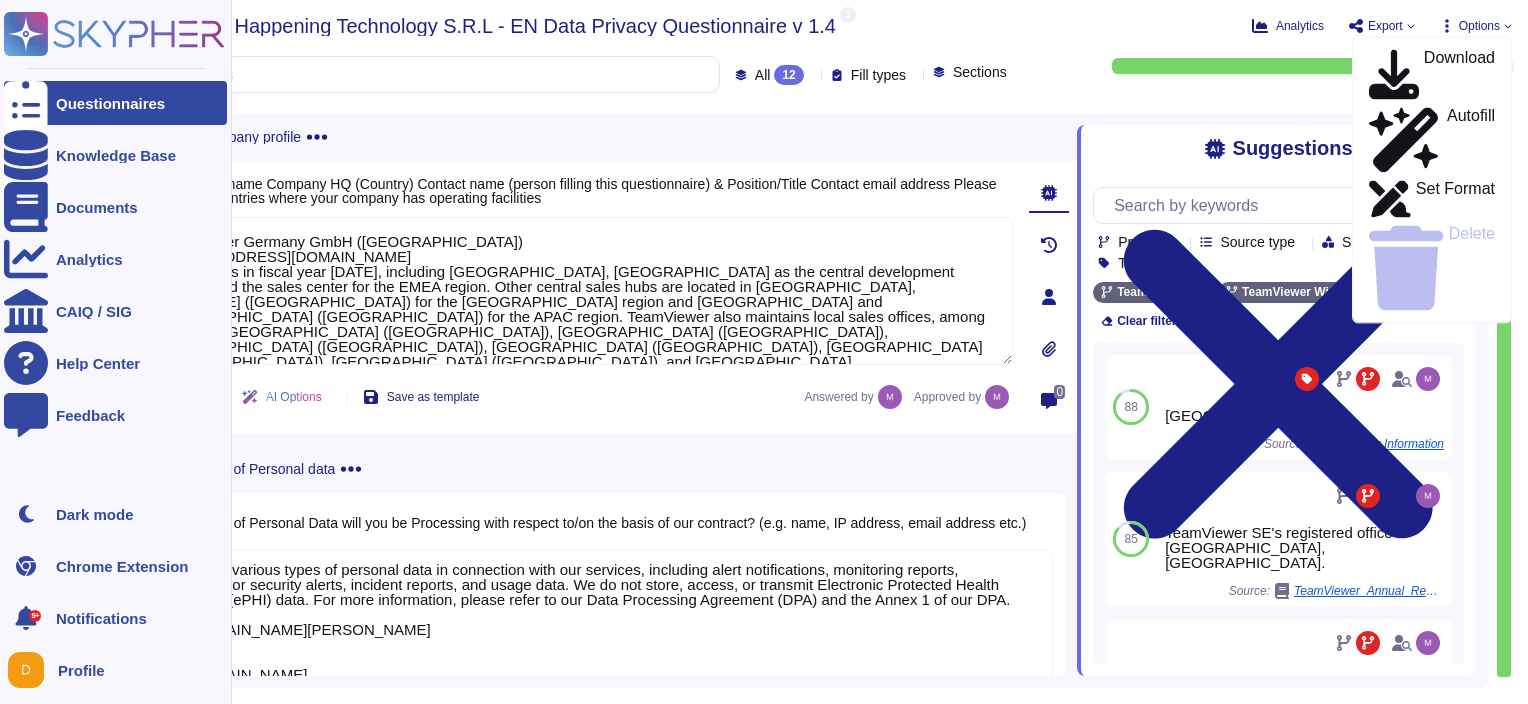 click at bounding box center [26, 103] 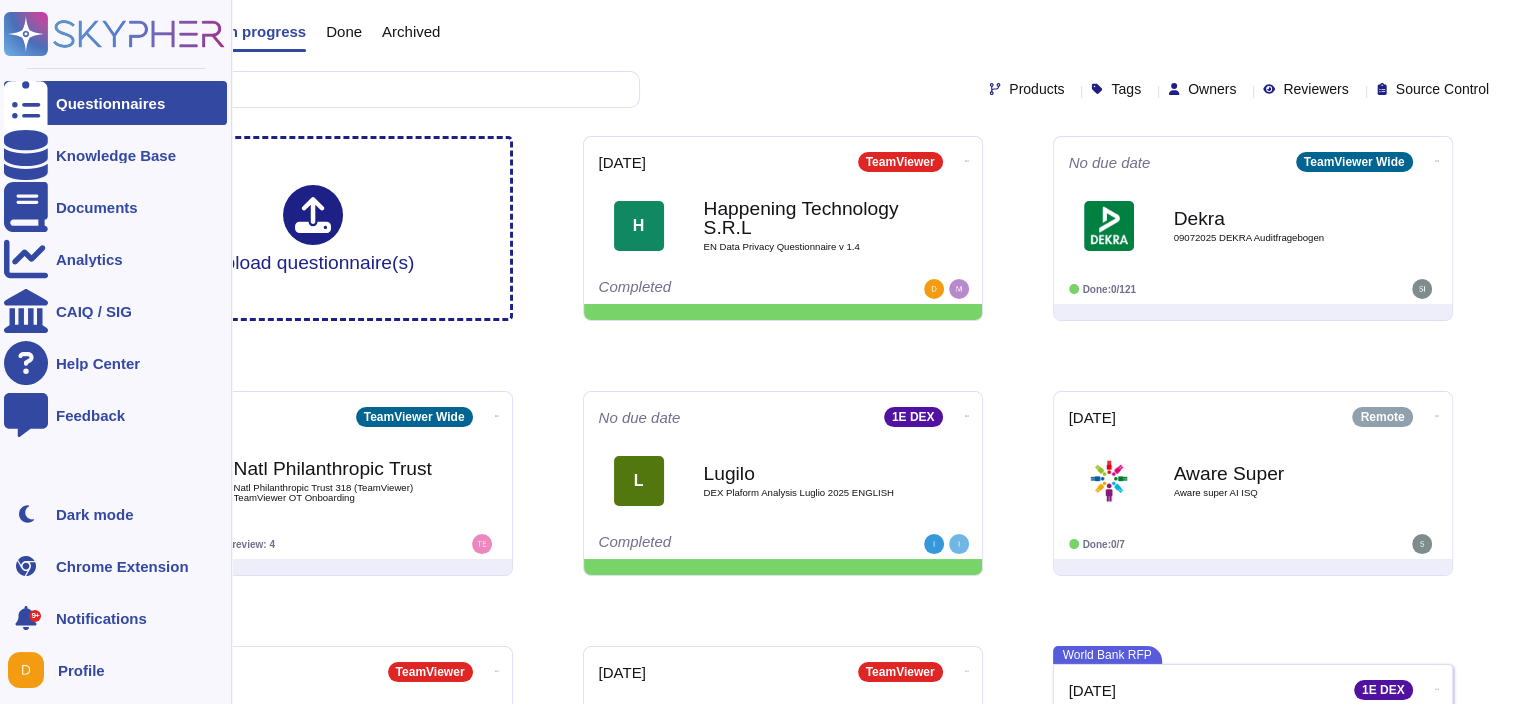 click at bounding box center [26, 103] 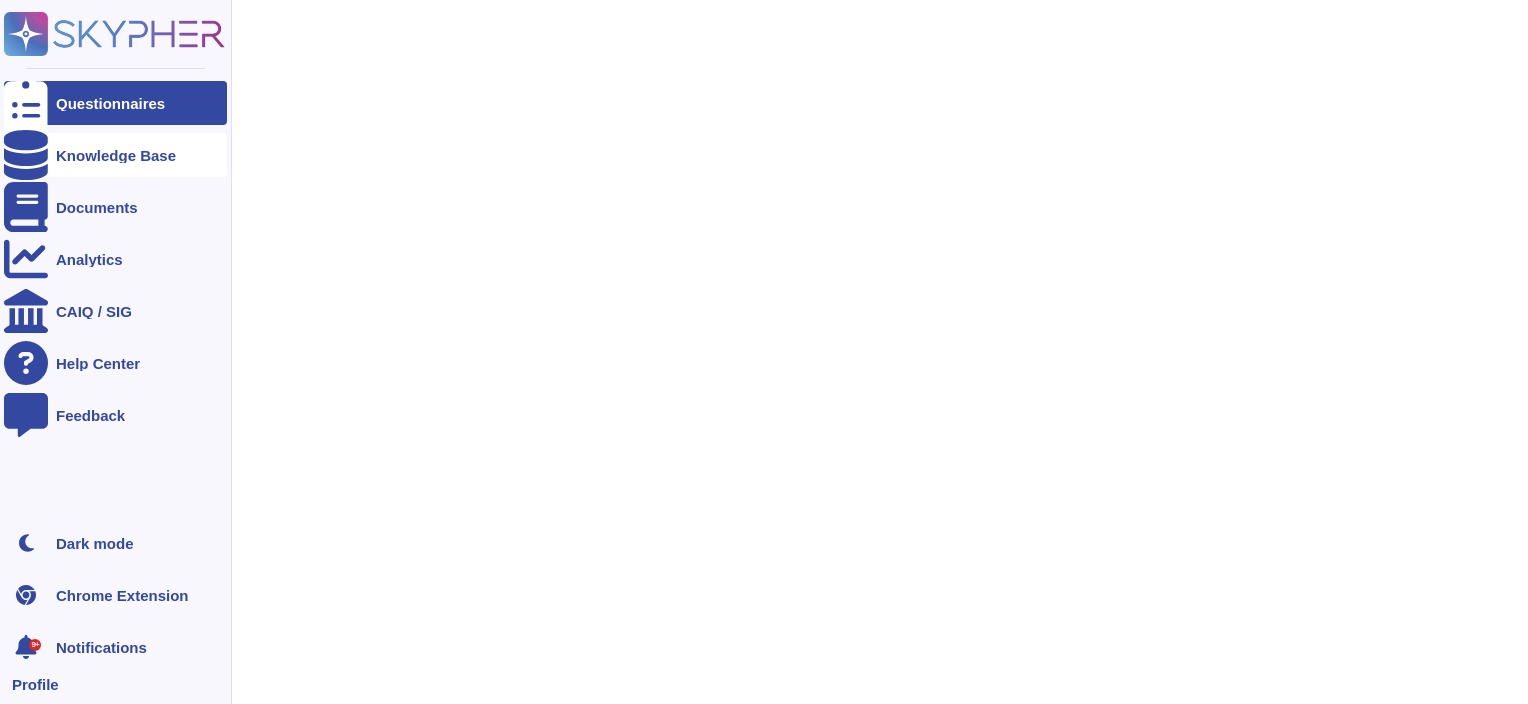 click on "Knowledge Base" at bounding box center (115, 155) 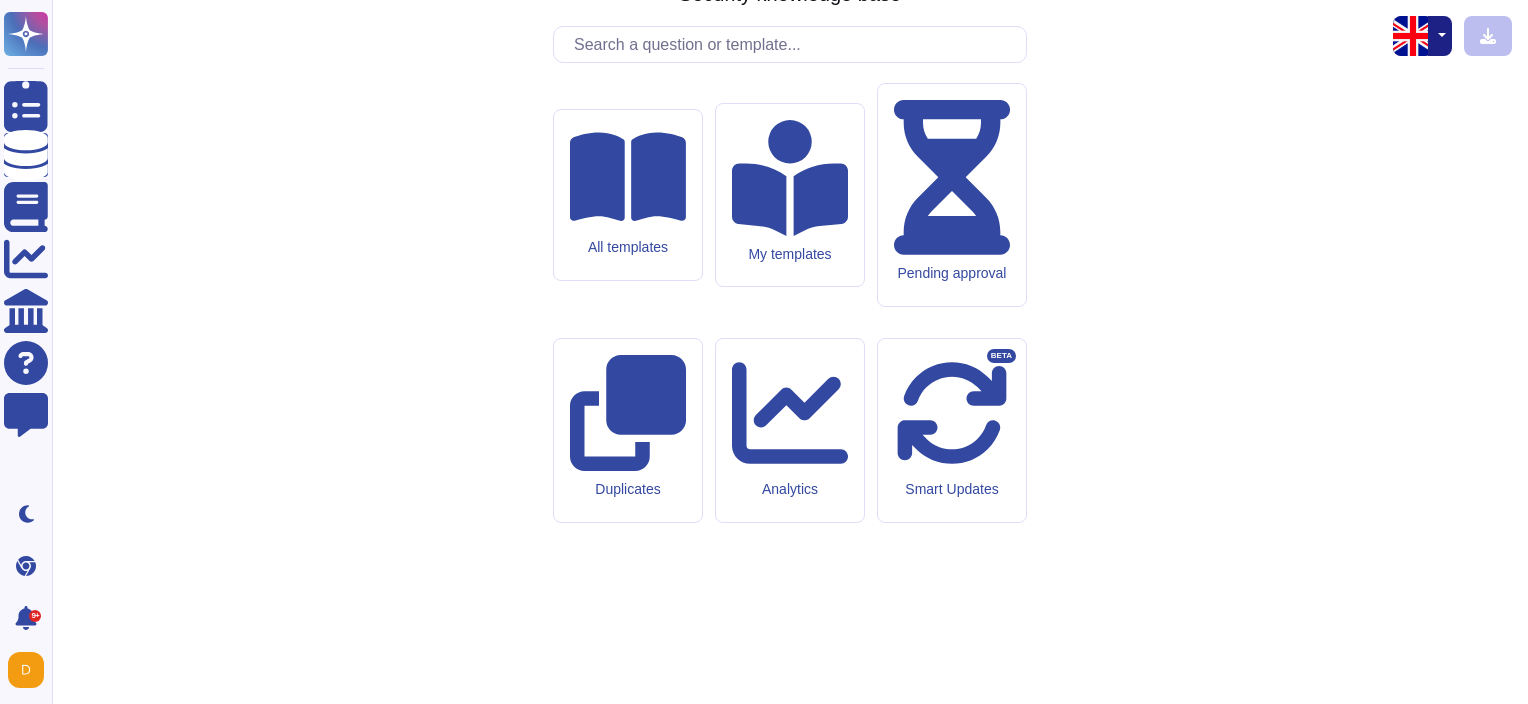 click at bounding box center (795, 44) 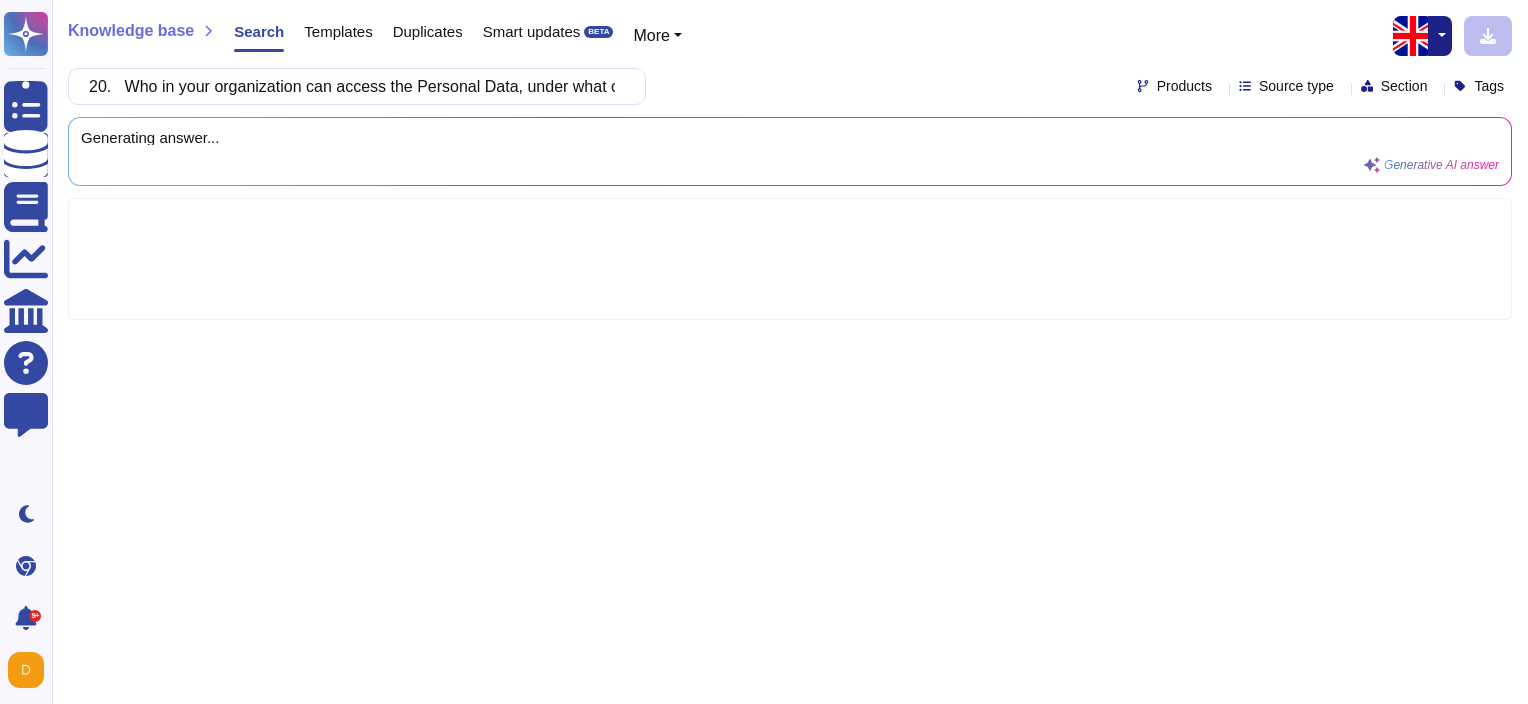 scroll, scrollTop: 0, scrollLeft: 1037, axis: horizontal 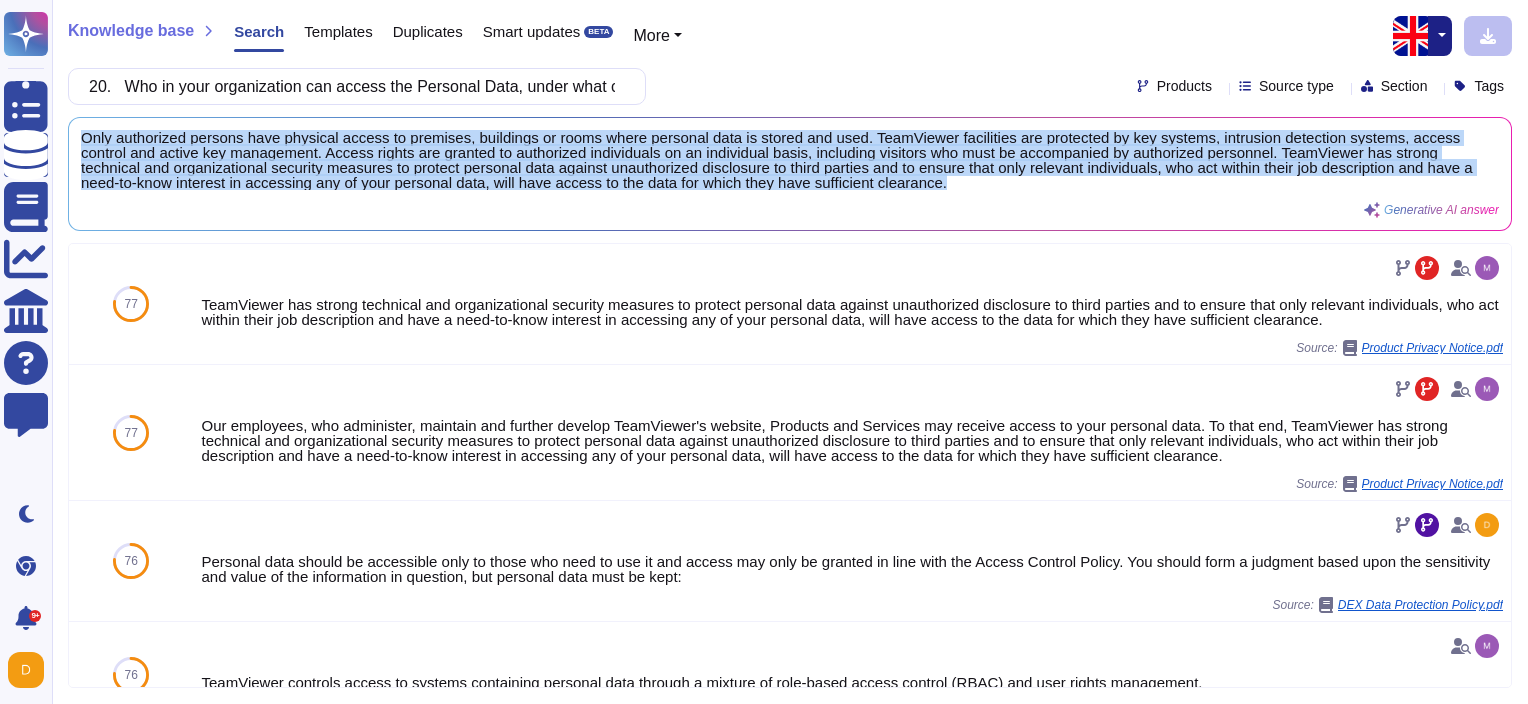 drag, startPoint x: 1103, startPoint y: 186, endPoint x: 77, endPoint y: 115, distance: 1028.4537 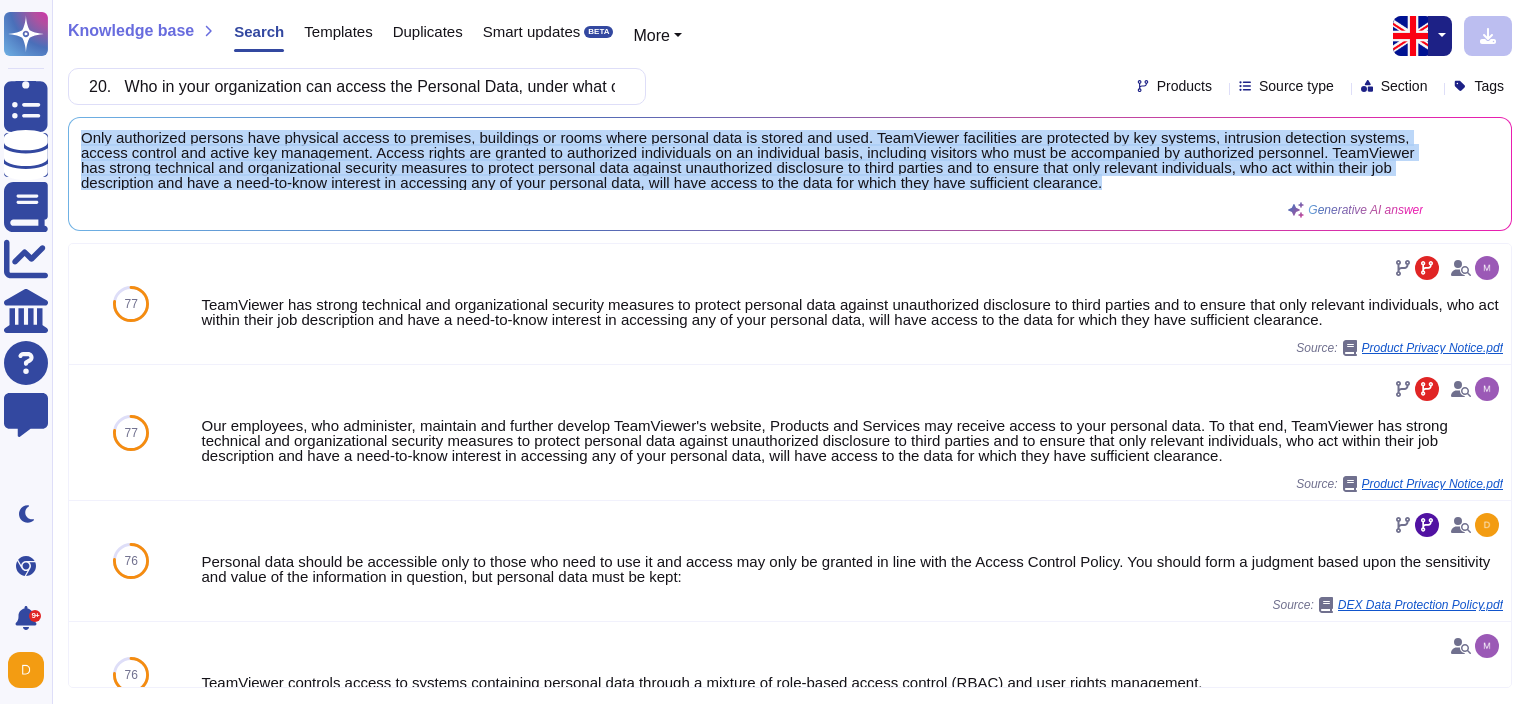 copy on "Only authorized persons have physical access to premises, buildings or rooms where personal data is stored and used. TeamViewer facilities are protected by key systems, intrusion detection systems, access control and active key management. Access rights are granted to authorized individuals on an individual basis, including visitors who must be accompanied by authorized personnel. TeamViewer has strong technical and organizational security measures to protect personal data against unauthorized disclosure to third parties and to ensure that only relevant individuals, who act within their job description and have a need-to-know interest in accessing any of your personal data, will have access to the data for which they have sufficient clearance." 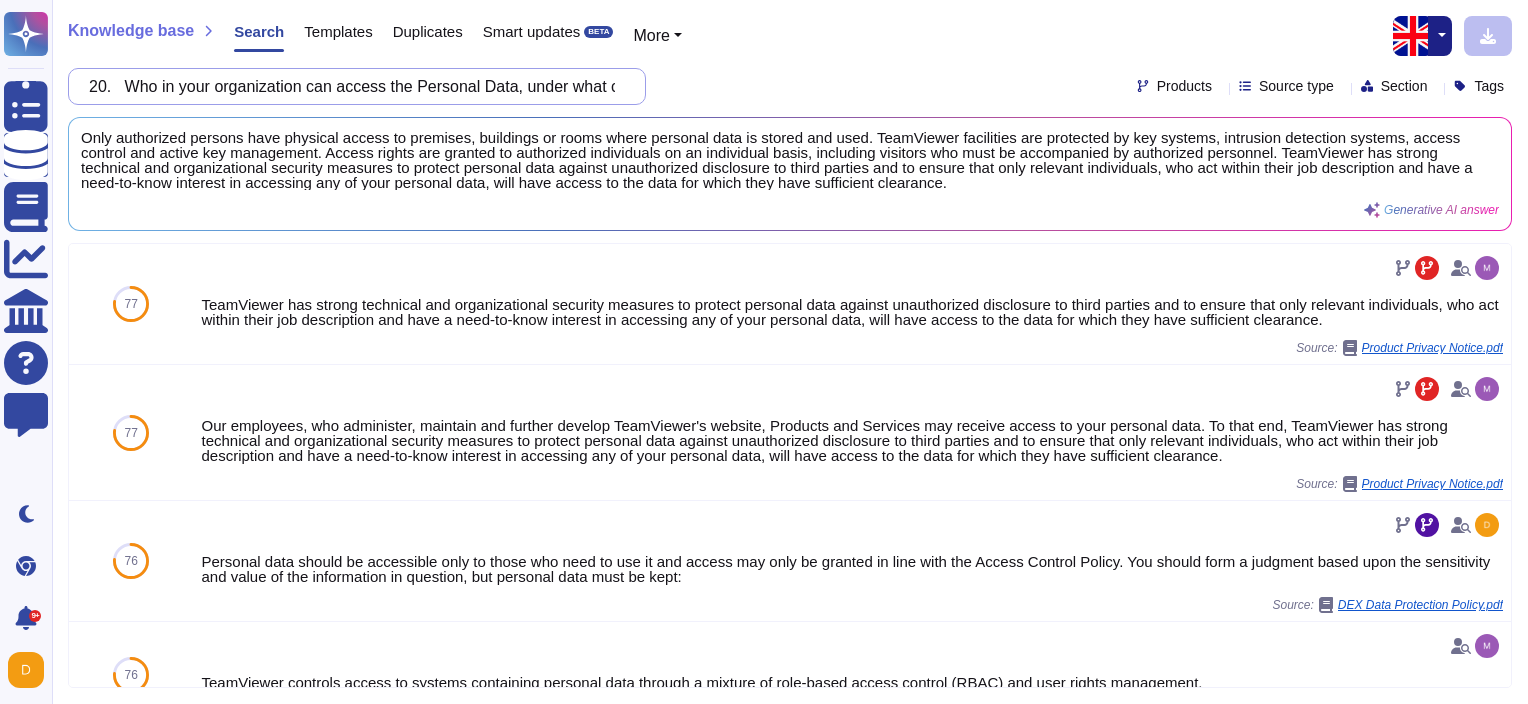 scroll, scrollTop: 0, scrollLeft: 16, axis: horizontal 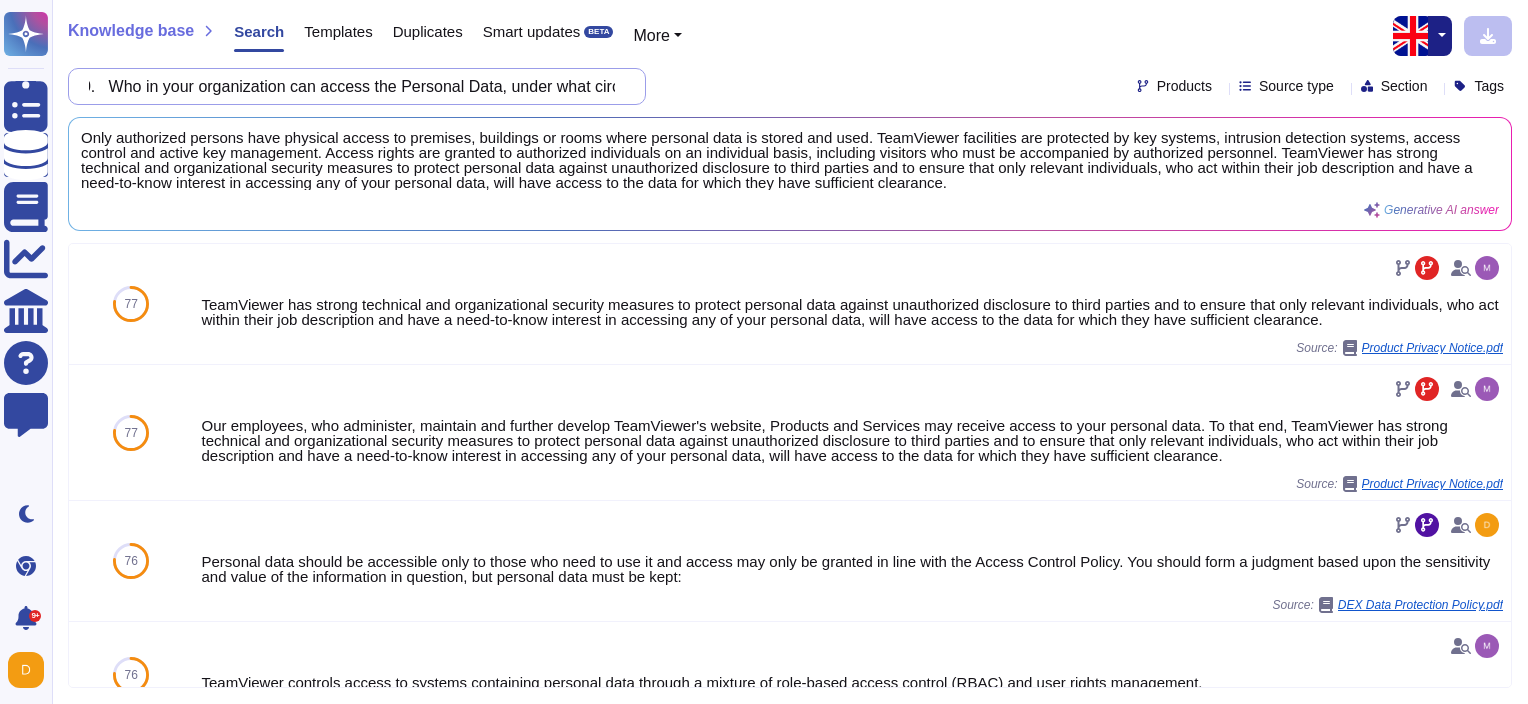 drag, startPoint x: 615, startPoint y: 91, endPoint x: 596, endPoint y: 90, distance: 19.026299 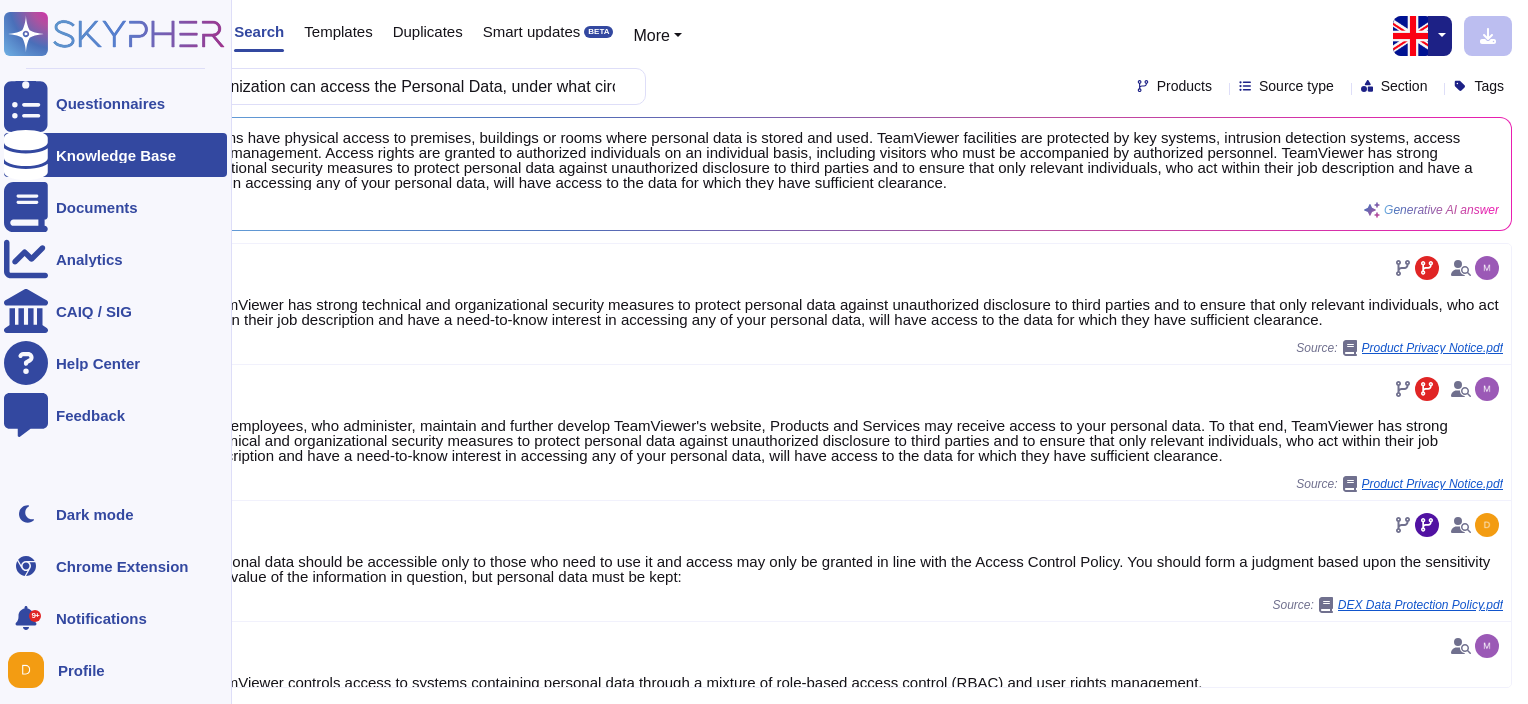 click at bounding box center [26, 155] 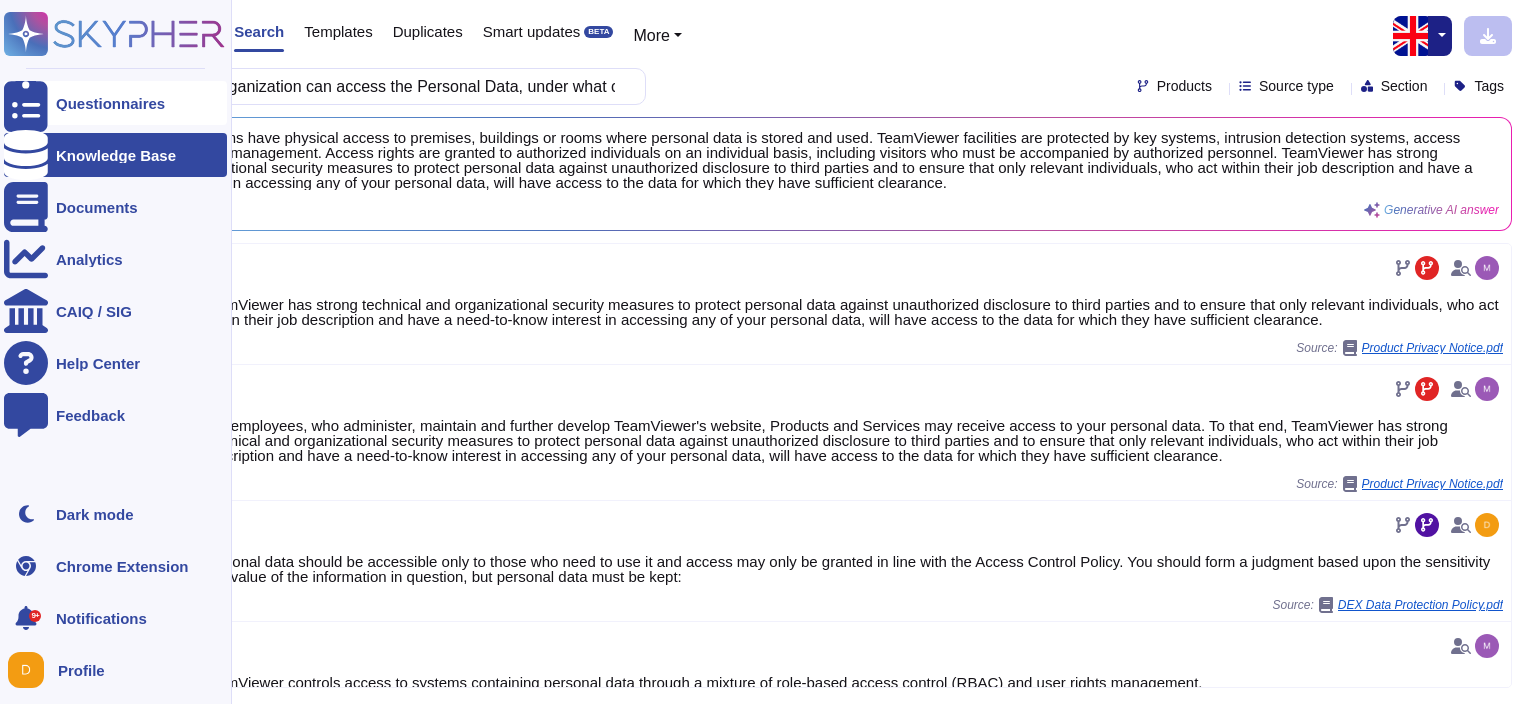 click at bounding box center (26, 103) 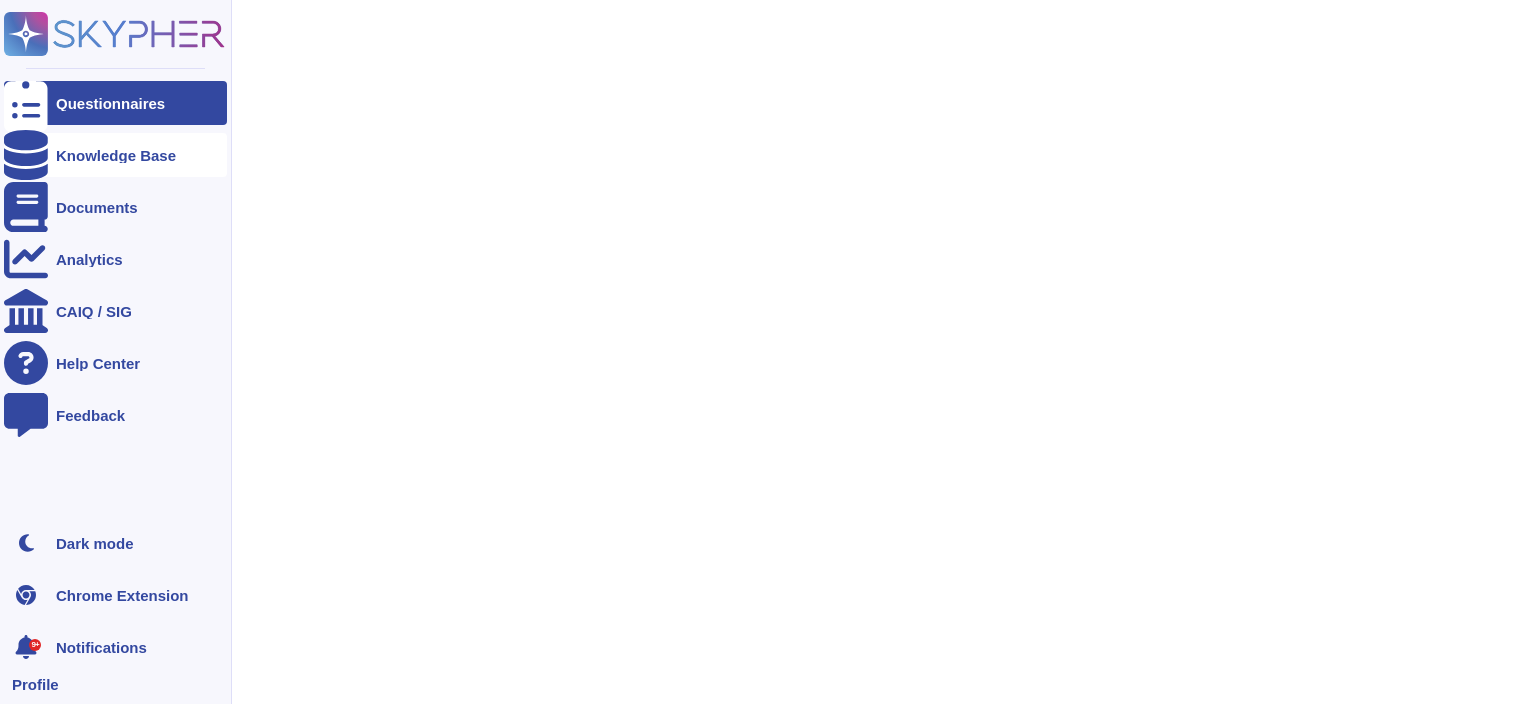 click on "Knowledge Base" at bounding box center (116, 155) 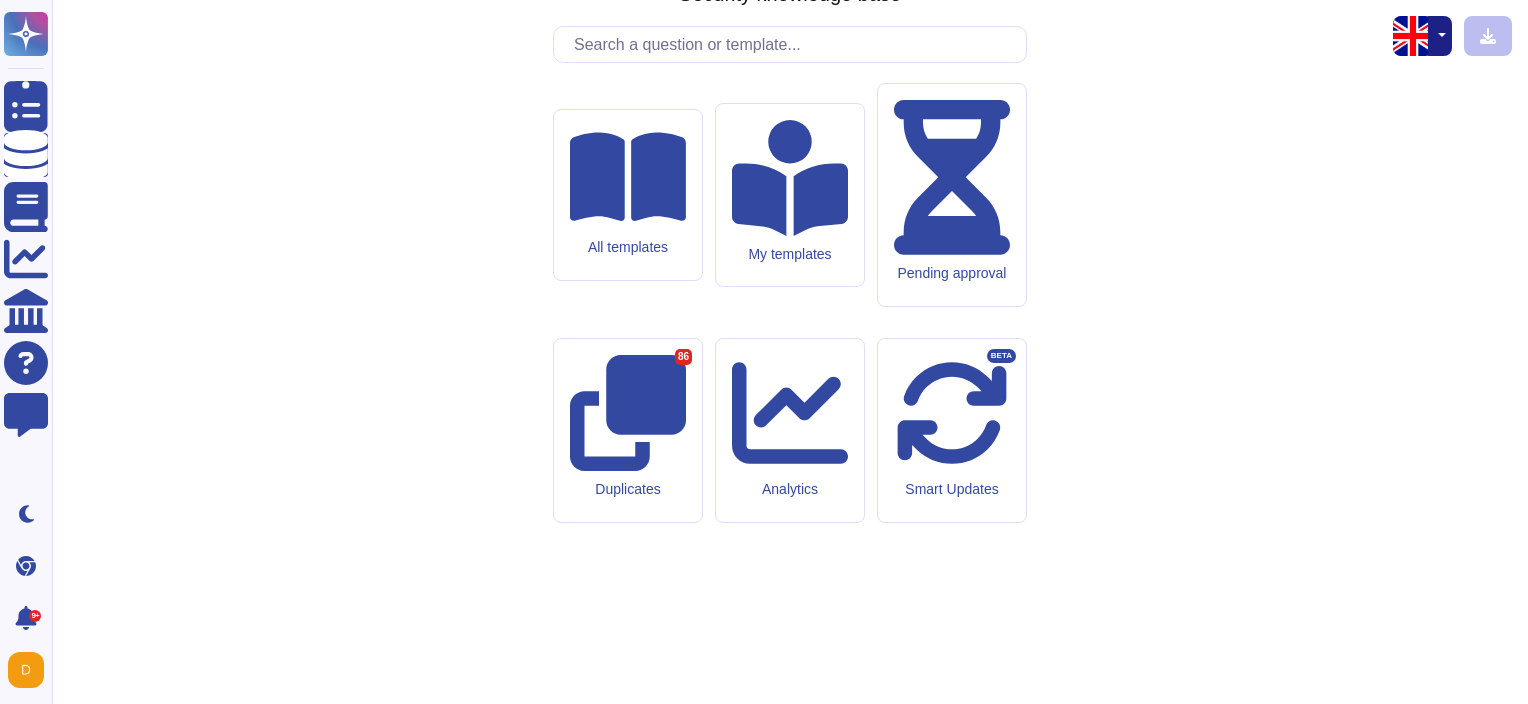 click at bounding box center [795, 44] 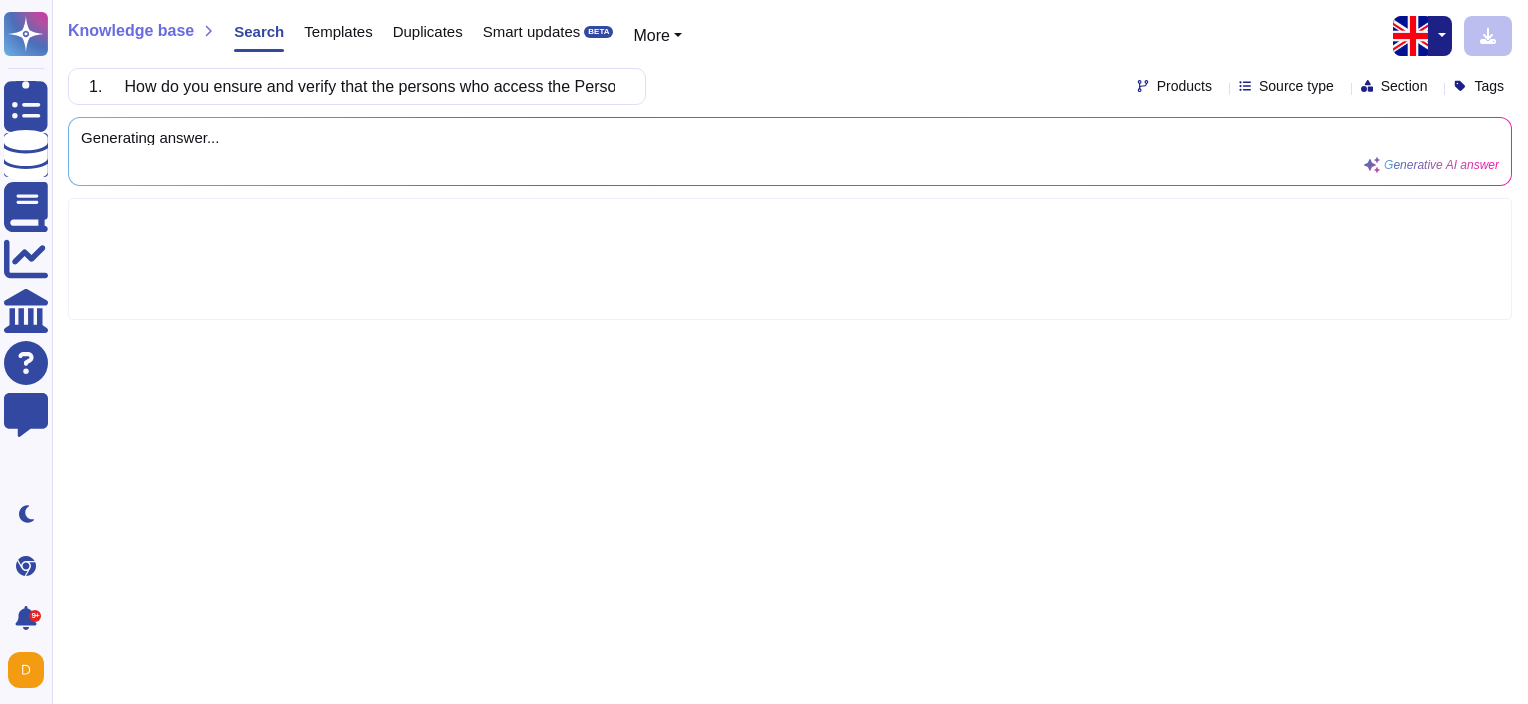 scroll, scrollTop: 0, scrollLeft: 1351, axis: horizontal 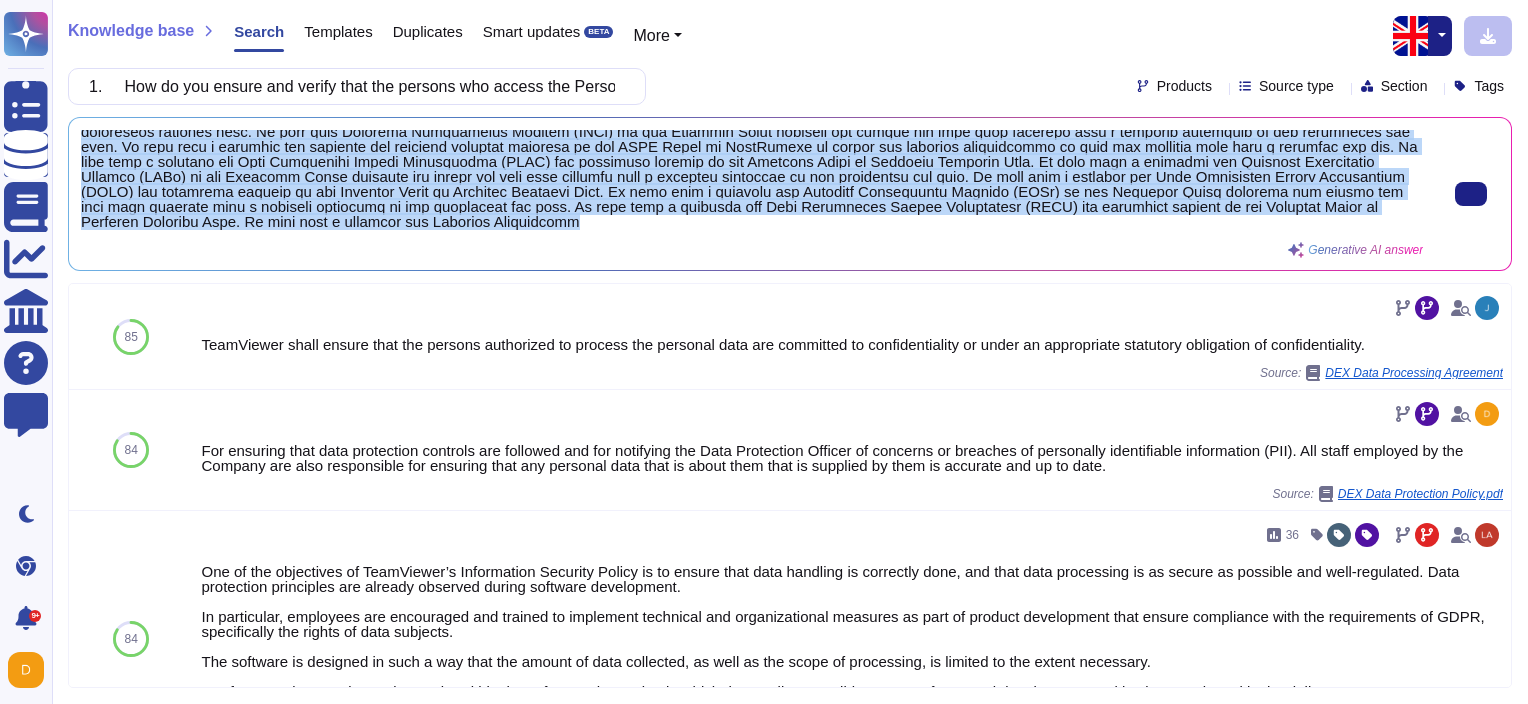 drag, startPoint x: 83, startPoint y: 133, endPoint x: 904, endPoint y: 219, distance: 825.492 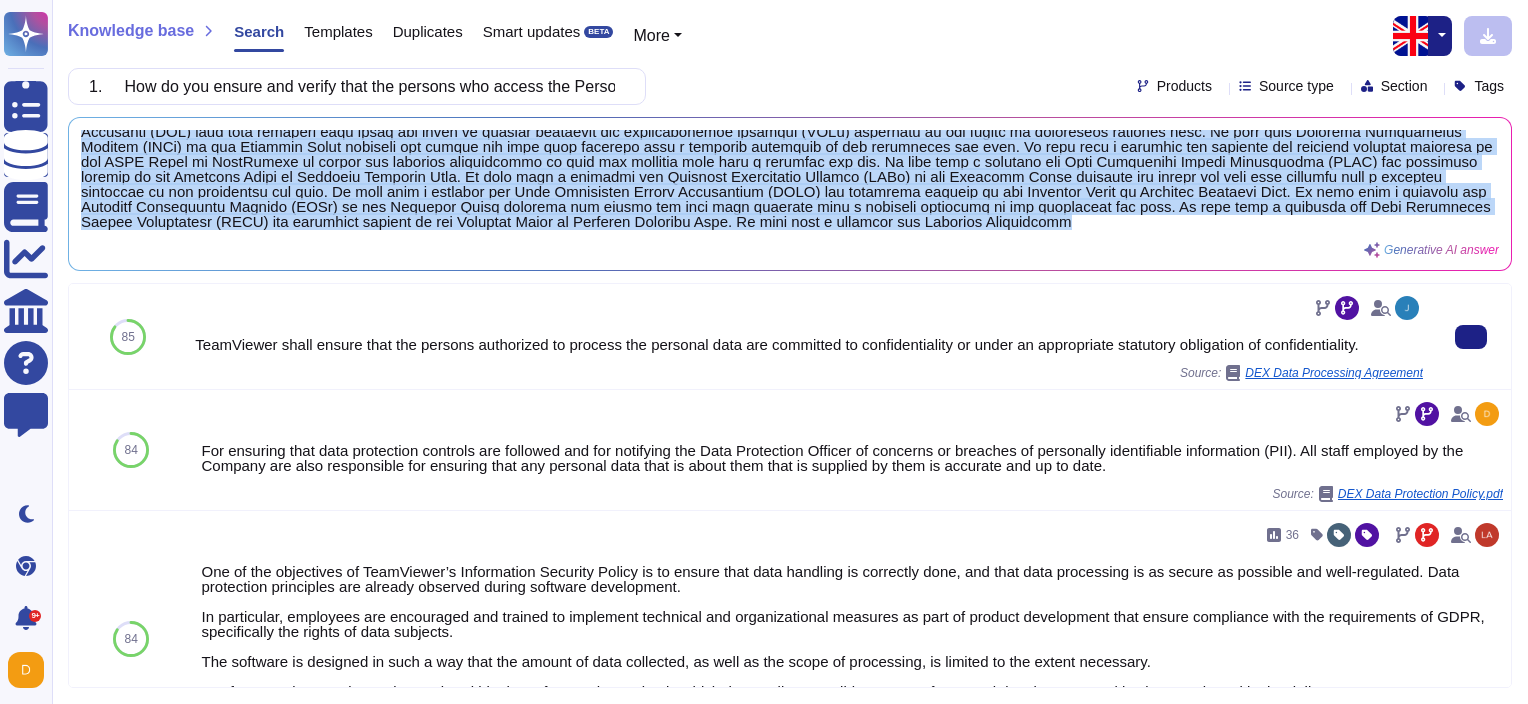 scroll, scrollTop: 96, scrollLeft: 0, axis: vertical 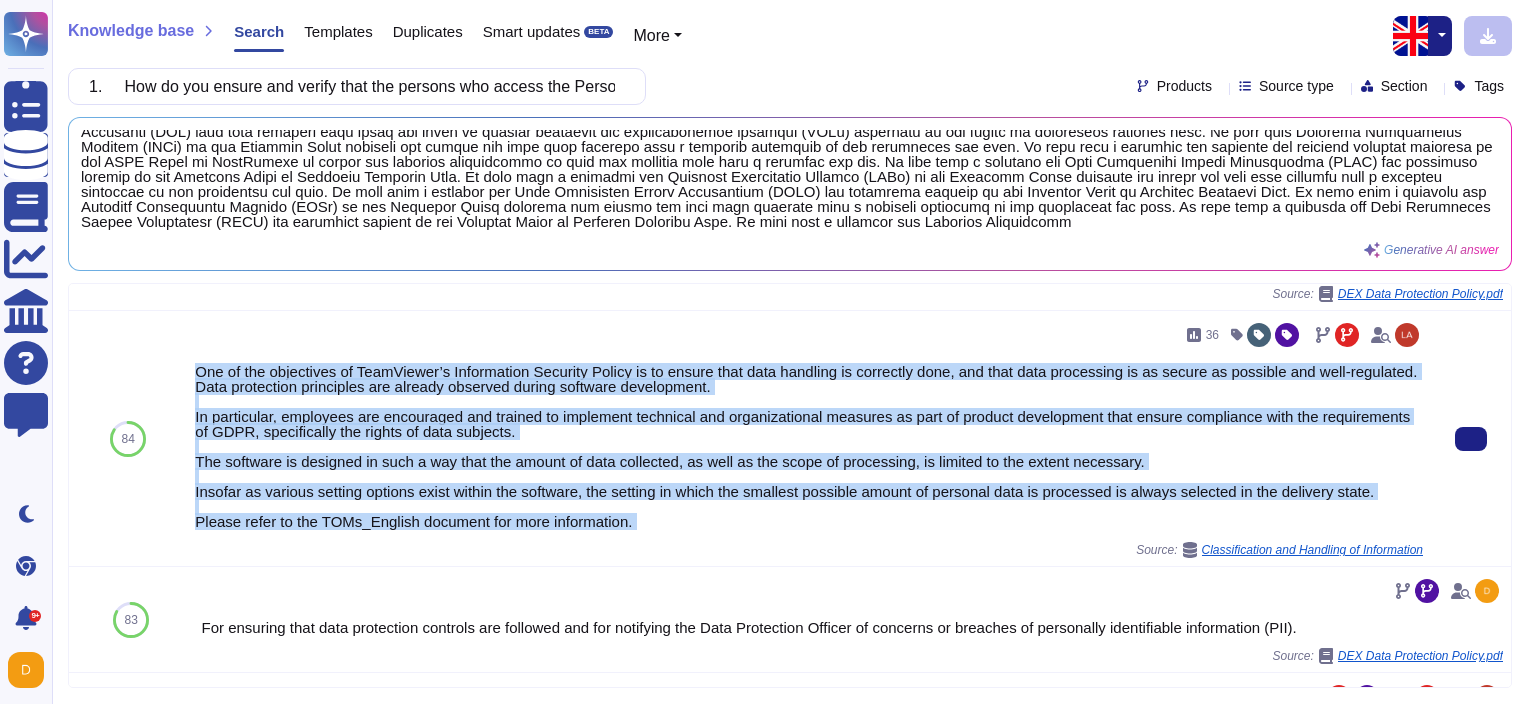 drag, startPoint x: 637, startPoint y: 538, endPoint x: 195, endPoint y: 373, distance: 471.7934 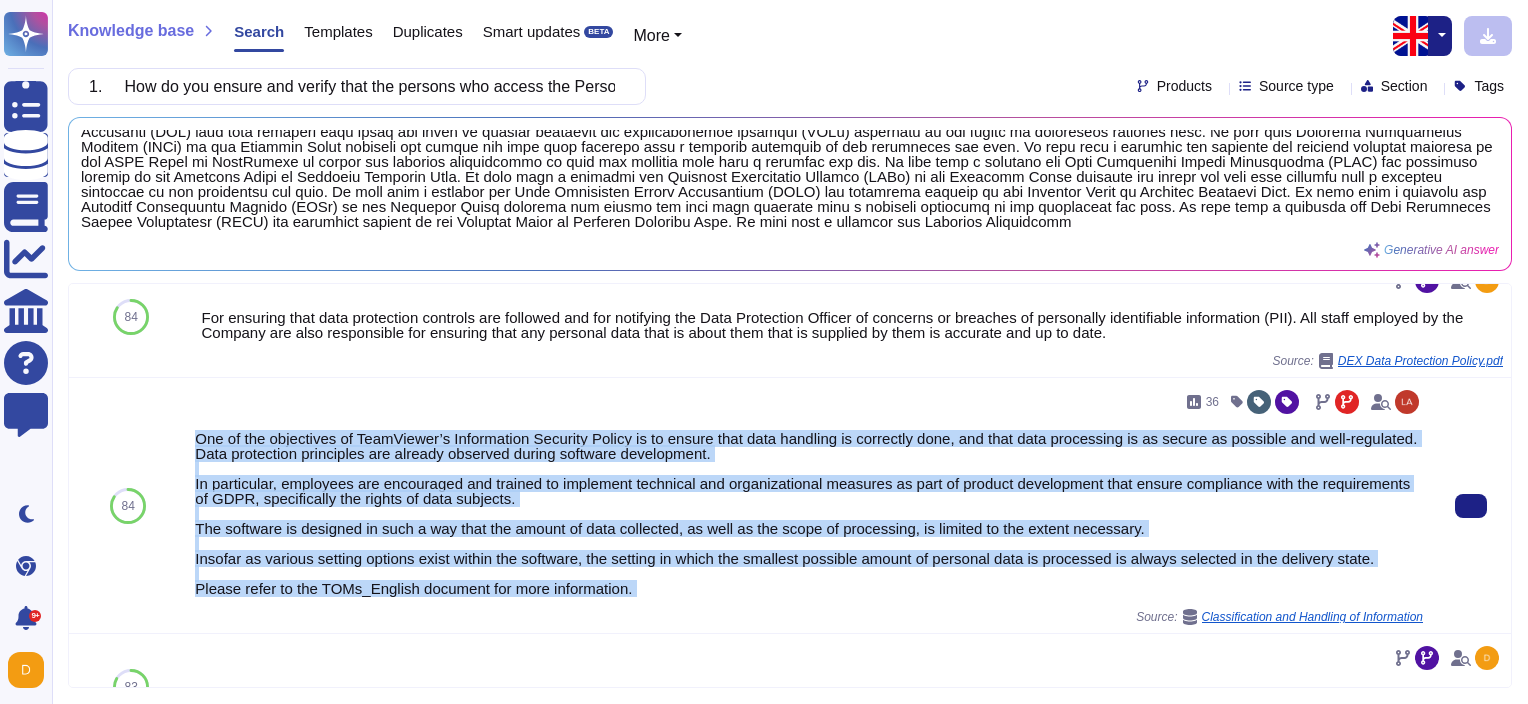 scroll, scrollTop: 100, scrollLeft: 0, axis: vertical 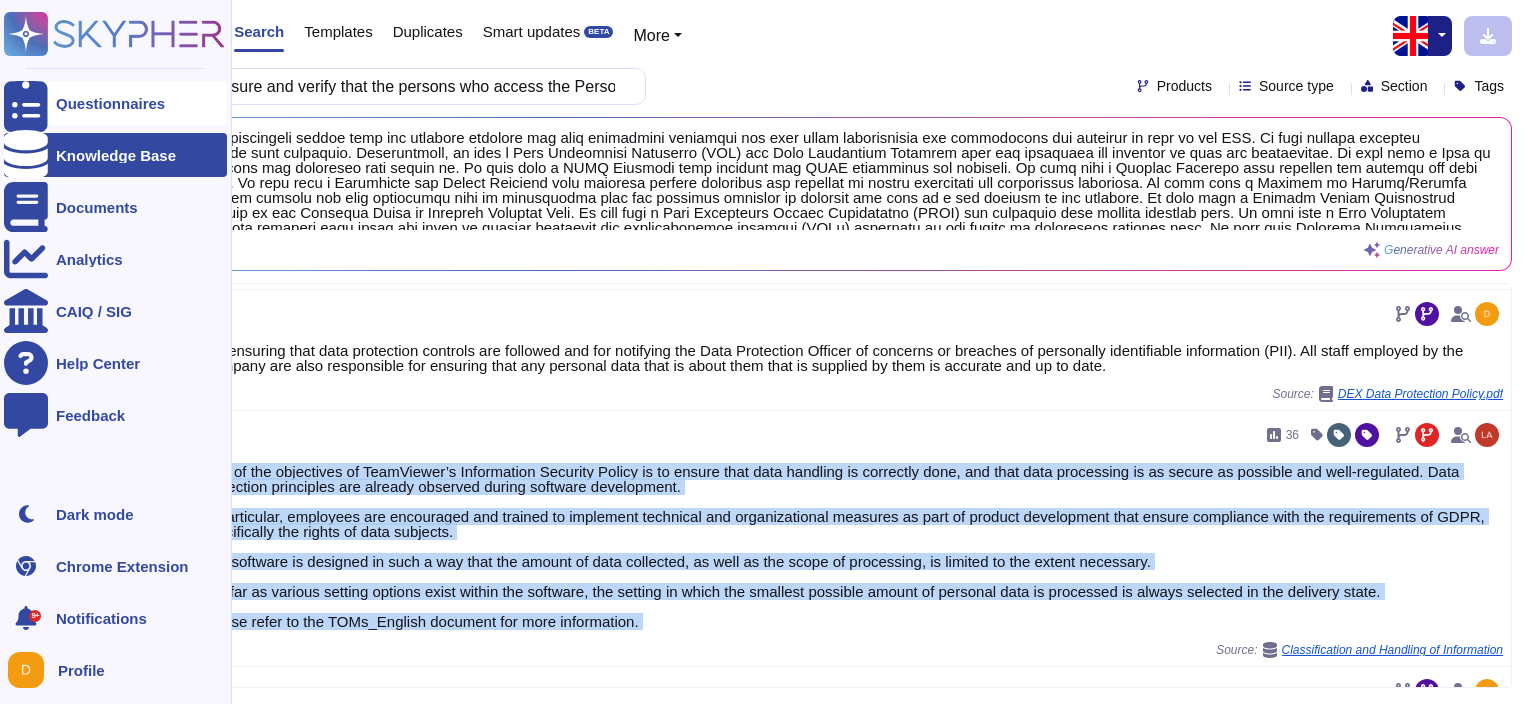 click at bounding box center [26, 103] 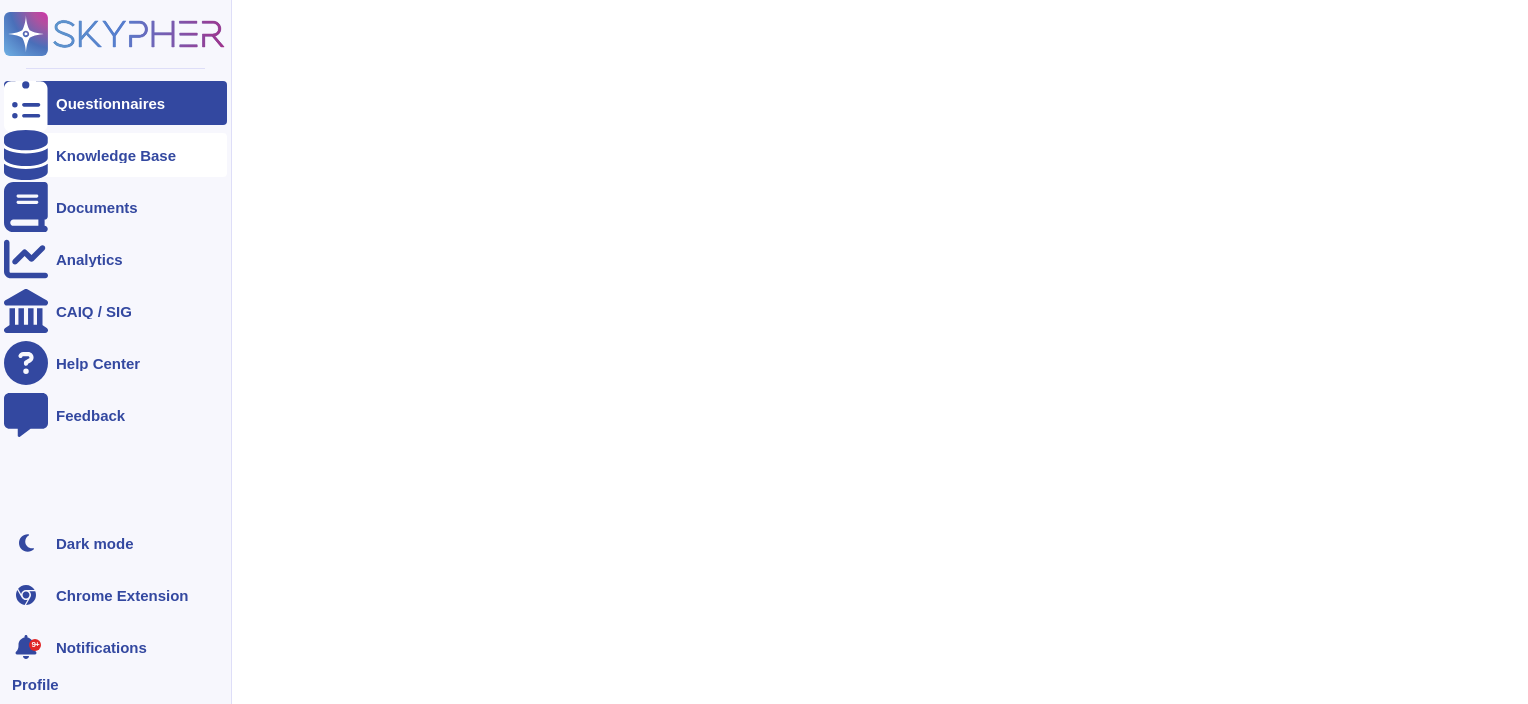 click on "Knowledge Base" at bounding box center (115, 155) 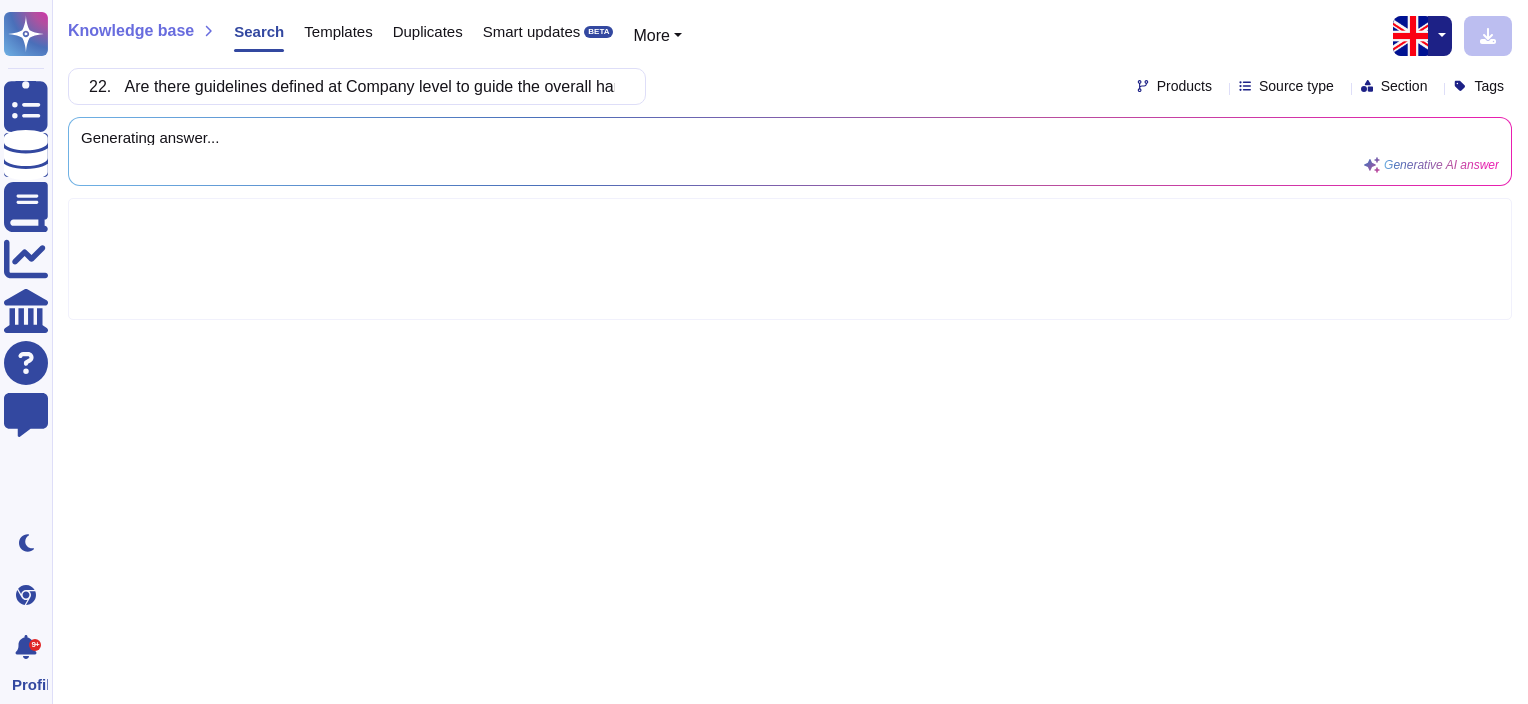 scroll, scrollTop: 0, scrollLeft: 479, axis: horizontal 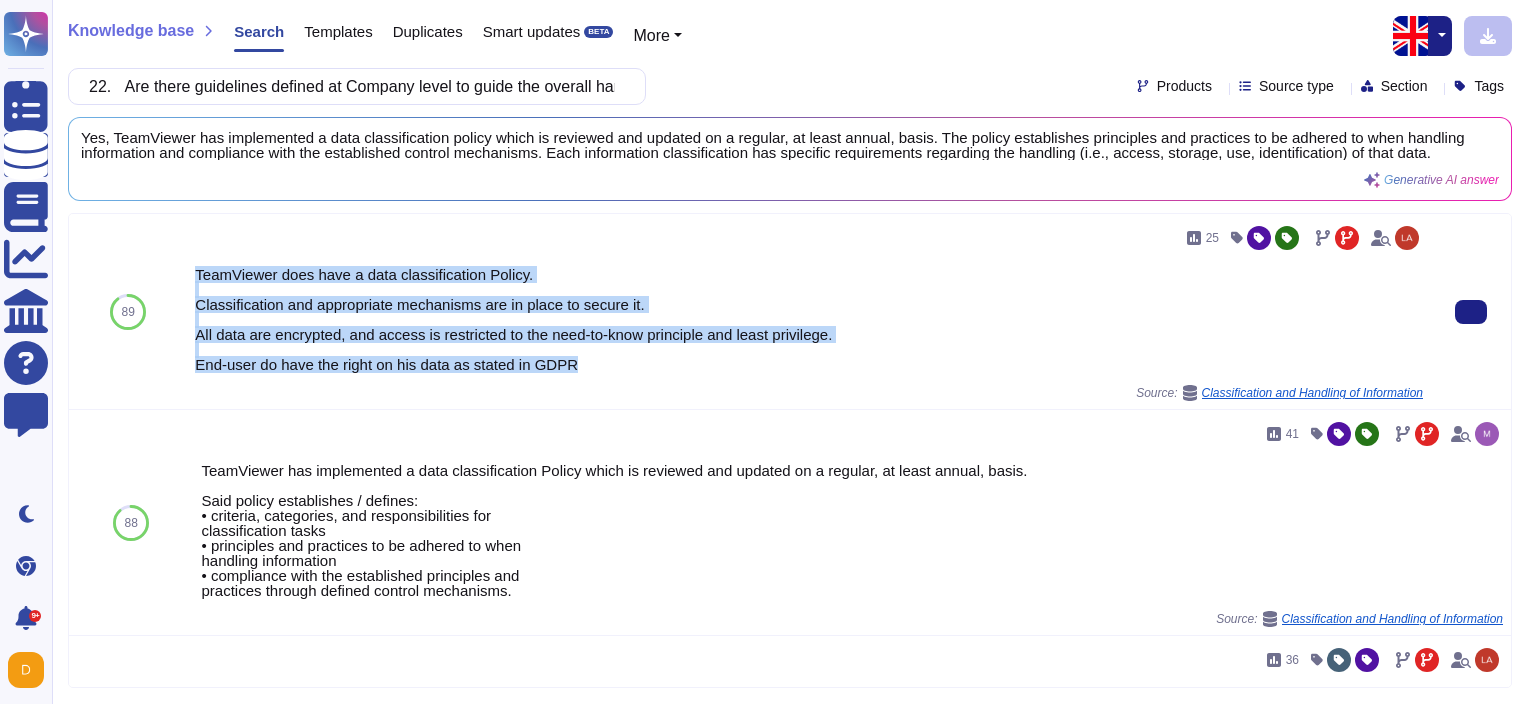drag, startPoint x: 201, startPoint y: 279, endPoint x: 607, endPoint y: 365, distance: 415.00842 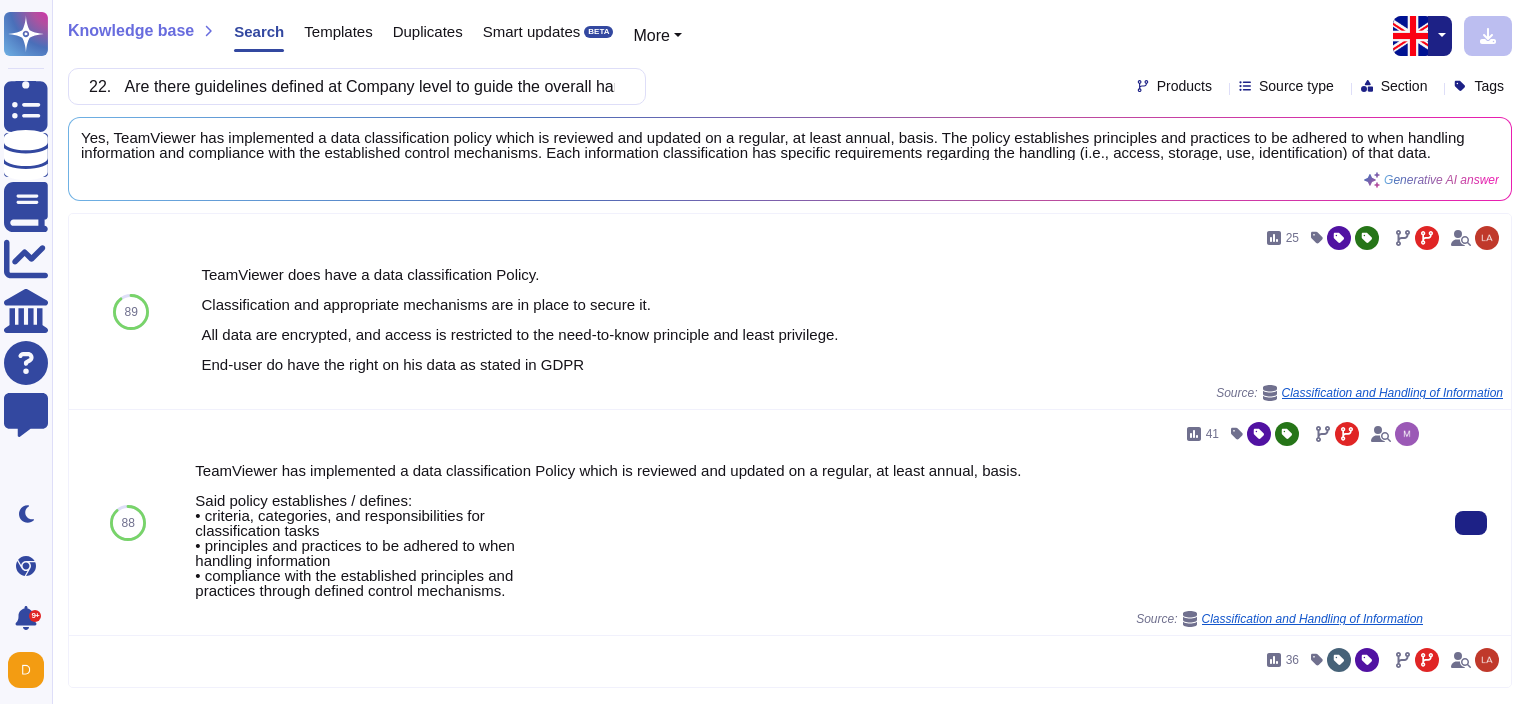 click on "TeamViewer has implemented a data classification Policy which is reviewed and updated on a regular, at least annual, basis.
Said policy establishes / defines:
• criteria, categories, and responsibilities for
classification tasks
• principles and practices to be adhered to when
handling information
• compliance with the established principles and
practices through defined control mechanisms." at bounding box center [809, 530] 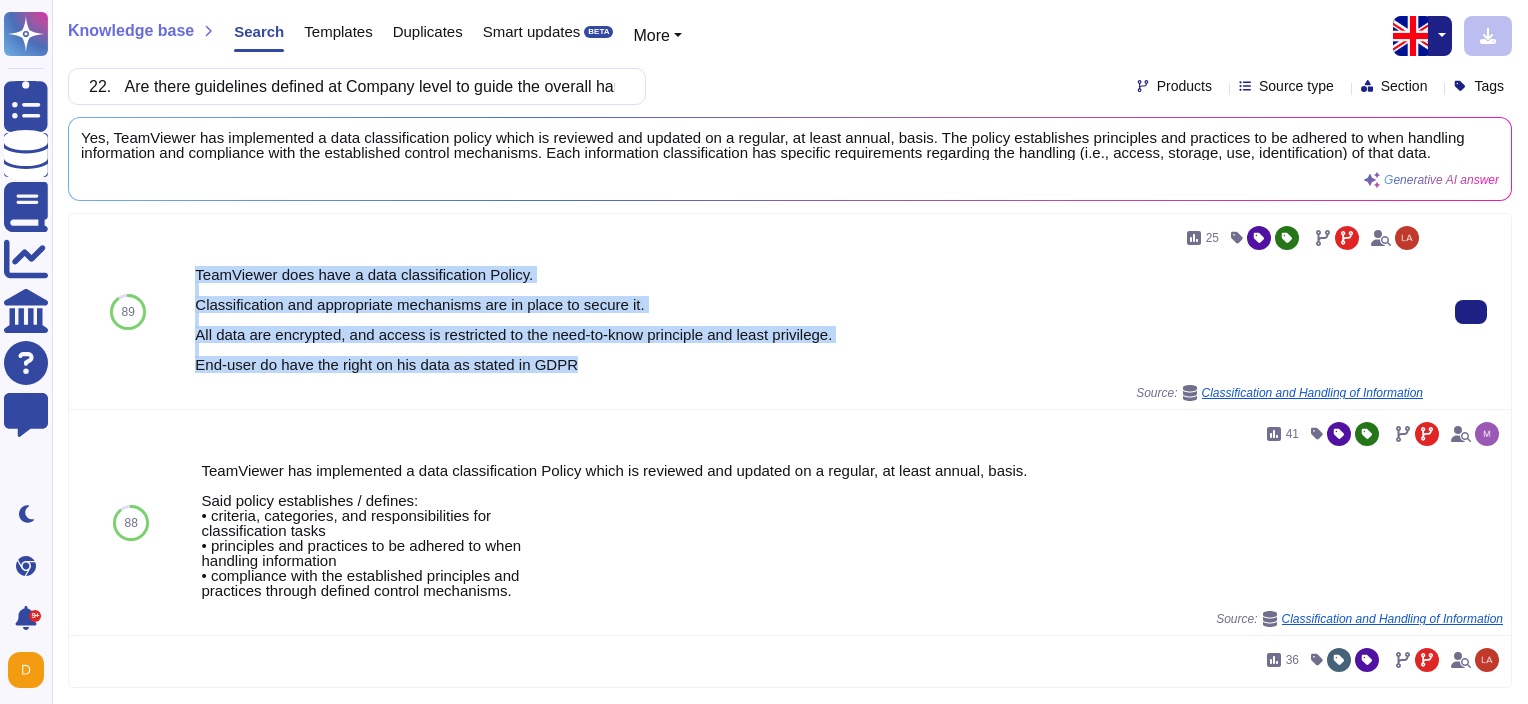 drag, startPoint x: 580, startPoint y: 369, endPoint x: 194, endPoint y: 269, distance: 398.743 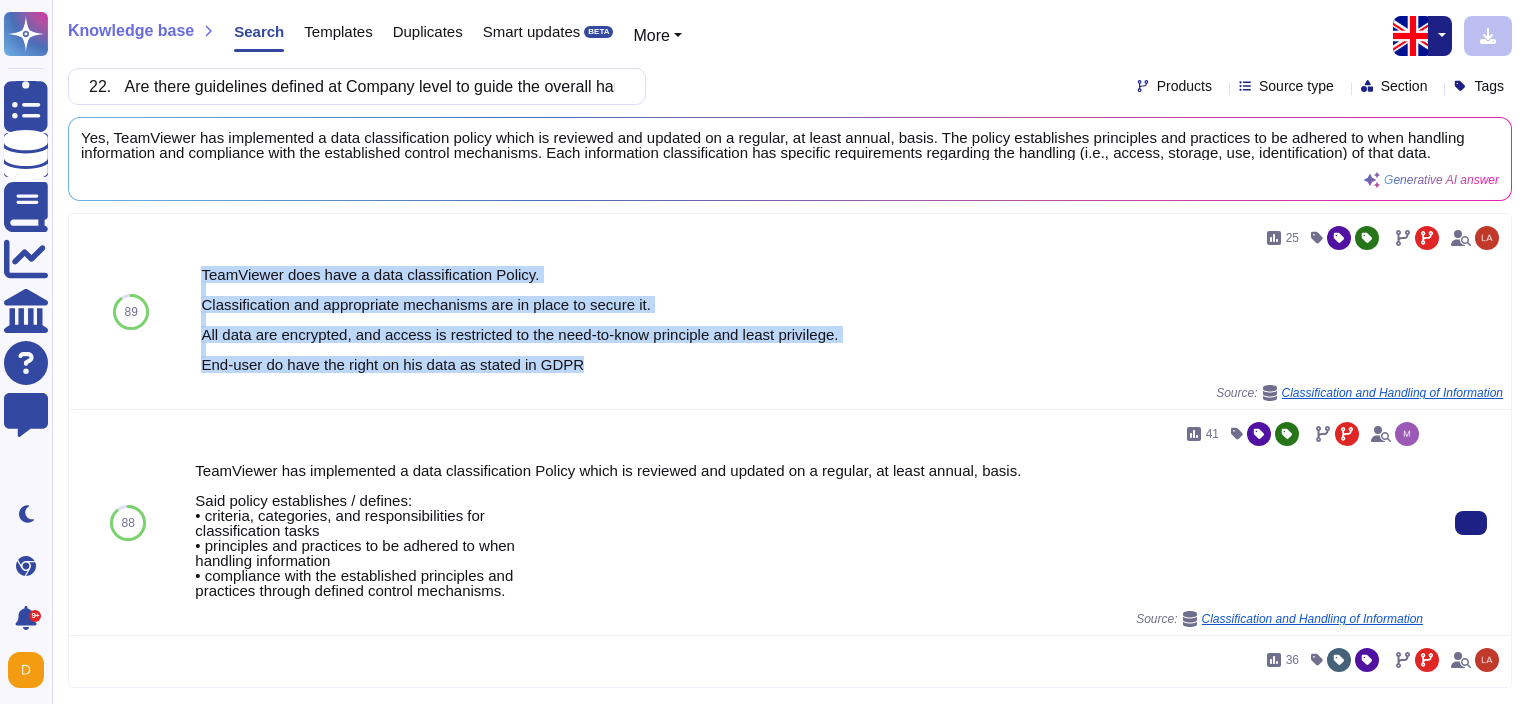 copy on "TeamViewer does have a data classification Policy.
Classification and appropriate mechanisms are in place to secure it.
All data are encrypted, and access is restricted to the need-to-know principle and least privilege.
End-user do have the right on his data as stated in GDPR" 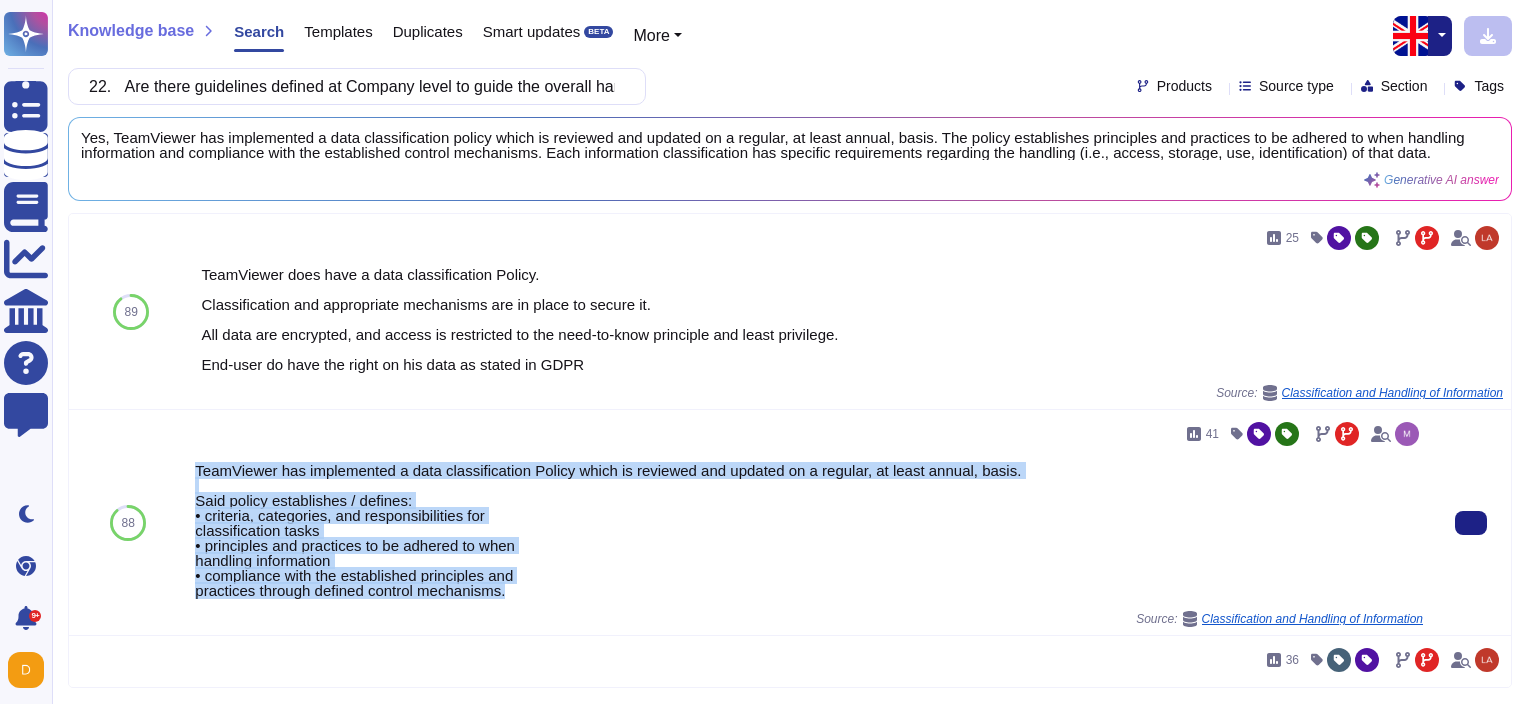 drag, startPoint x: 192, startPoint y: 467, endPoint x: 560, endPoint y: 603, distance: 392.3264 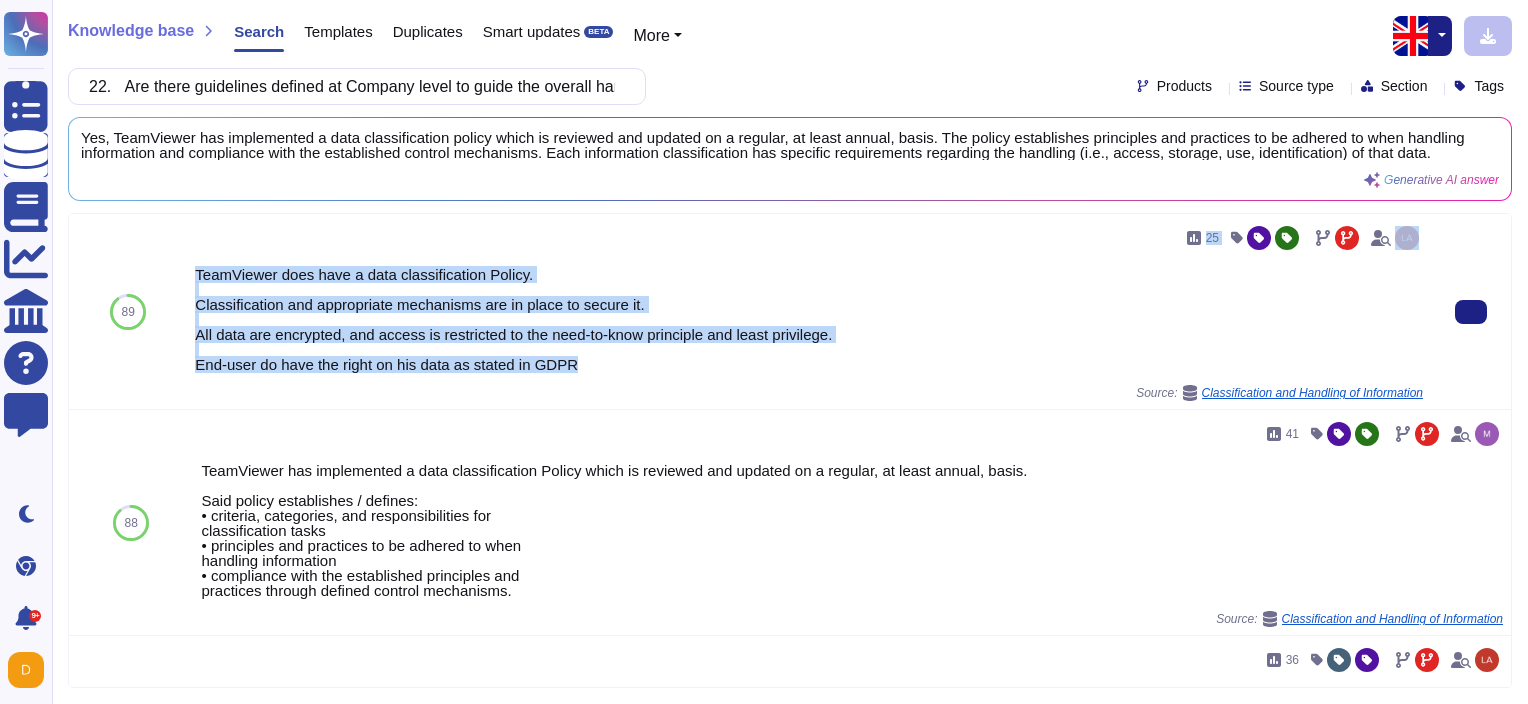 drag, startPoint x: 568, startPoint y: 367, endPoint x: 186, endPoint y: 255, distance: 398.08038 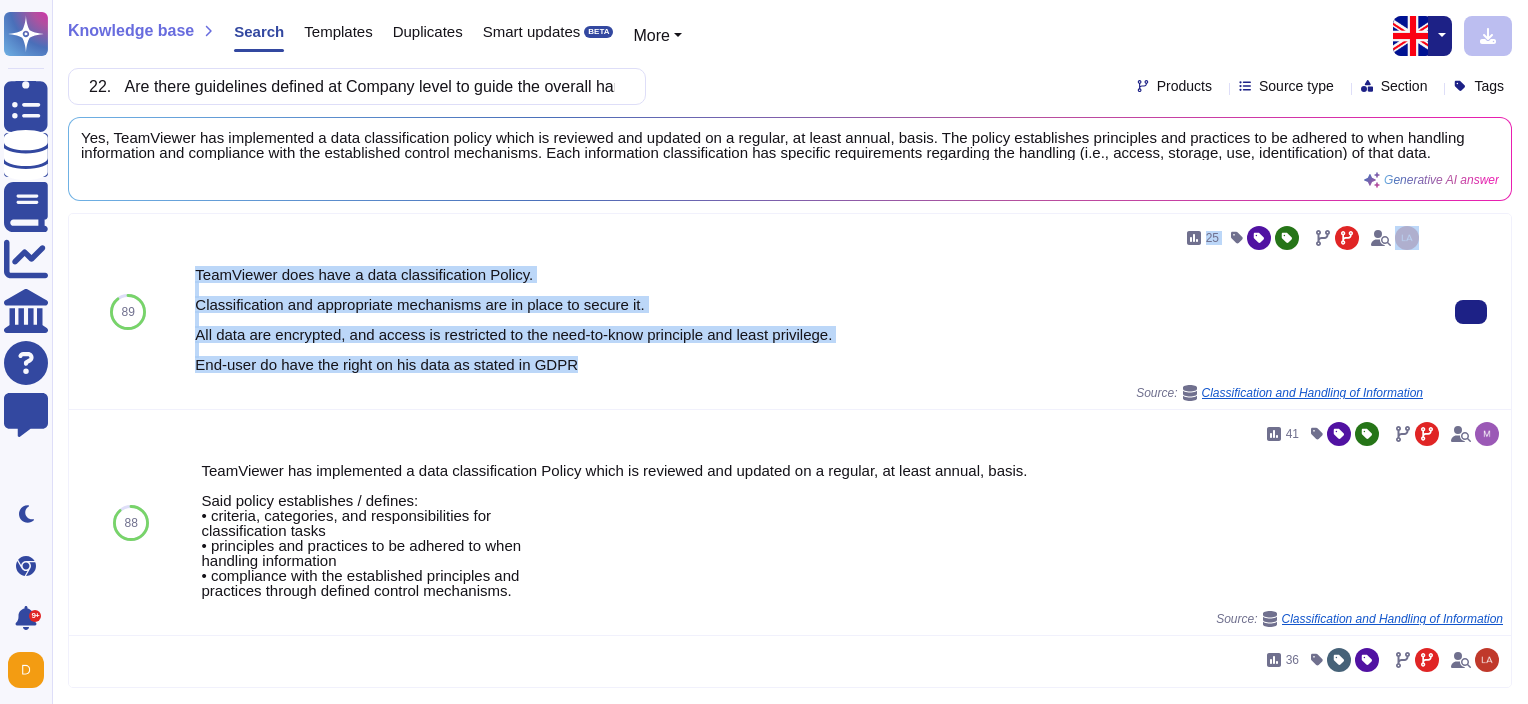 copy on "25 TeamViewer does have a data classification Policy.
Classification and appropriate mechanisms are in place to secure it.
All data are encrypted, and access is restricted to the need-to-know principle and least privilege.
End-user do have the right on his data as stated in GDPR" 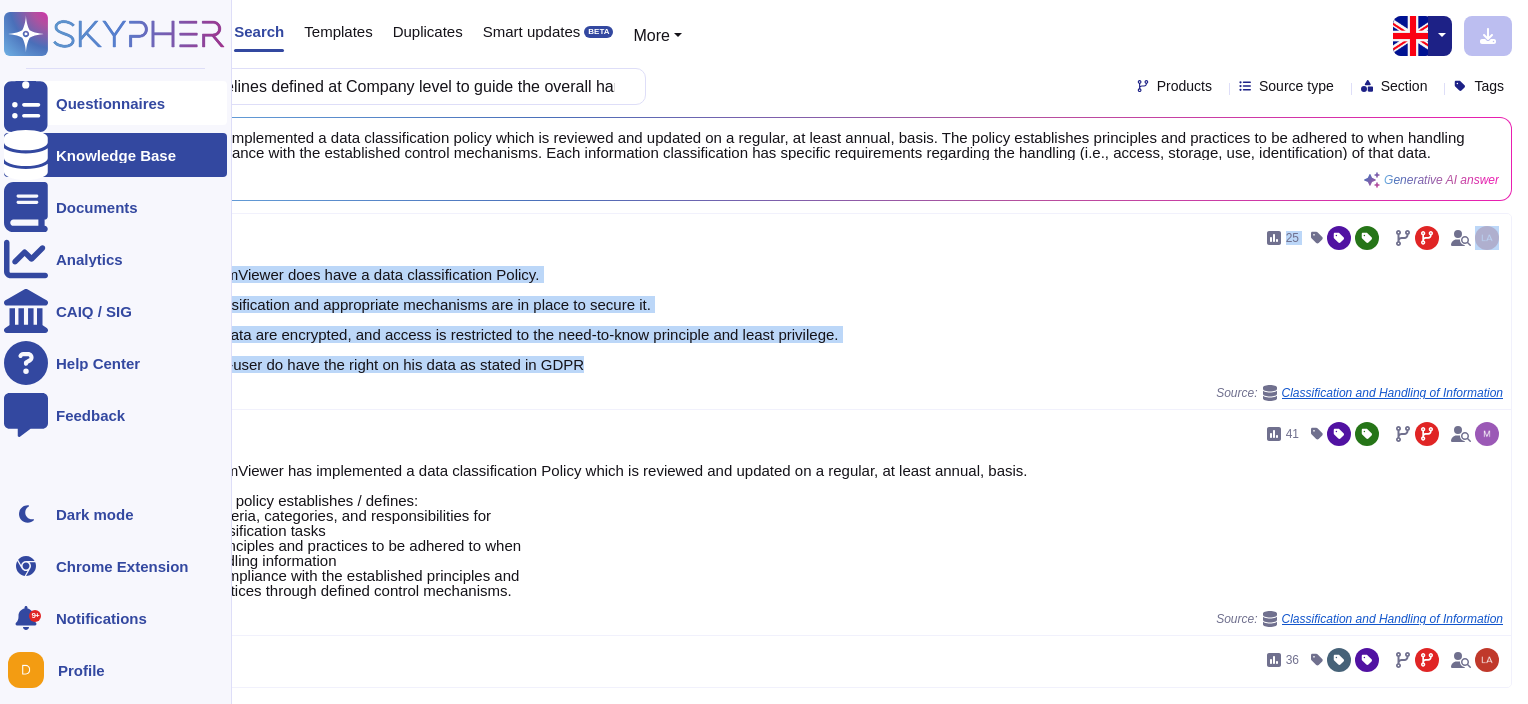 click 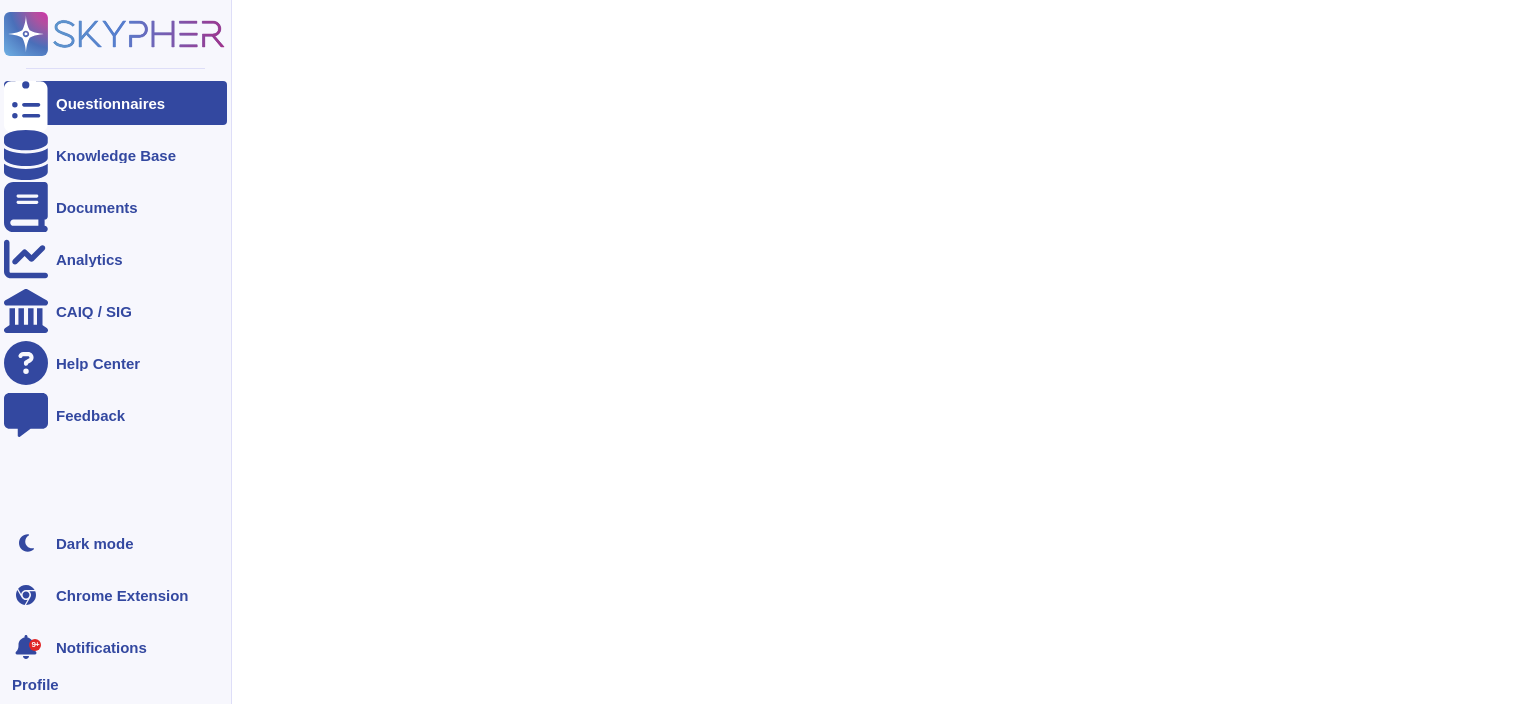 click on "Questionnaires Knowledge Base Documents Analytics CAIQ / SIG Help Center Feedback" at bounding box center (115, 295) 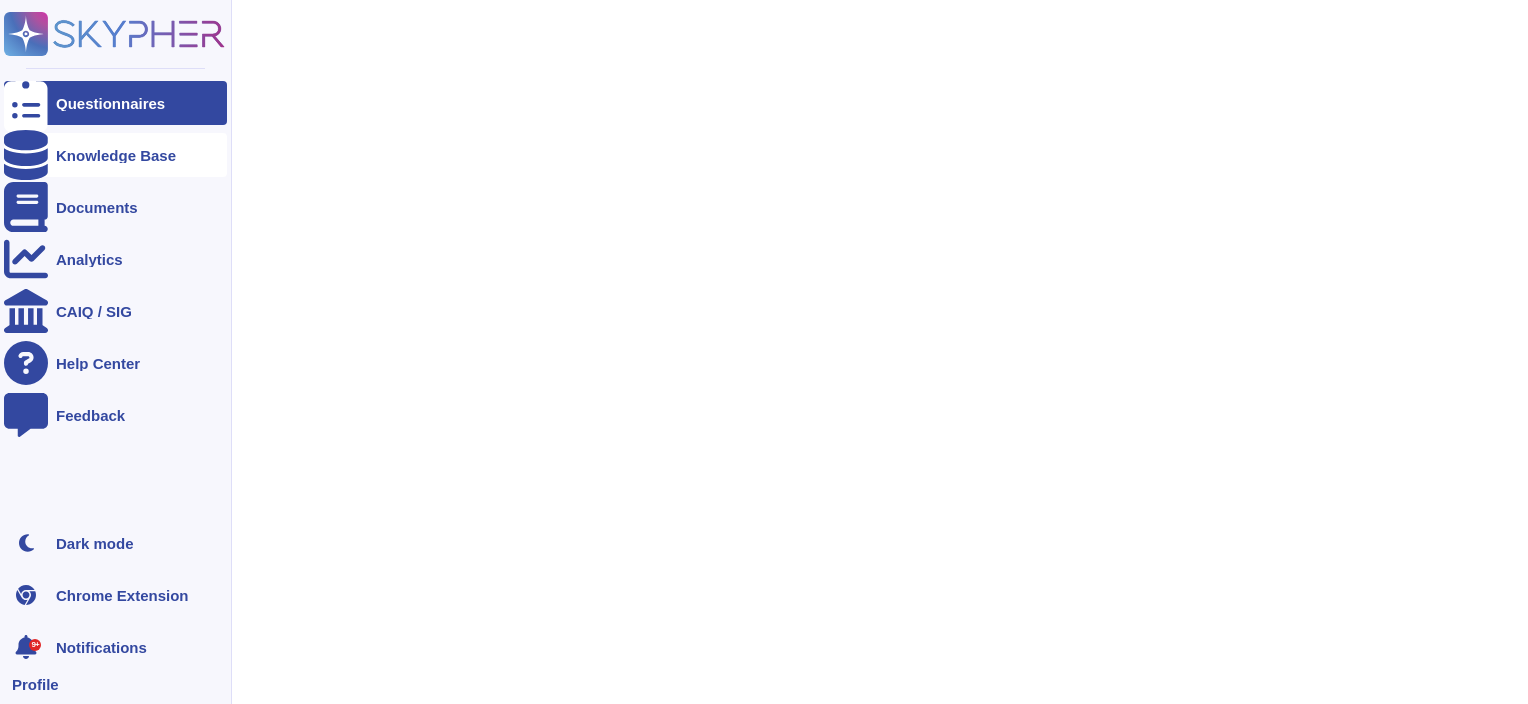 click at bounding box center [26, 155] 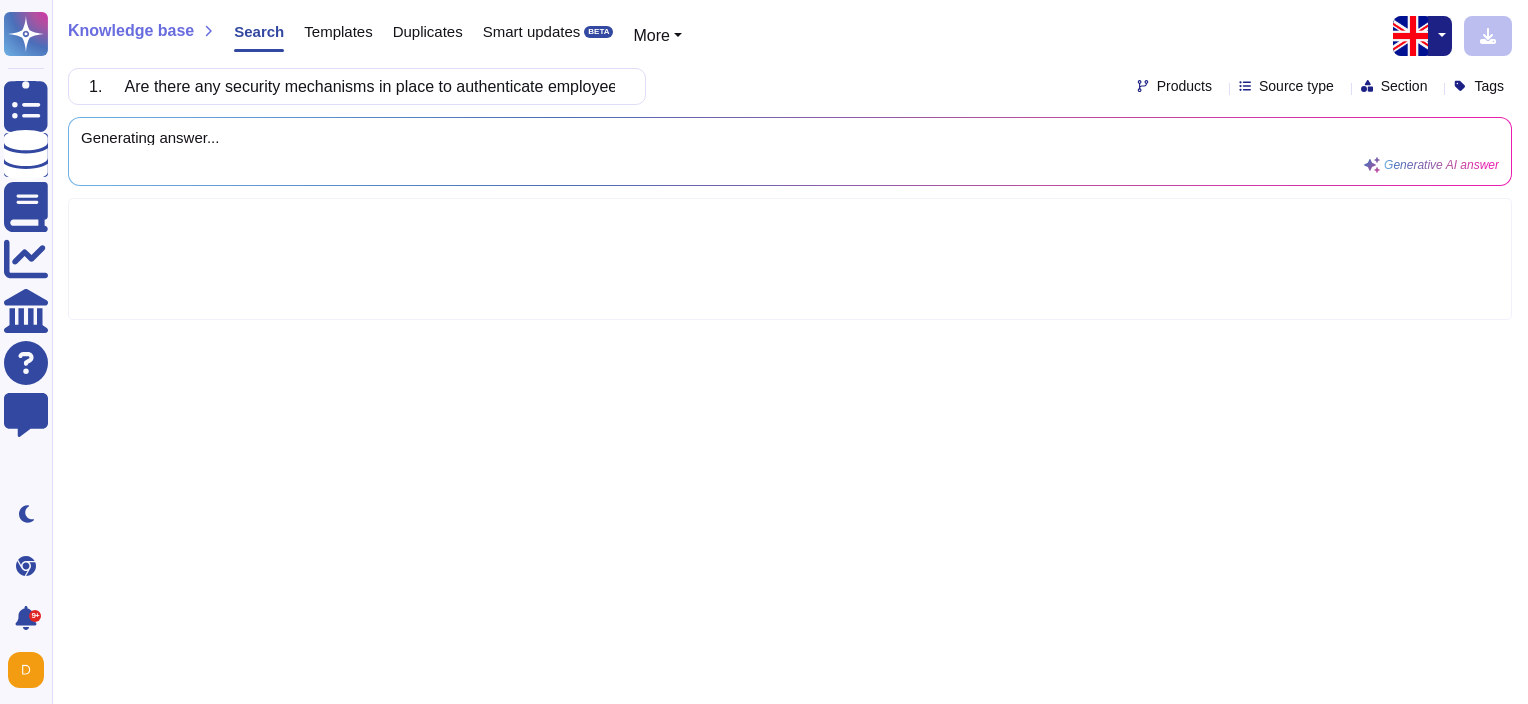 scroll, scrollTop: 0, scrollLeft: 1285, axis: horizontal 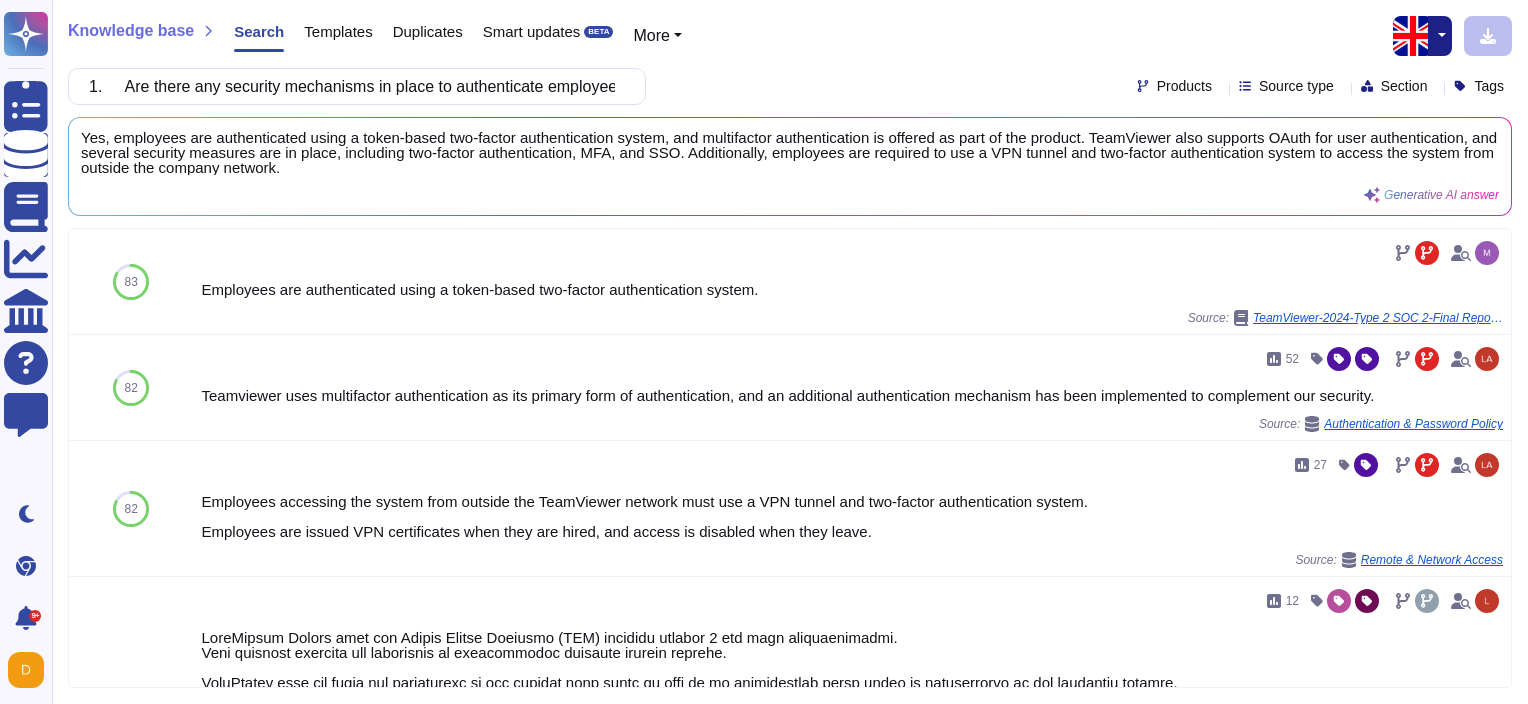 drag, startPoint x: 191, startPoint y: 76, endPoint x: -4, endPoint y: 108, distance: 197.6082 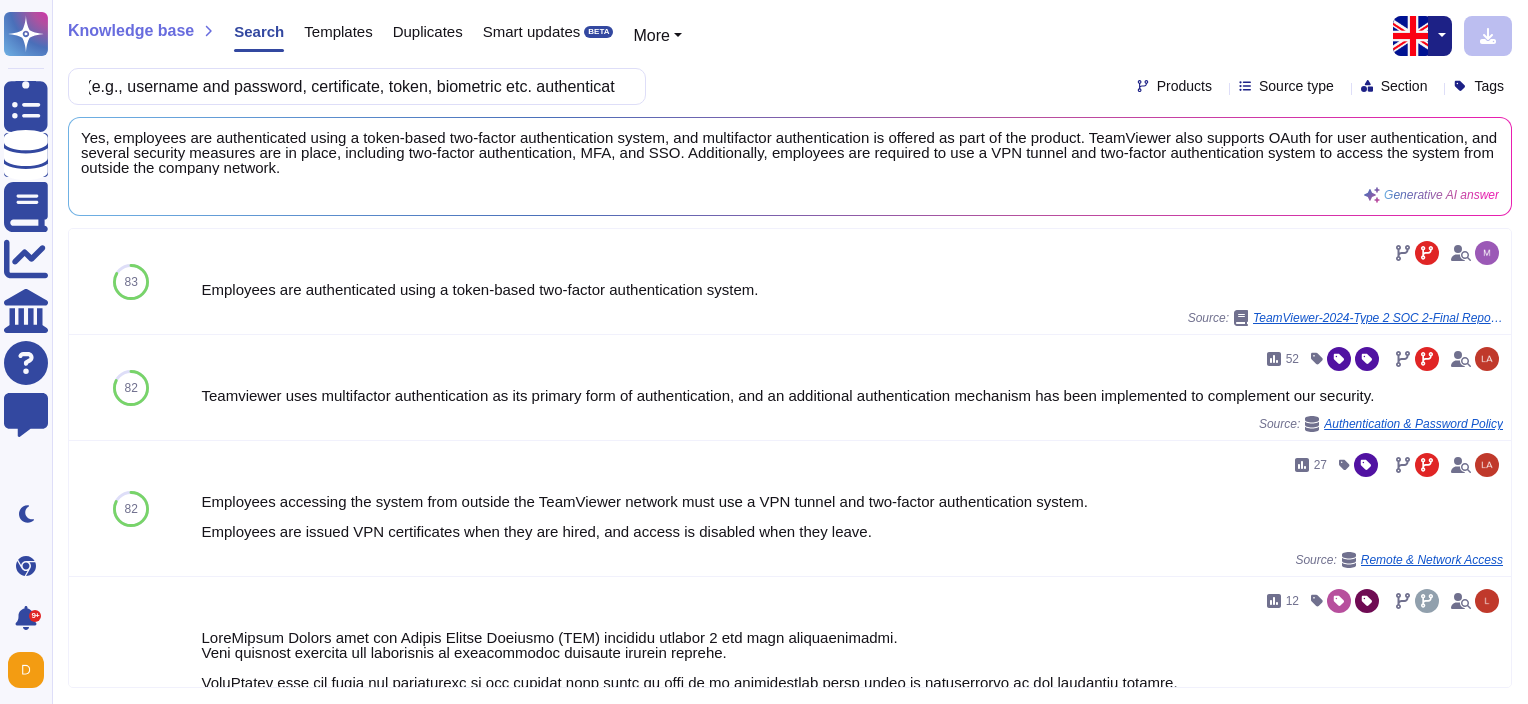 drag, startPoint x: 463, startPoint y: 85, endPoint x: 616, endPoint y: 89, distance: 153.05228 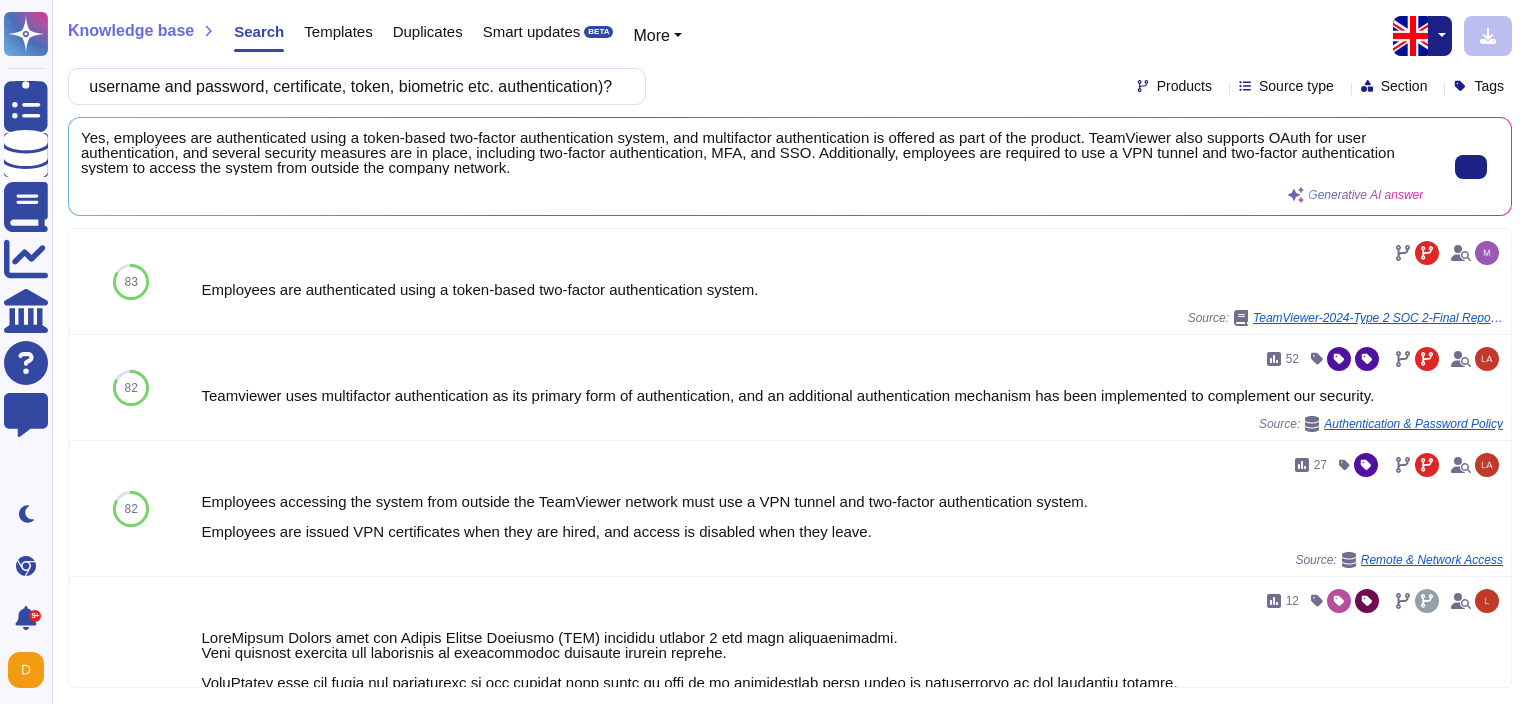 scroll, scrollTop: 0, scrollLeft: 0, axis: both 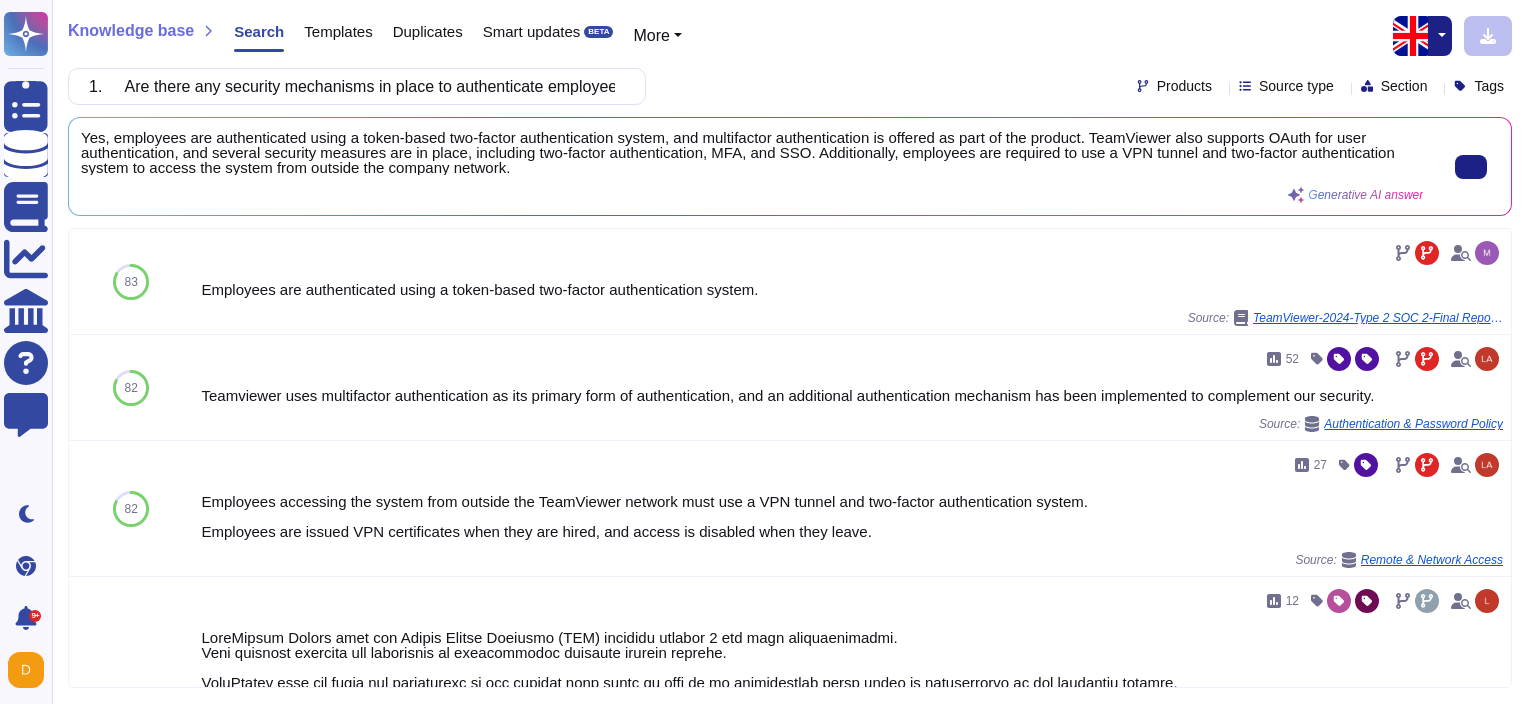 click on "Yes, employees are authenticated using a token-based two-factor authentication system, and multifactor authentication is offered as part of the product. TeamViewer also supports OAuth for user authentication, and several security measures are in place, including two-factor authentication, MFA, and SSO. Additionally, employees are required to use a VPN tunnel and two-factor authentication system to access the system from outside the company network. Generative AI answer" at bounding box center (752, 166) 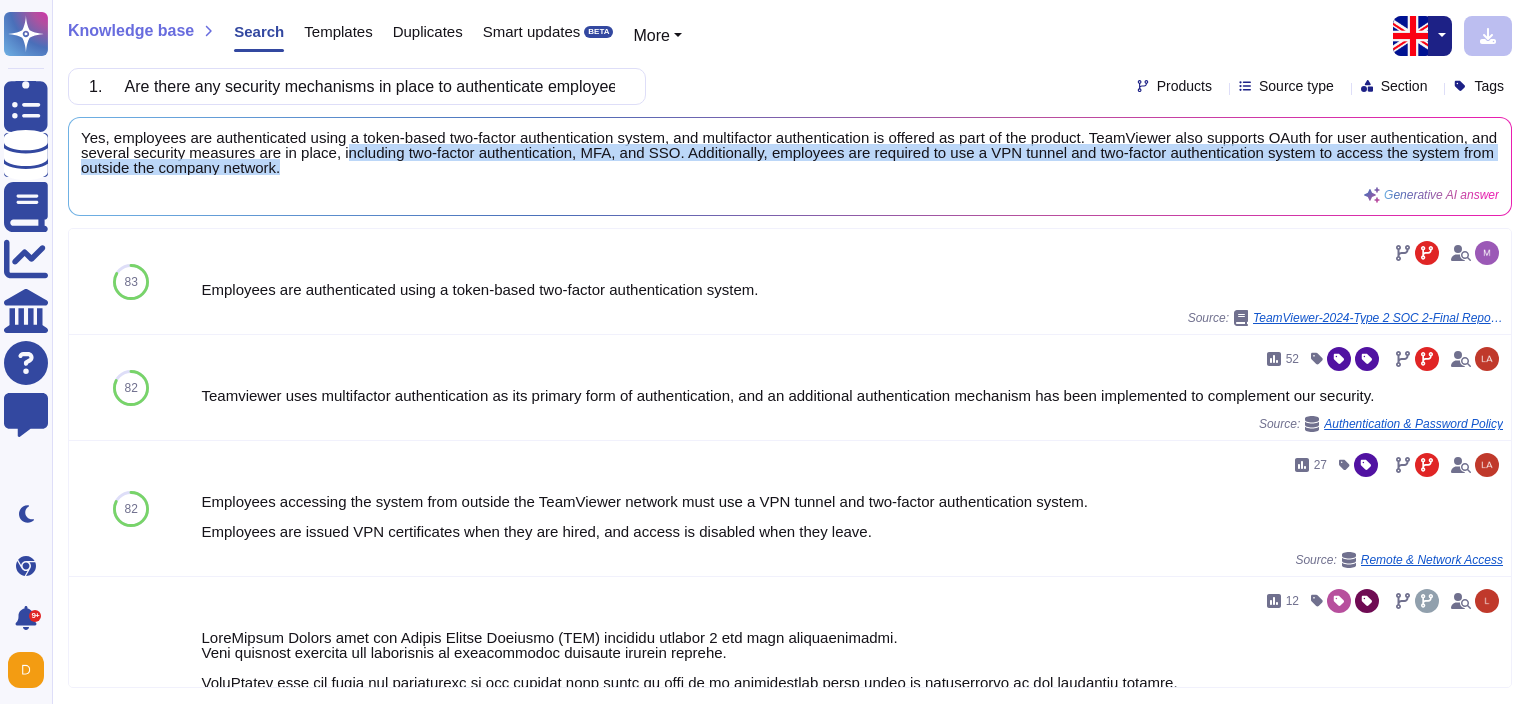 scroll, scrollTop: 0, scrollLeft: 0, axis: both 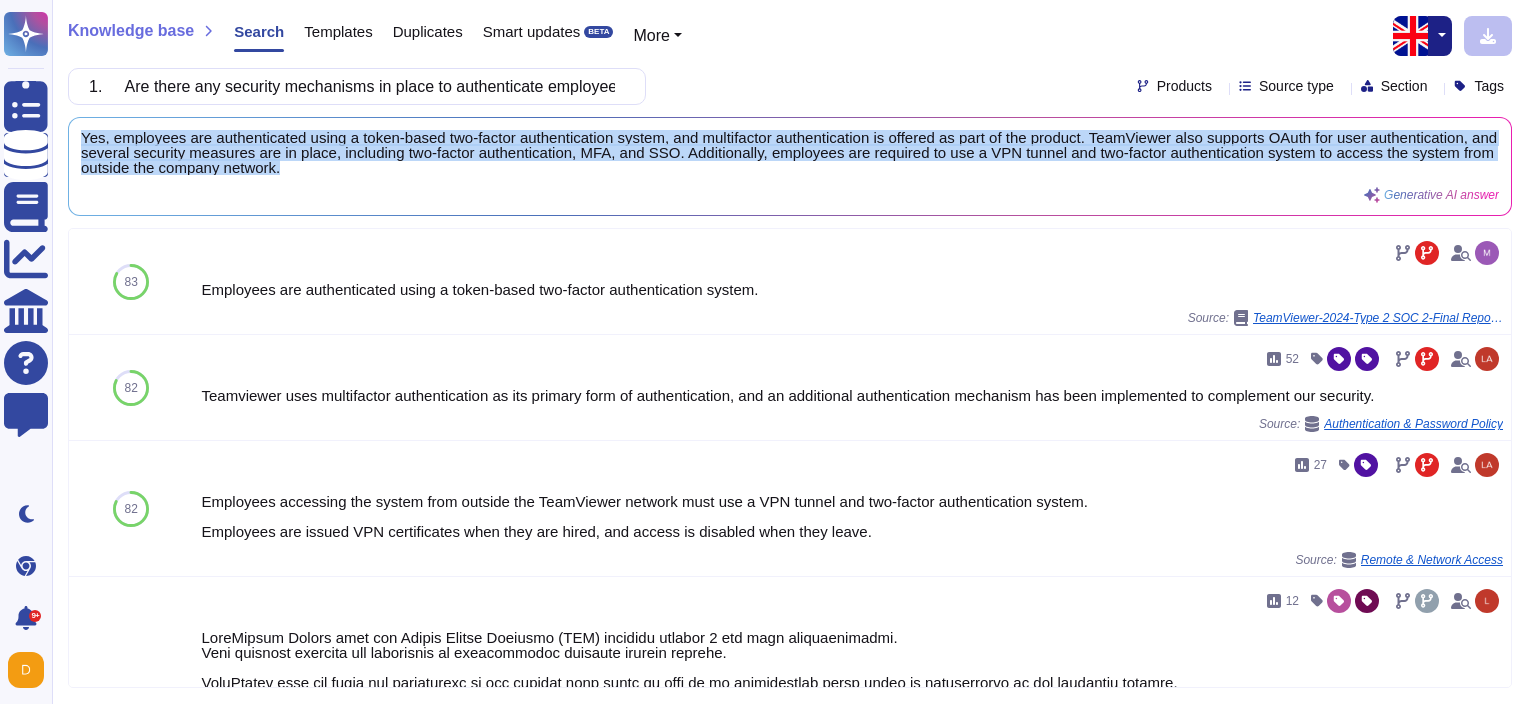 drag, startPoint x: 549, startPoint y: 174, endPoint x: 80, endPoint y: 123, distance: 471.76477 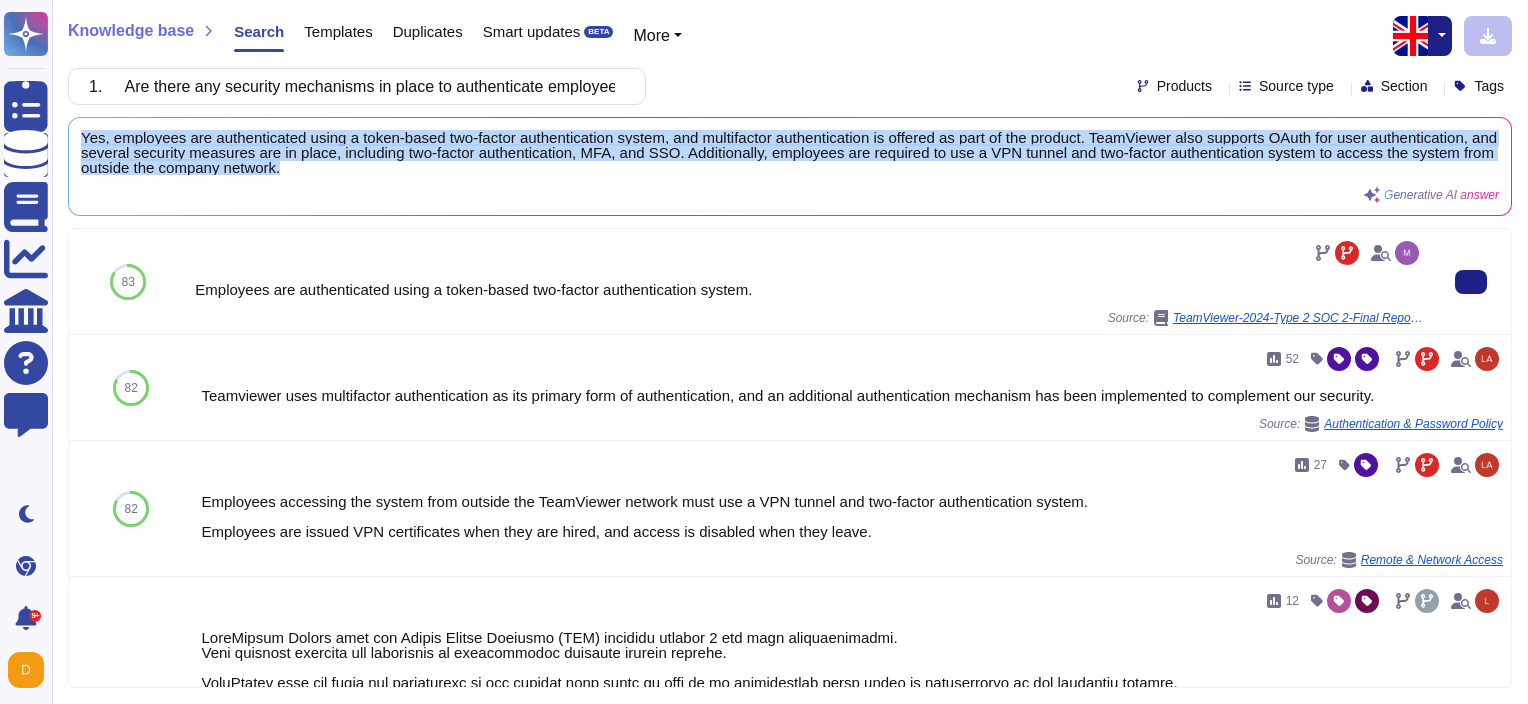 copy on "Yes, employees are authenticated using a token-based two-factor authentication system, and multifactor authentication is offered as part of the product. TeamViewer also supports OAuth for user authentication, and several security measures are in place, including two-factor authentication, MFA, and SSO. Additionally, employees are required to use a VPN tunnel and two-factor authentication system to access the system from outside the company network." 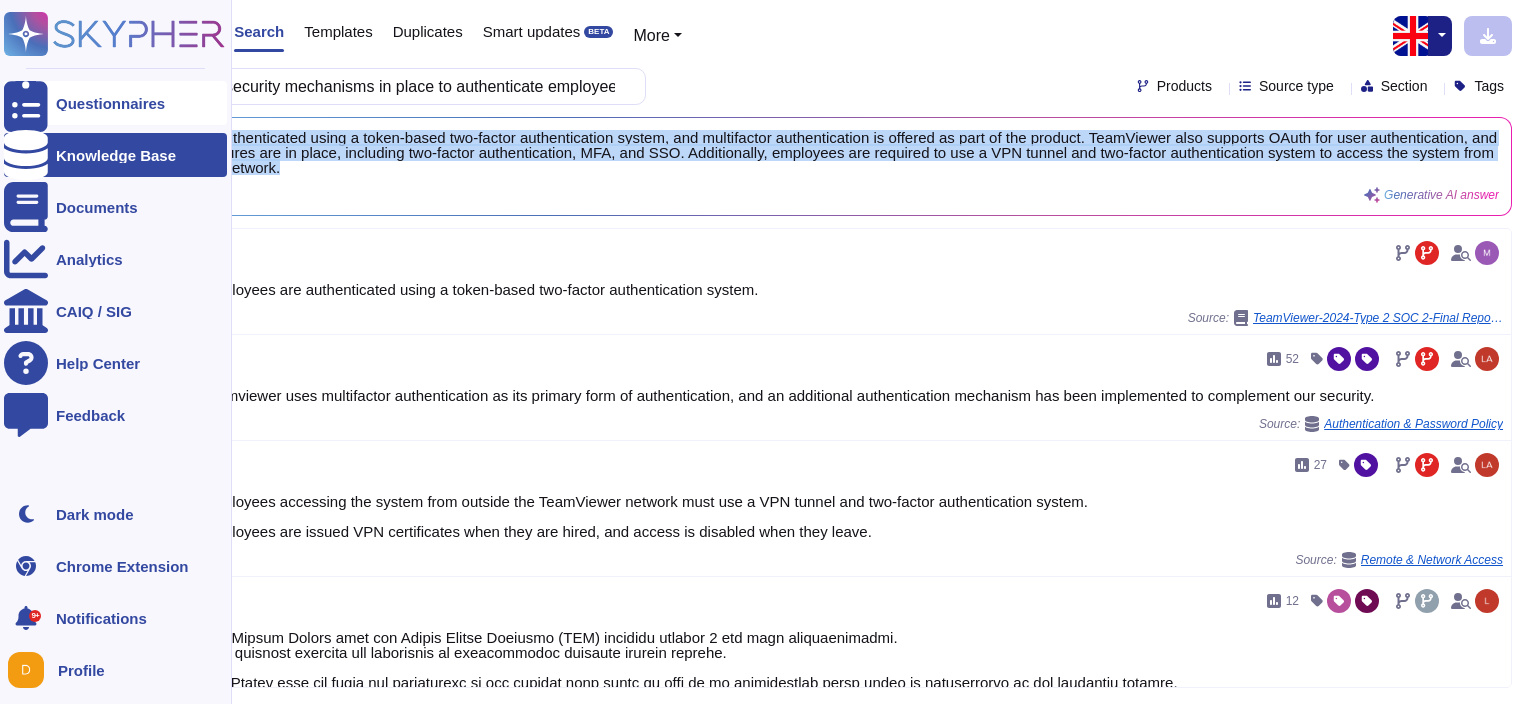 click 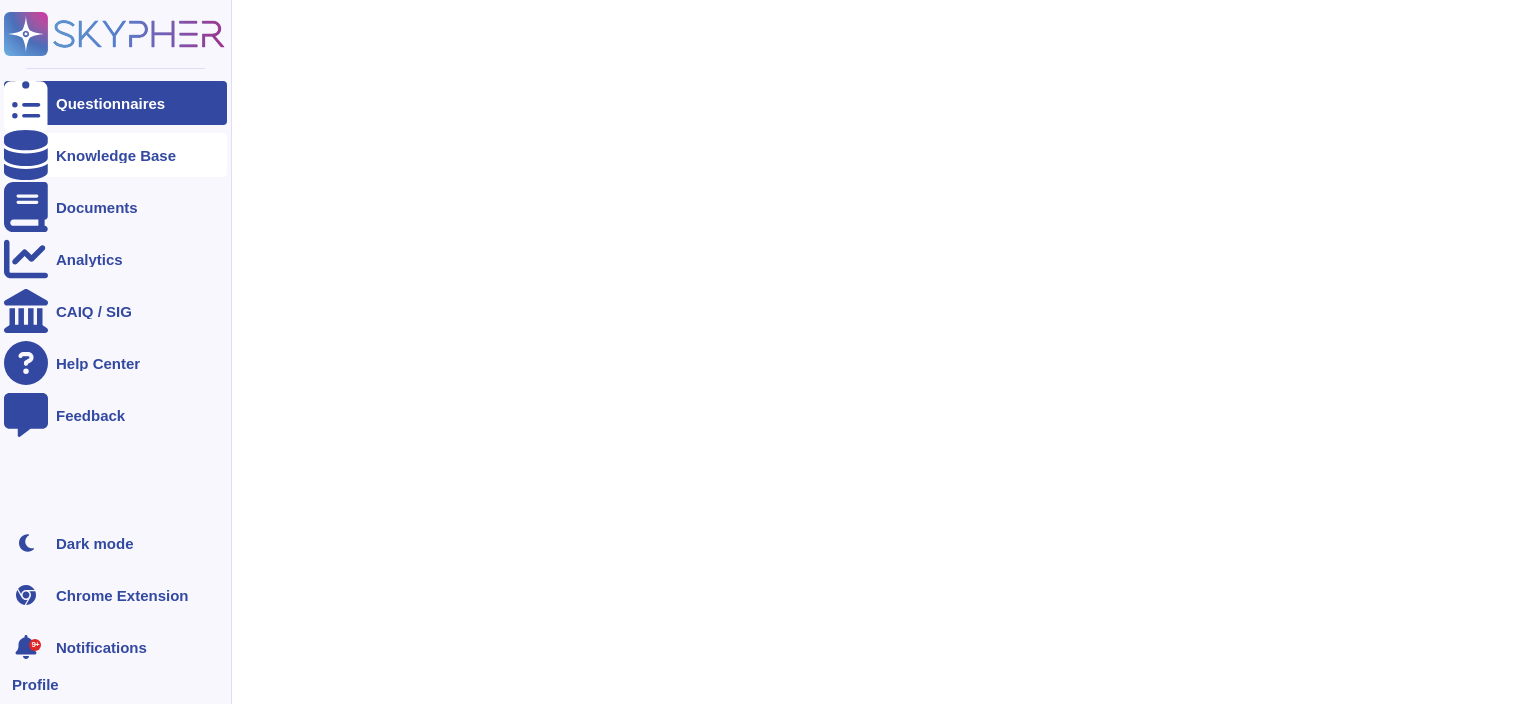 click on "Knowledge Base" at bounding box center (115, 155) 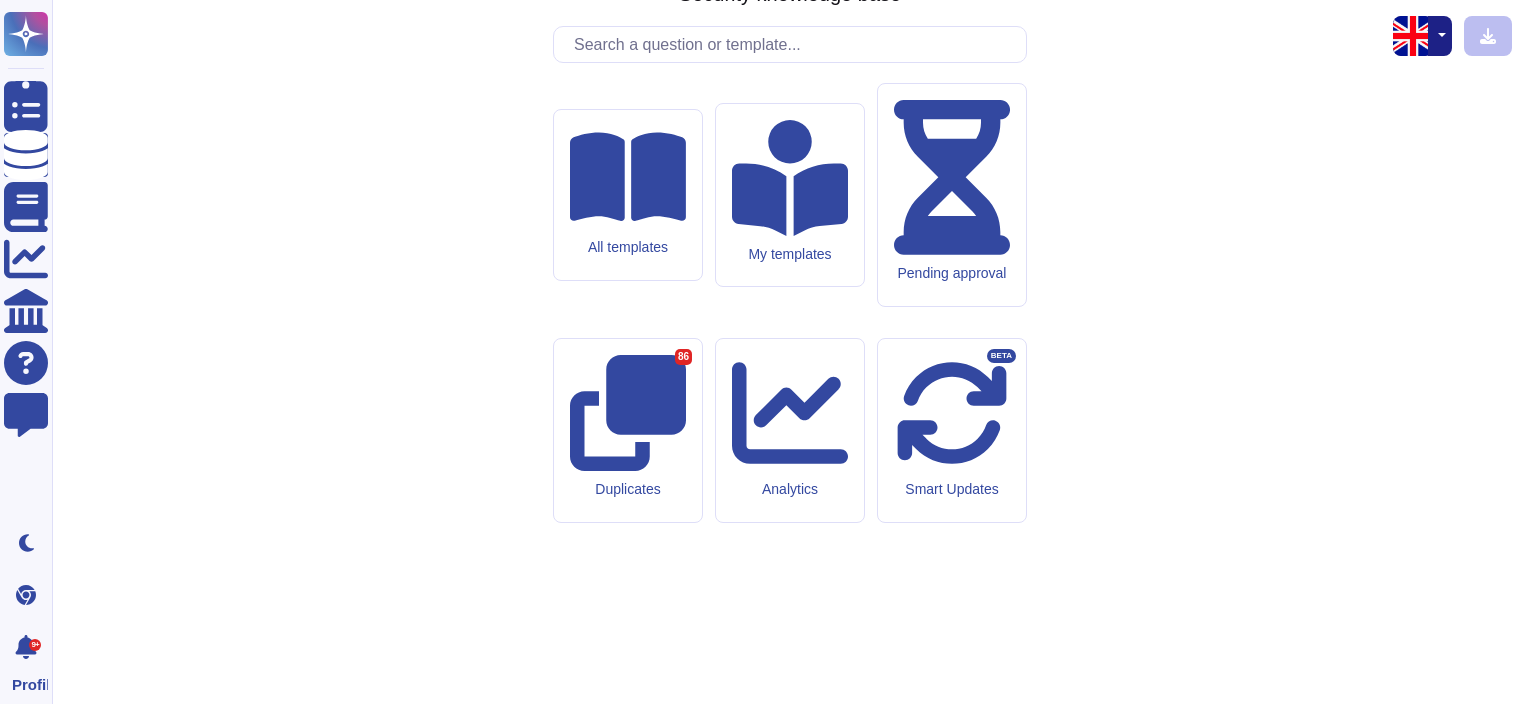 click at bounding box center (795, 44) 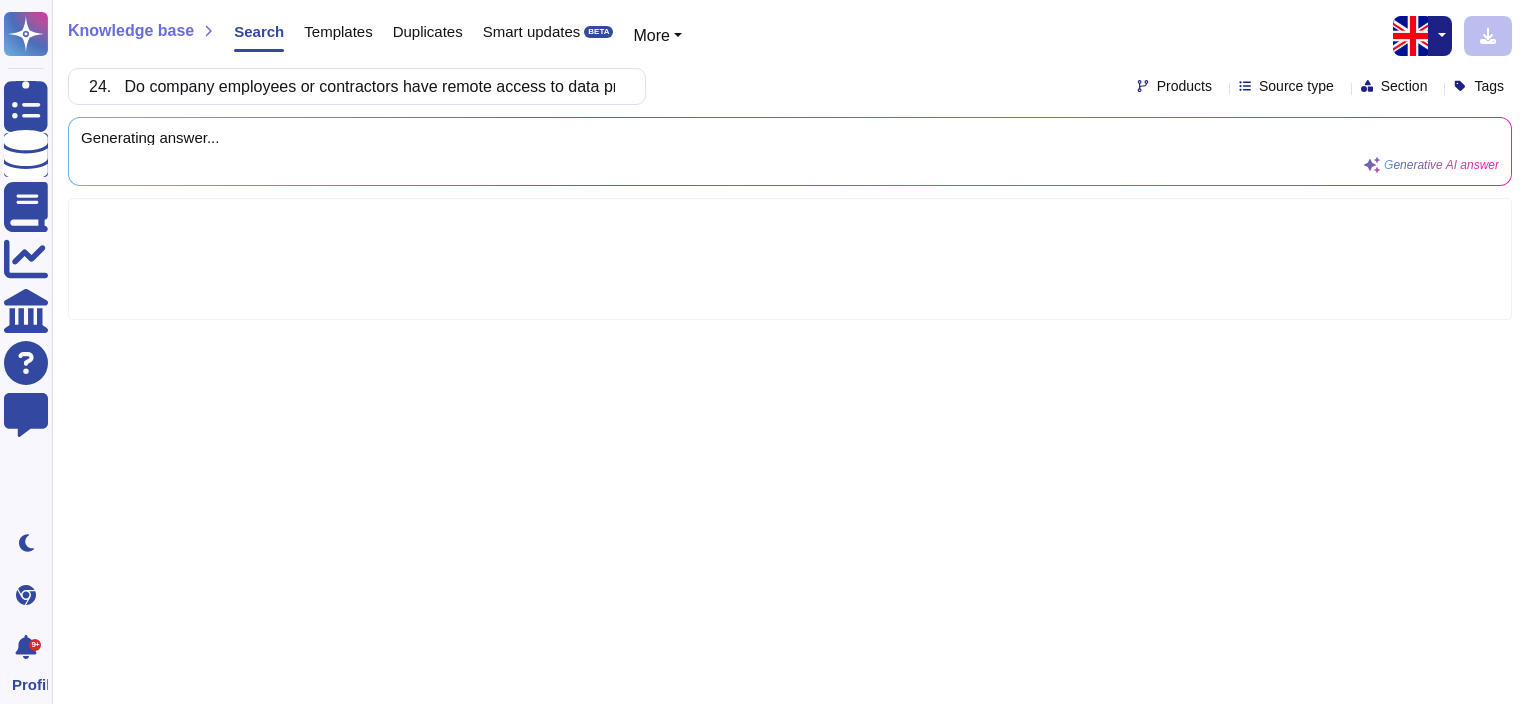scroll, scrollTop: 0, scrollLeft: 580, axis: horizontal 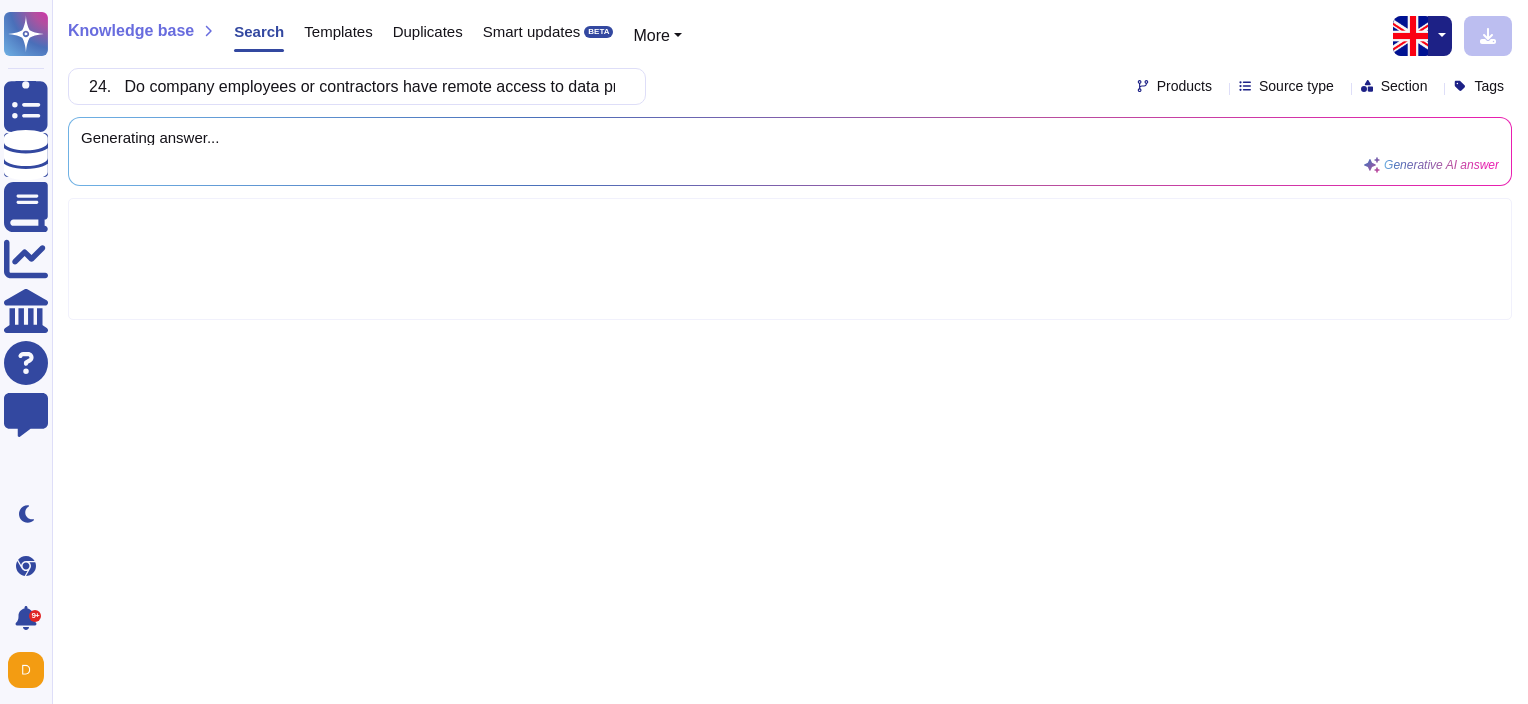 drag, startPoint x: 271, startPoint y: 87, endPoint x: 148, endPoint y: 95, distance: 123.25989 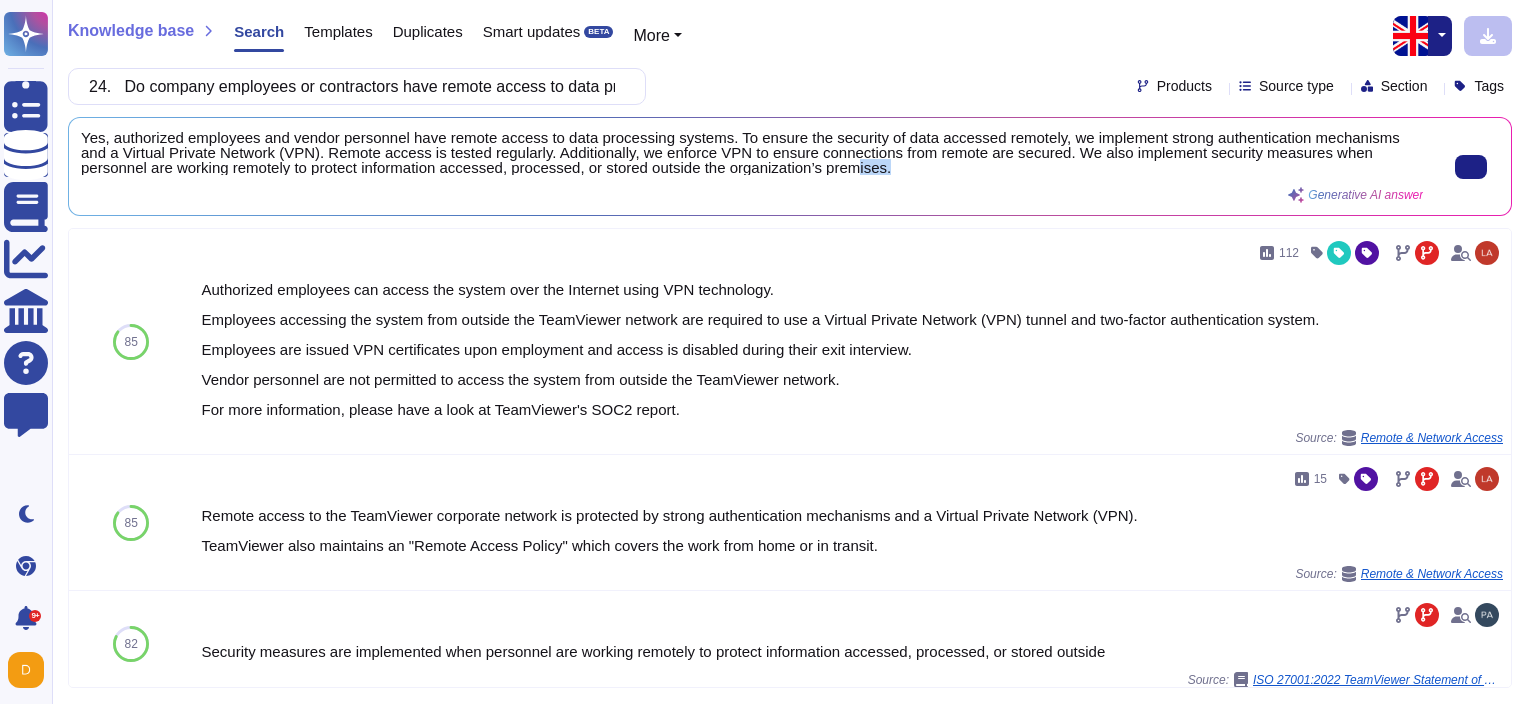 scroll, scrollTop: 0, scrollLeft: 0, axis: both 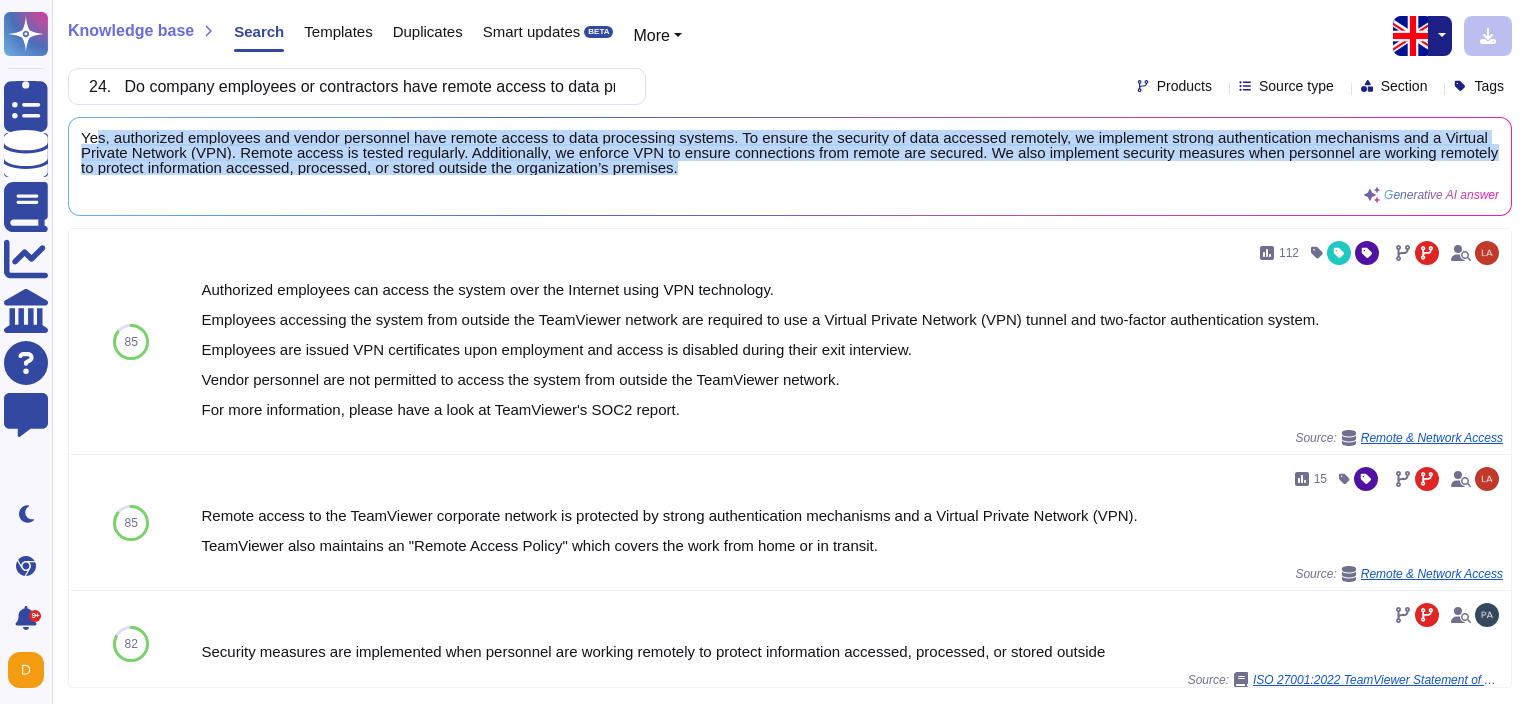 drag, startPoint x: 904, startPoint y: 164, endPoint x: 96, endPoint y: 115, distance: 809.4844 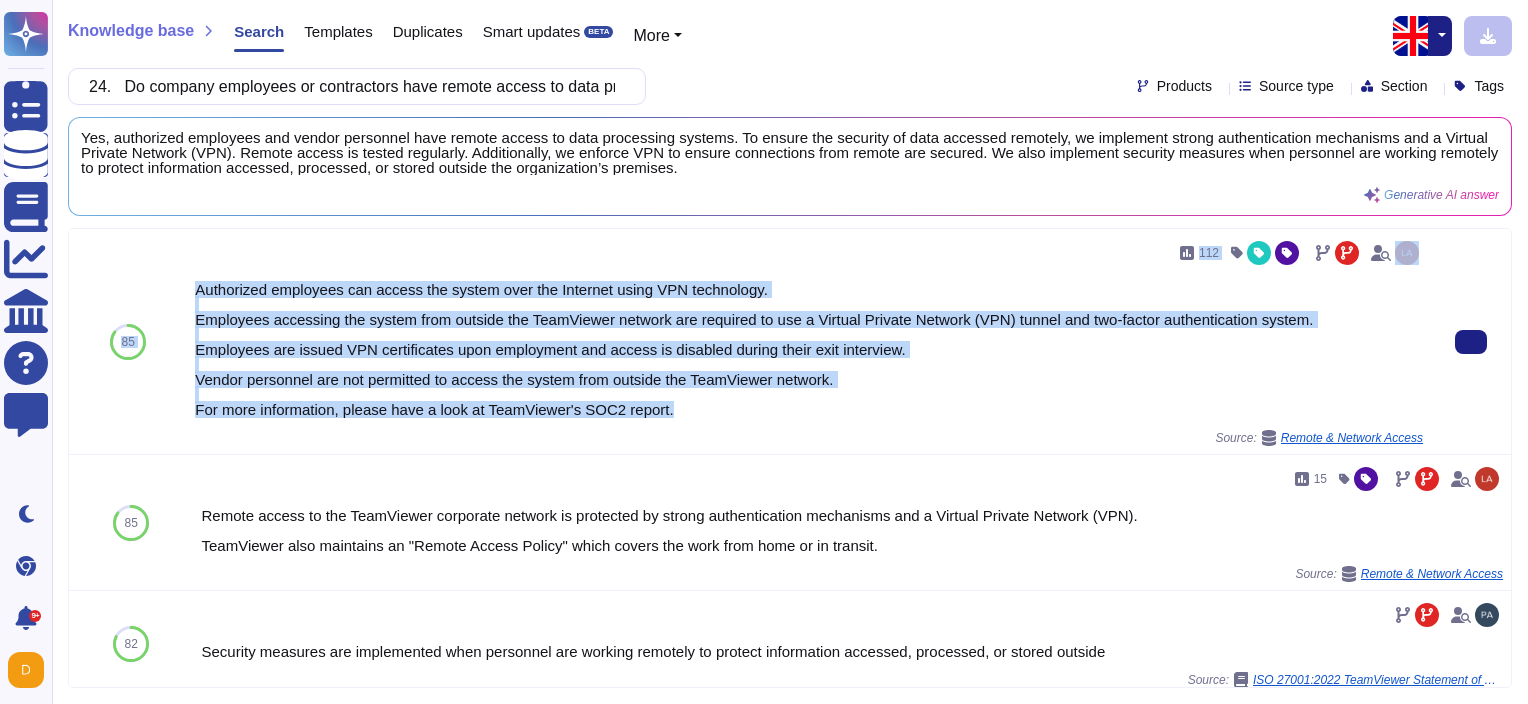 drag, startPoint x: 682, startPoint y: 403, endPoint x: 182, endPoint y: 277, distance: 515.63165 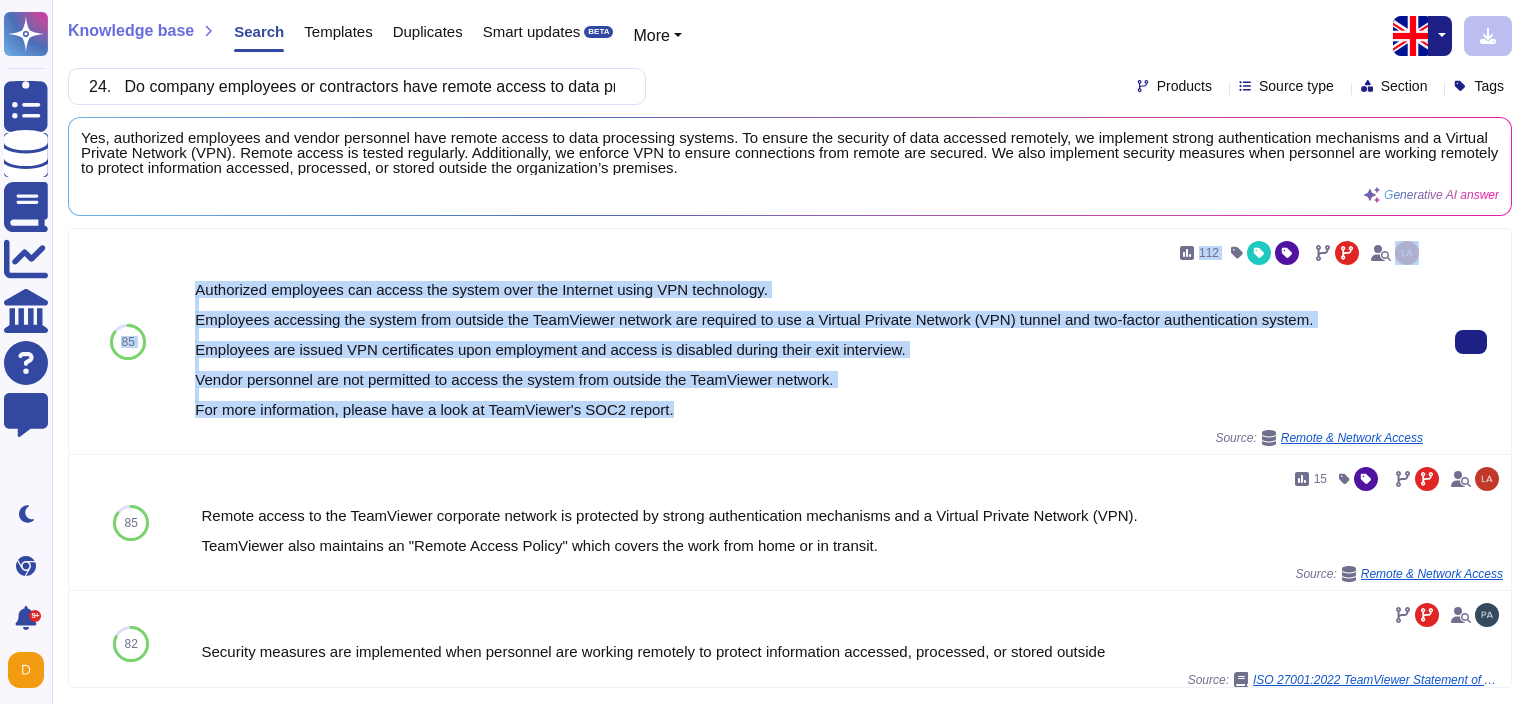 click on "Authorized employees can access the system over the Internet using VPN technology.
Employees accessing the system from outside the TeamViewer network are required to use a Virtual Private Network (VPN) tunnel and two-factor authentication system.
Employees are issued VPN certificates upon employment and access is disabled during their exit interview.
Vendor personnel are not permitted to access the system from outside the TeamViewer network.
For more information, please have a look at TeamViewer's SOC2 report." at bounding box center [809, 349] 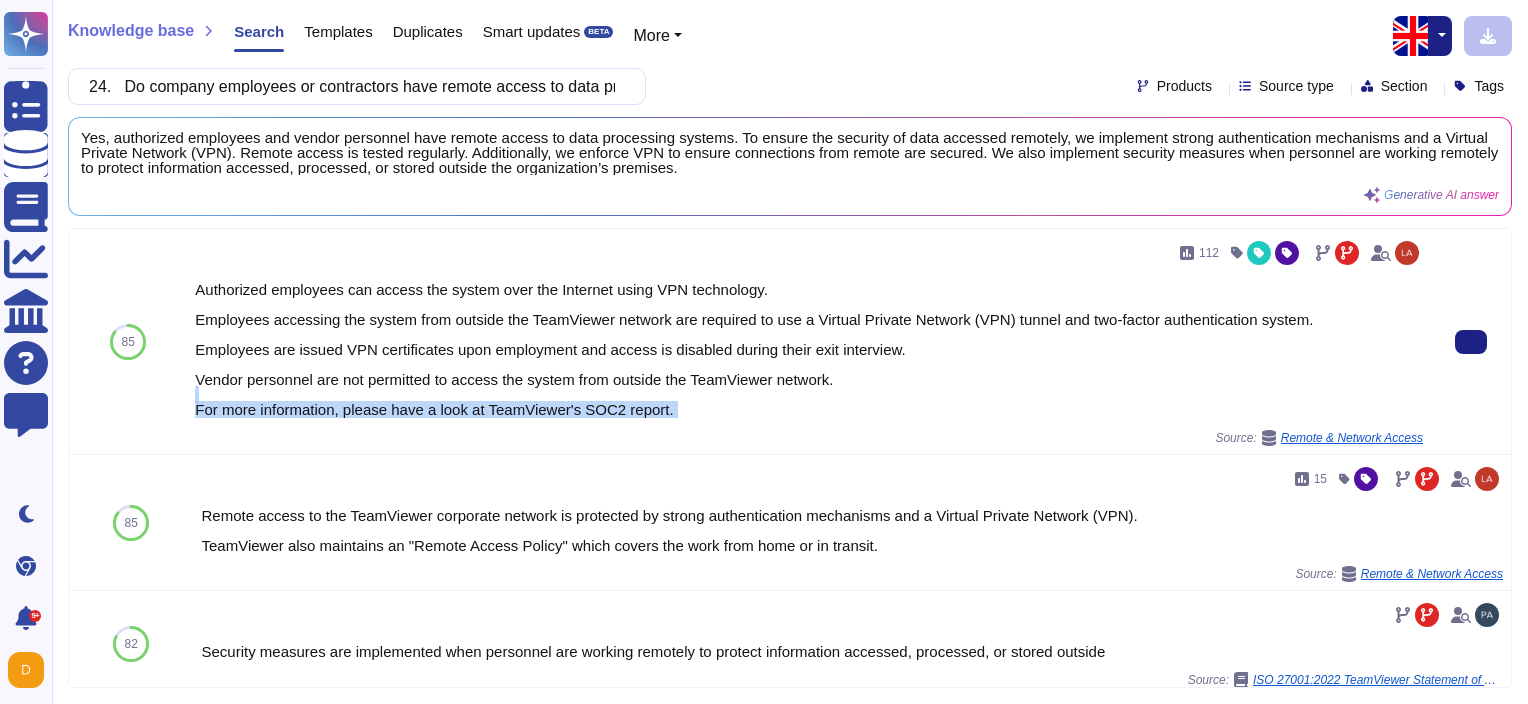 drag, startPoint x: 704, startPoint y: 422, endPoint x: 640, endPoint y: 389, distance: 72.00694 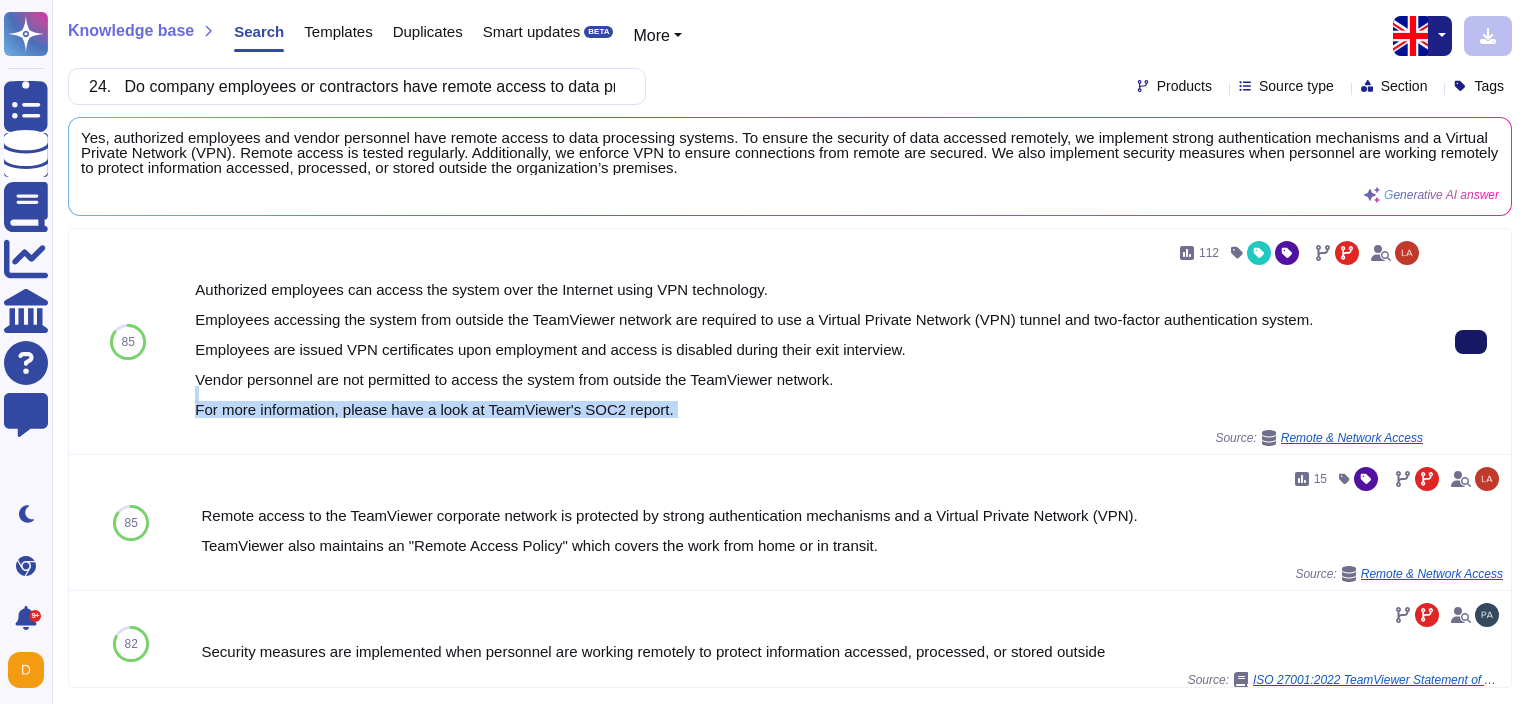 click 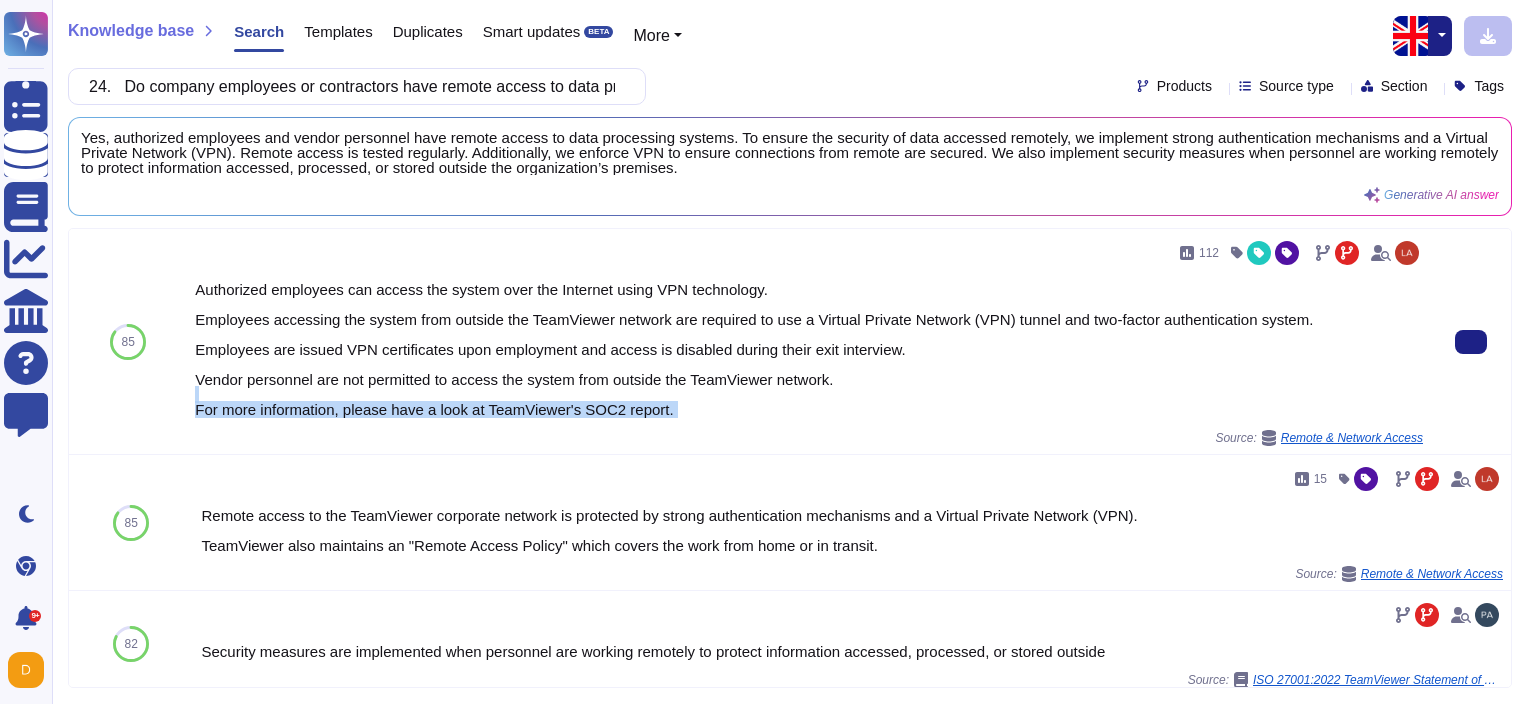 type 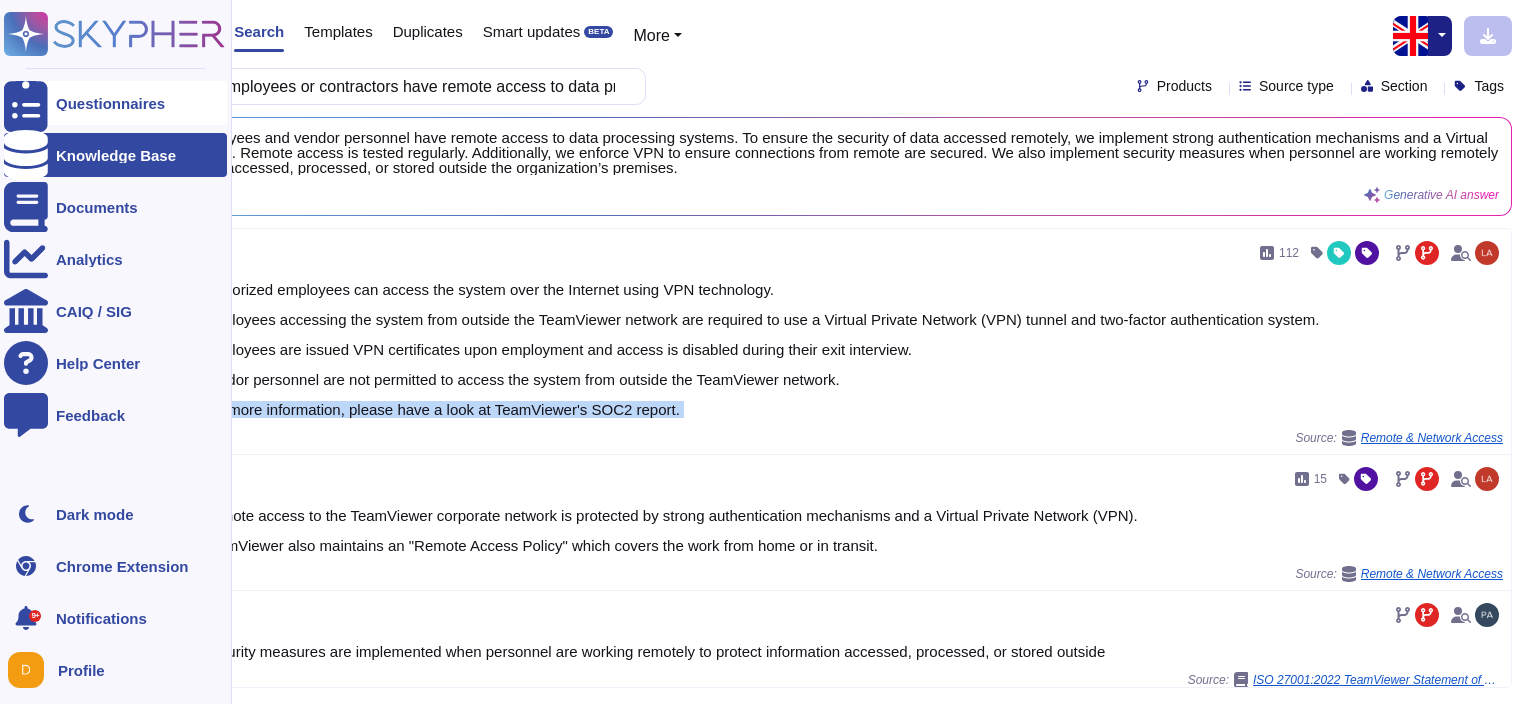click 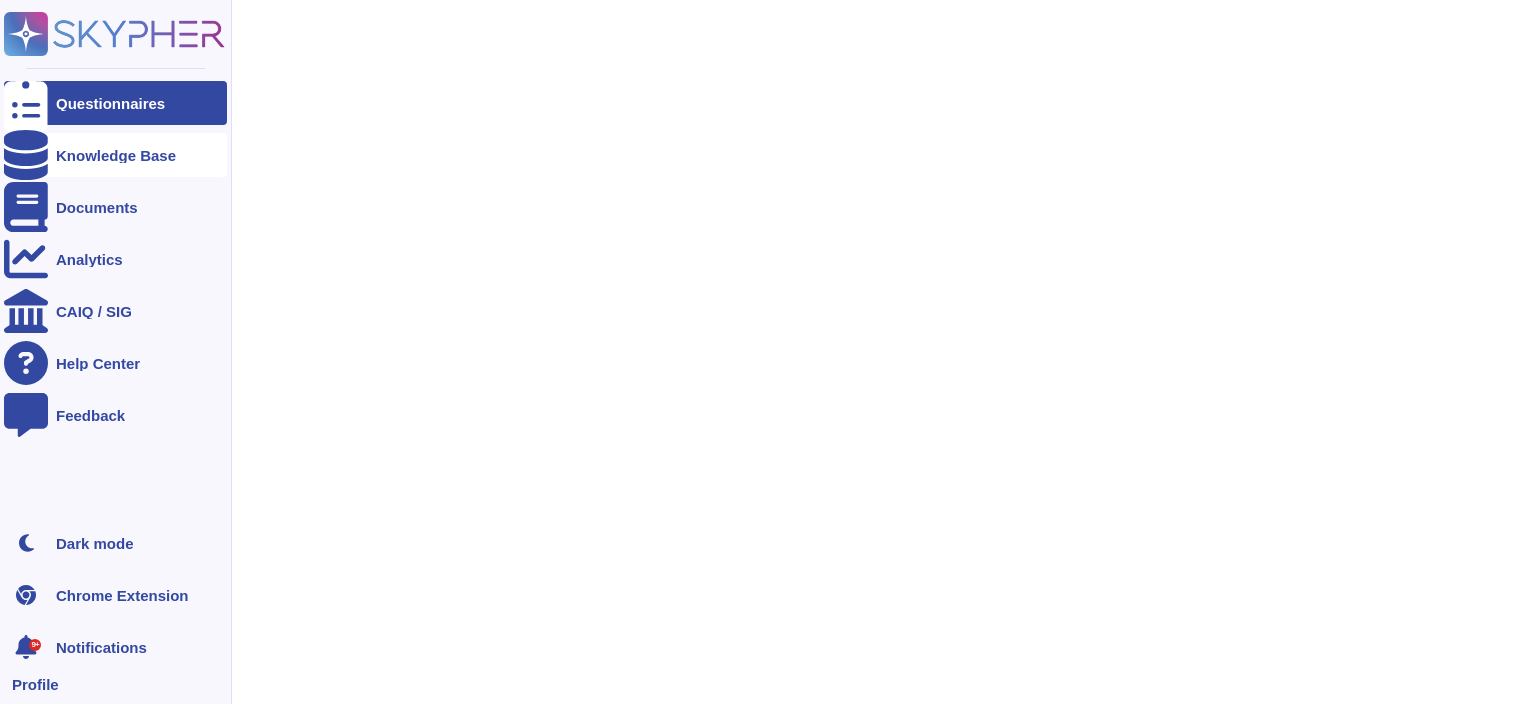 click at bounding box center (26, 155) 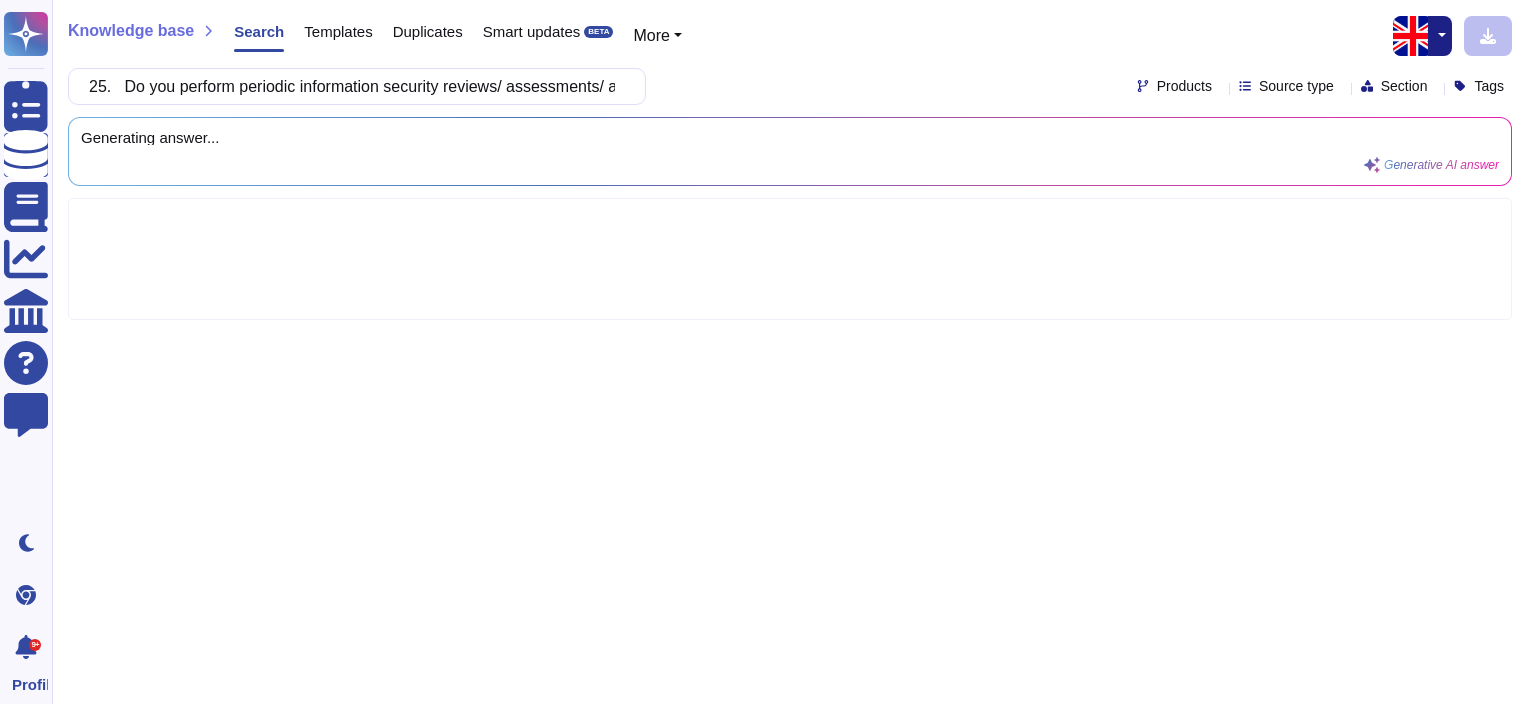 scroll, scrollTop: 0, scrollLeft: 1924, axis: horizontal 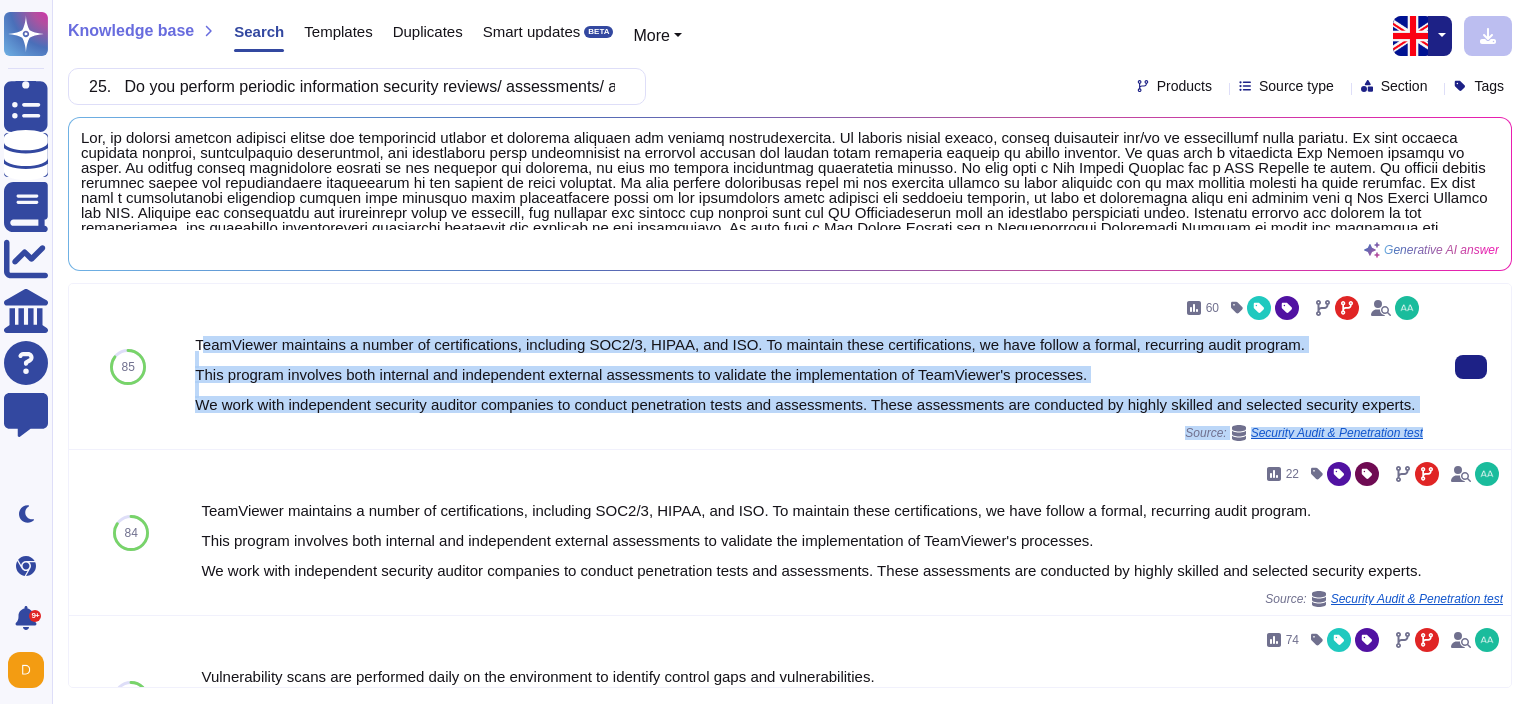 drag, startPoint x: 200, startPoint y: 344, endPoint x: 1424, endPoint y: 416, distance: 1226.1158 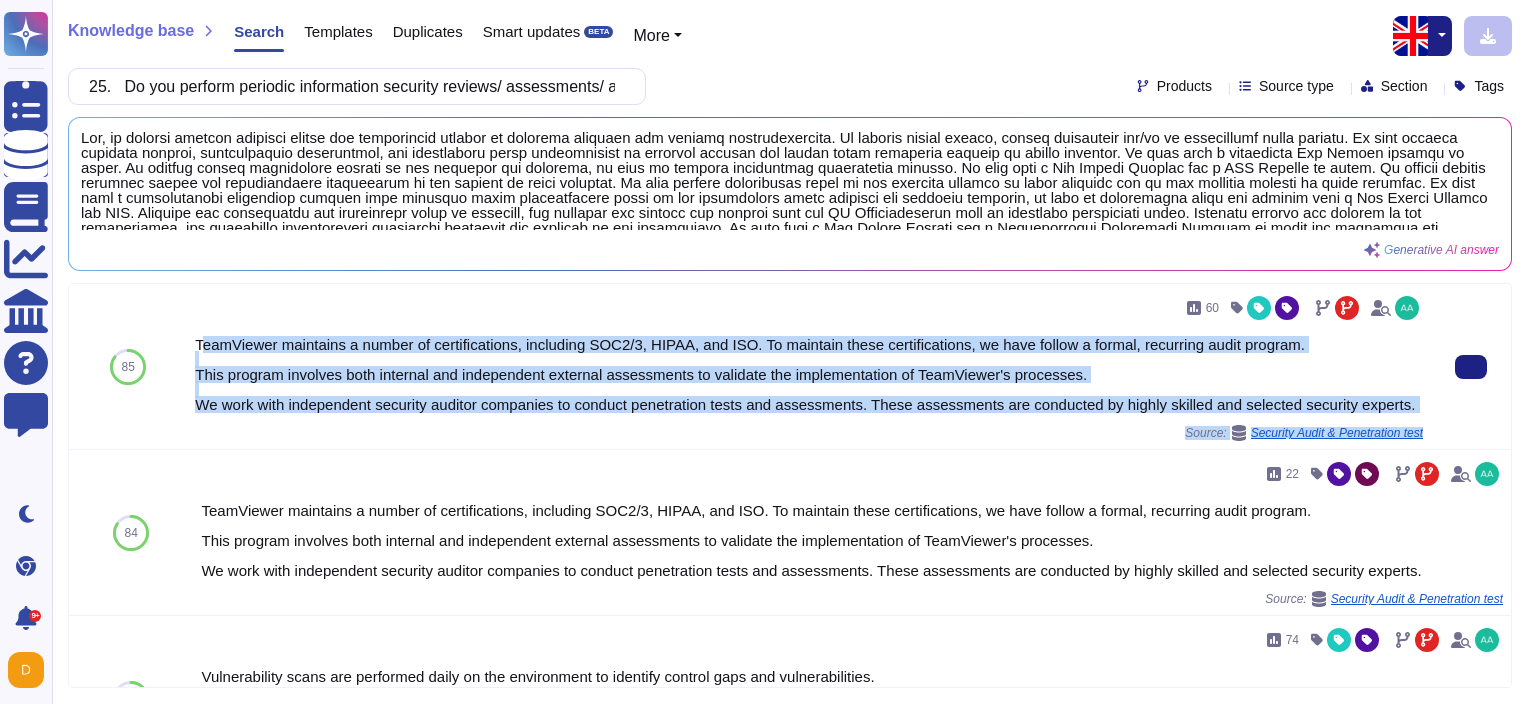 drag, startPoint x: 1424, startPoint y: 416, endPoint x: 1368, endPoint y: 409, distance: 56.435802 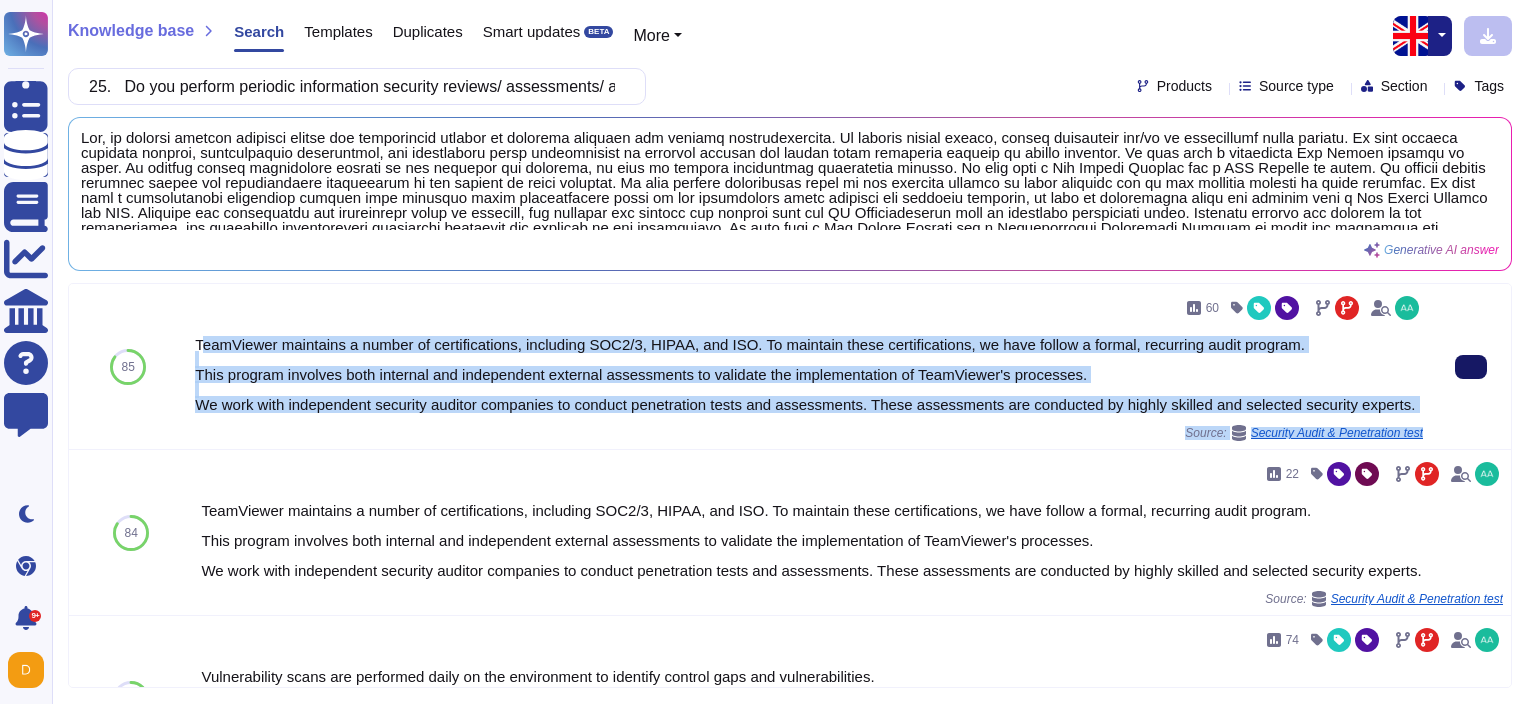click 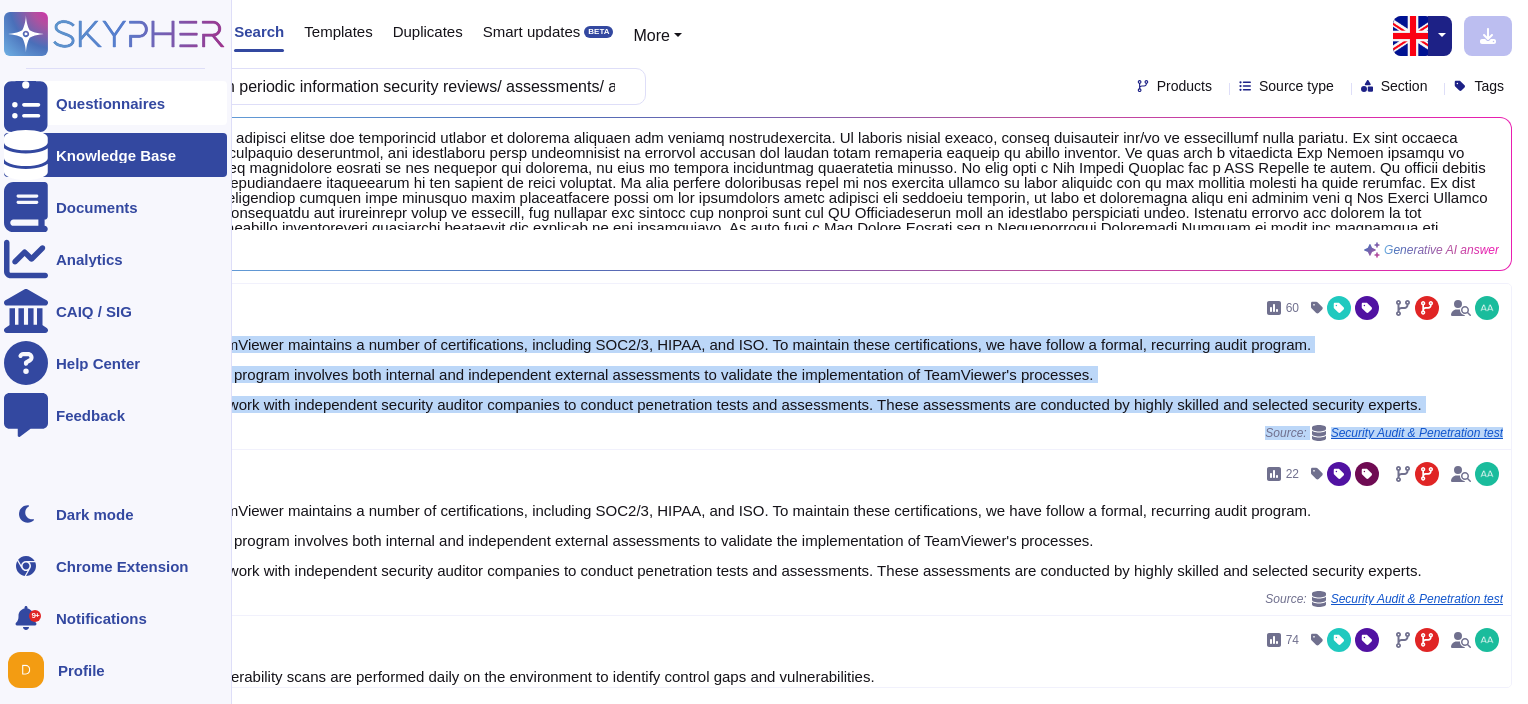 click 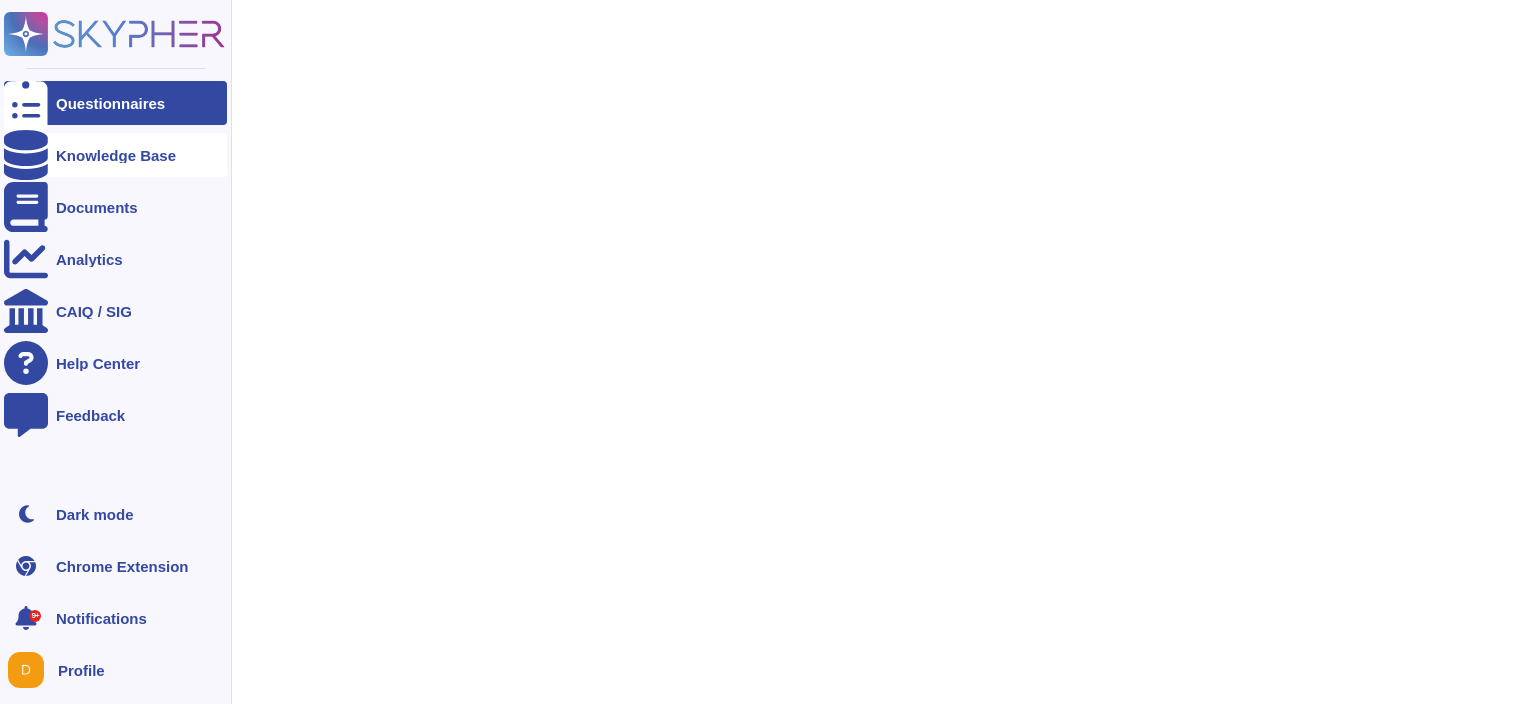 click at bounding box center (26, 155) 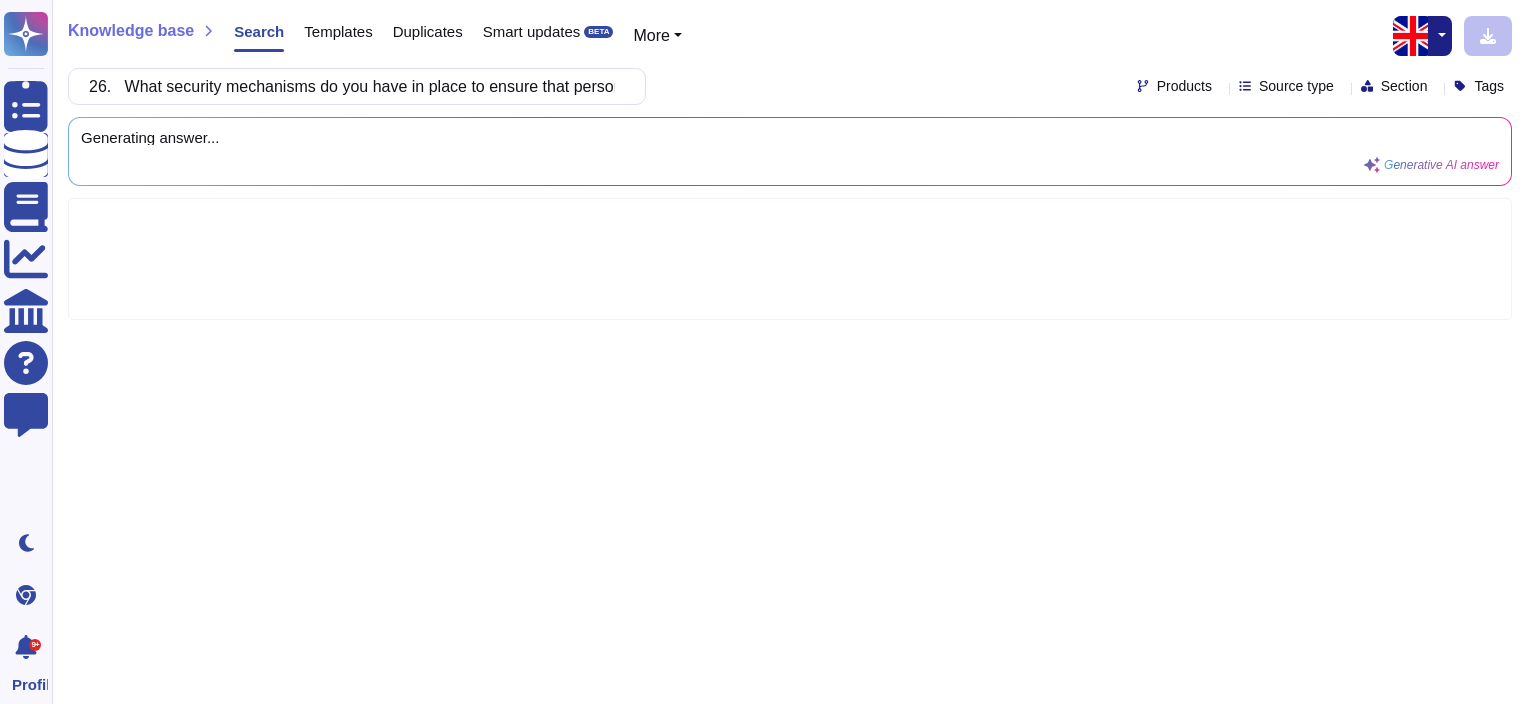 scroll, scrollTop: 0, scrollLeft: 664, axis: horizontal 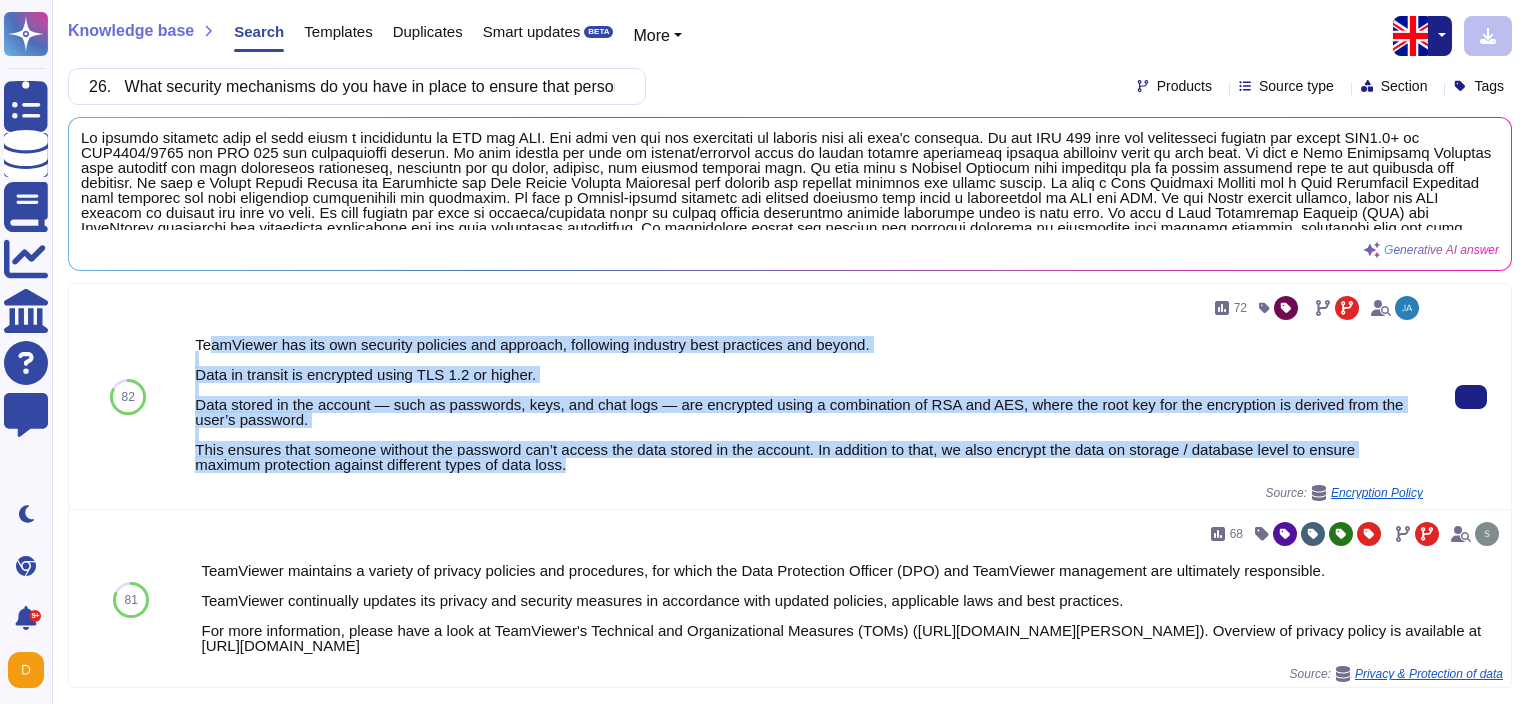 drag, startPoint x: 204, startPoint y: 348, endPoint x: 619, endPoint y: 465, distance: 431.17746 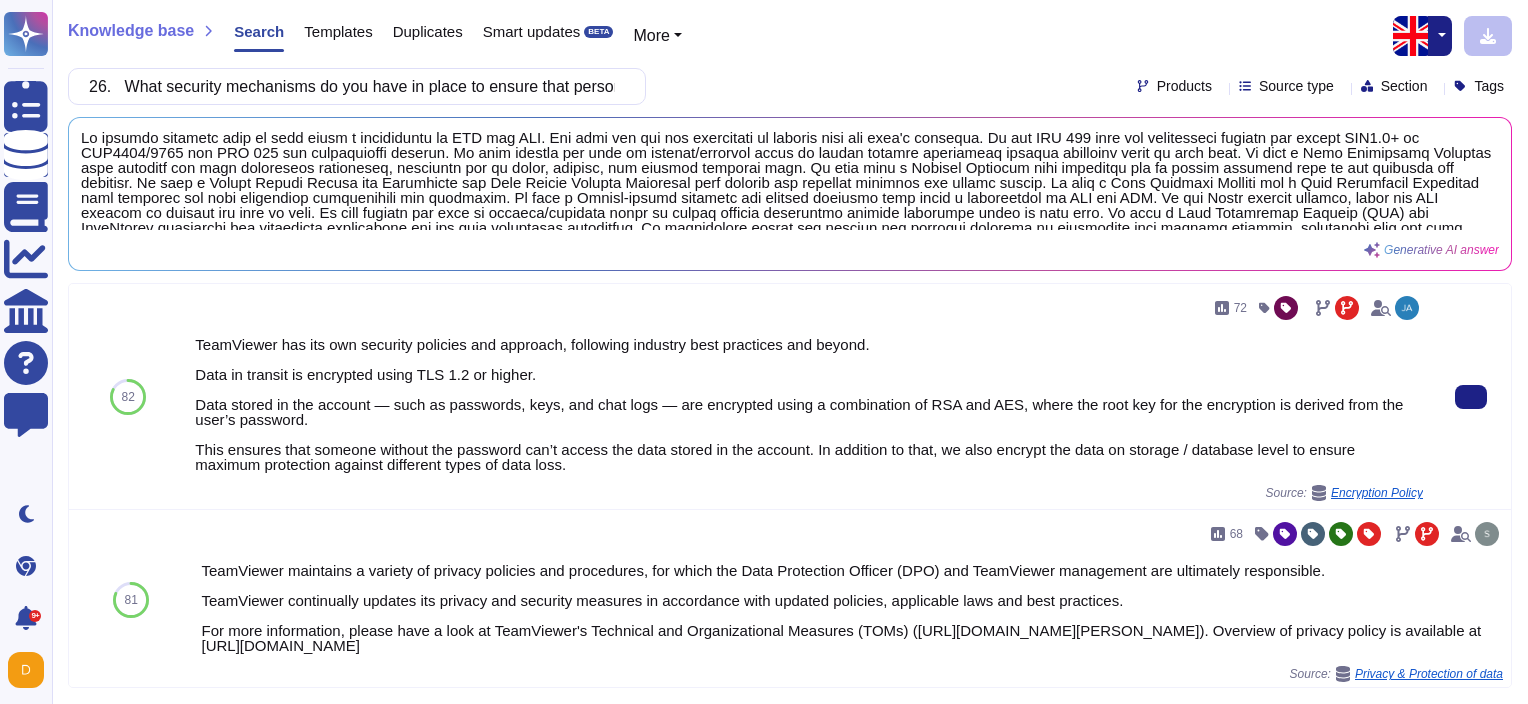 drag, startPoint x: 619, startPoint y: 465, endPoint x: 604, endPoint y: 484, distance: 24.207438 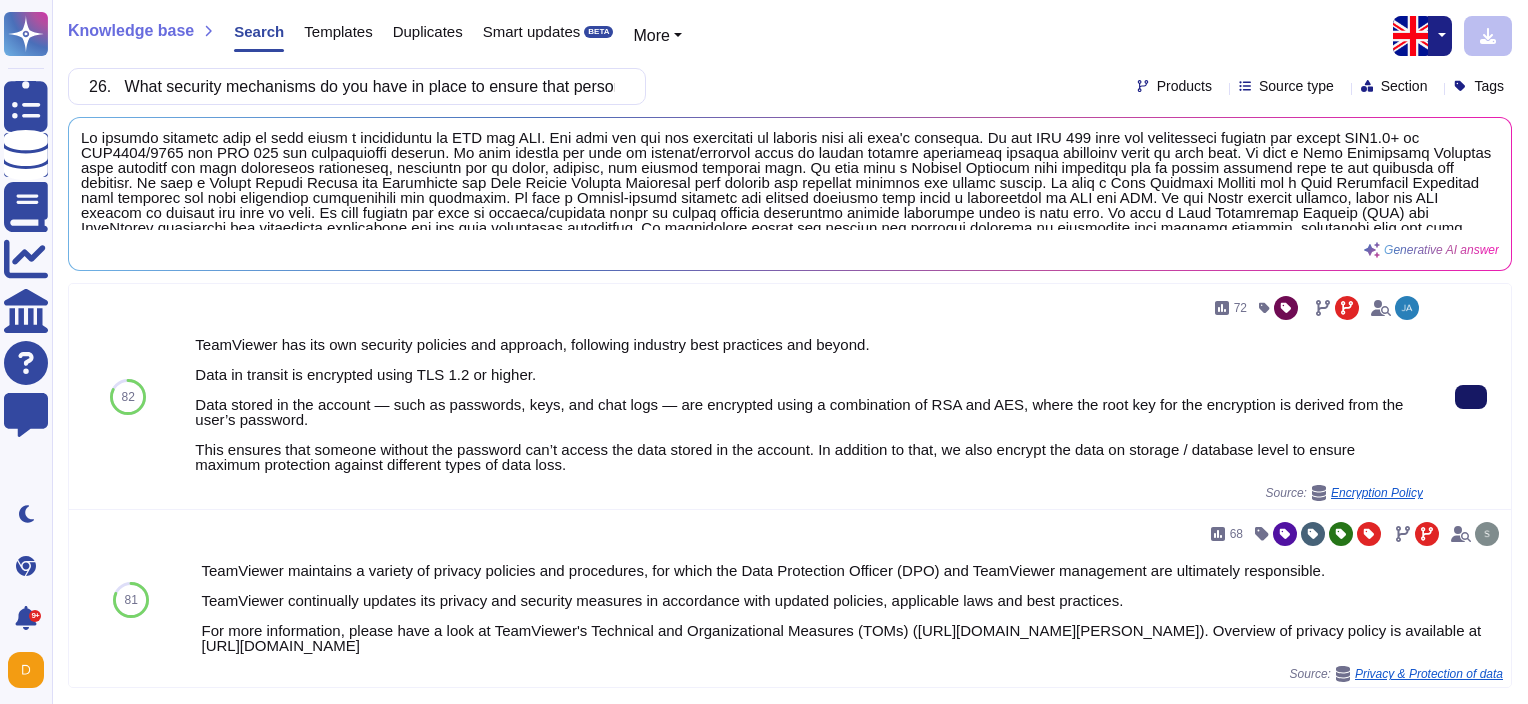 click 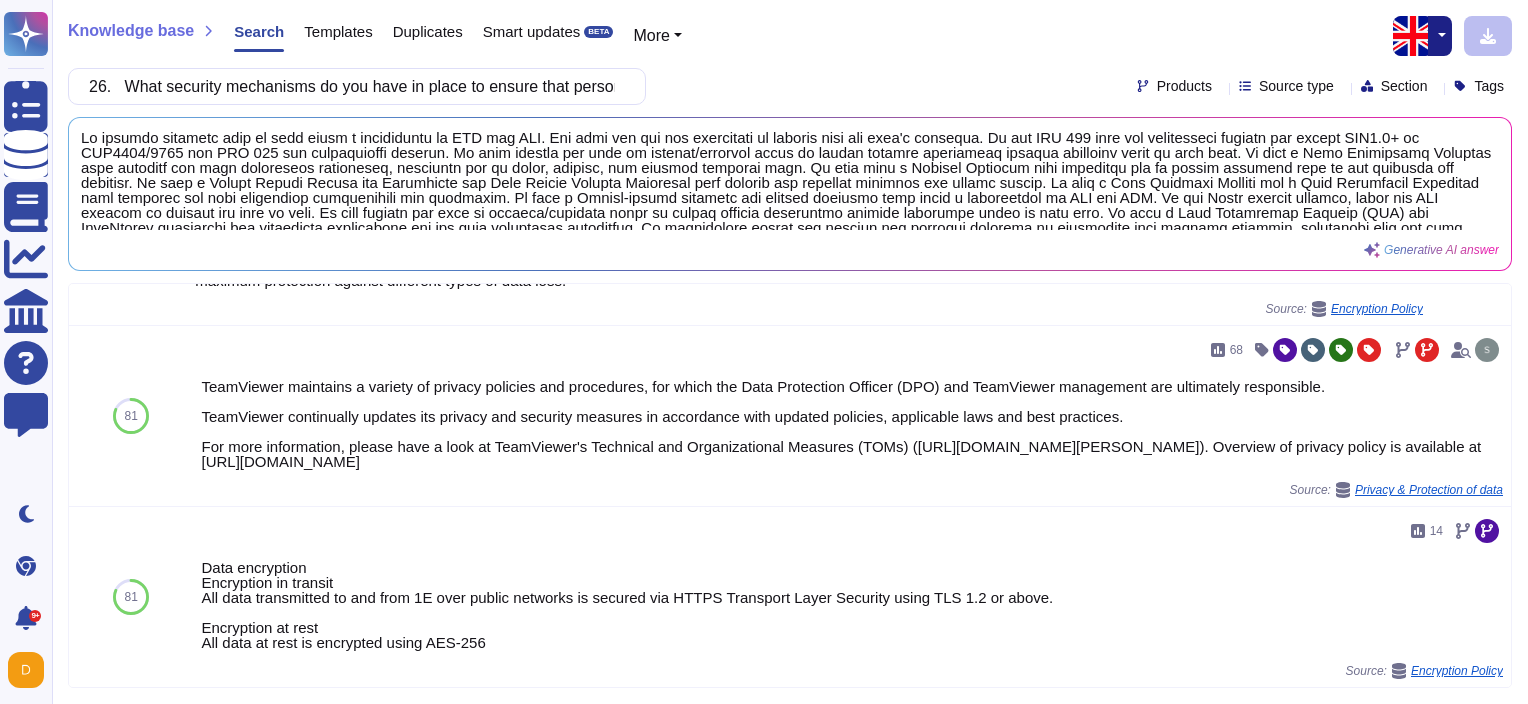 scroll, scrollTop: 200, scrollLeft: 0, axis: vertical 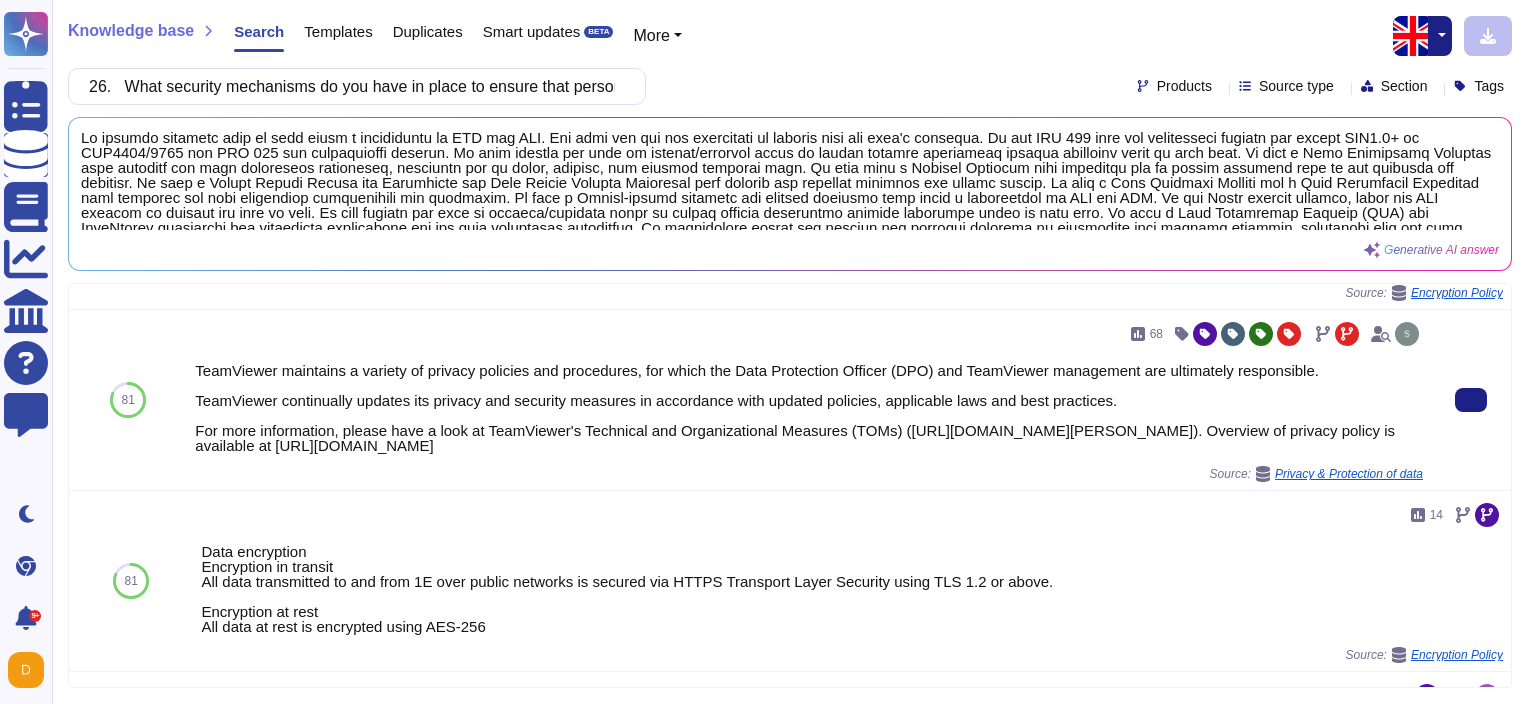 type 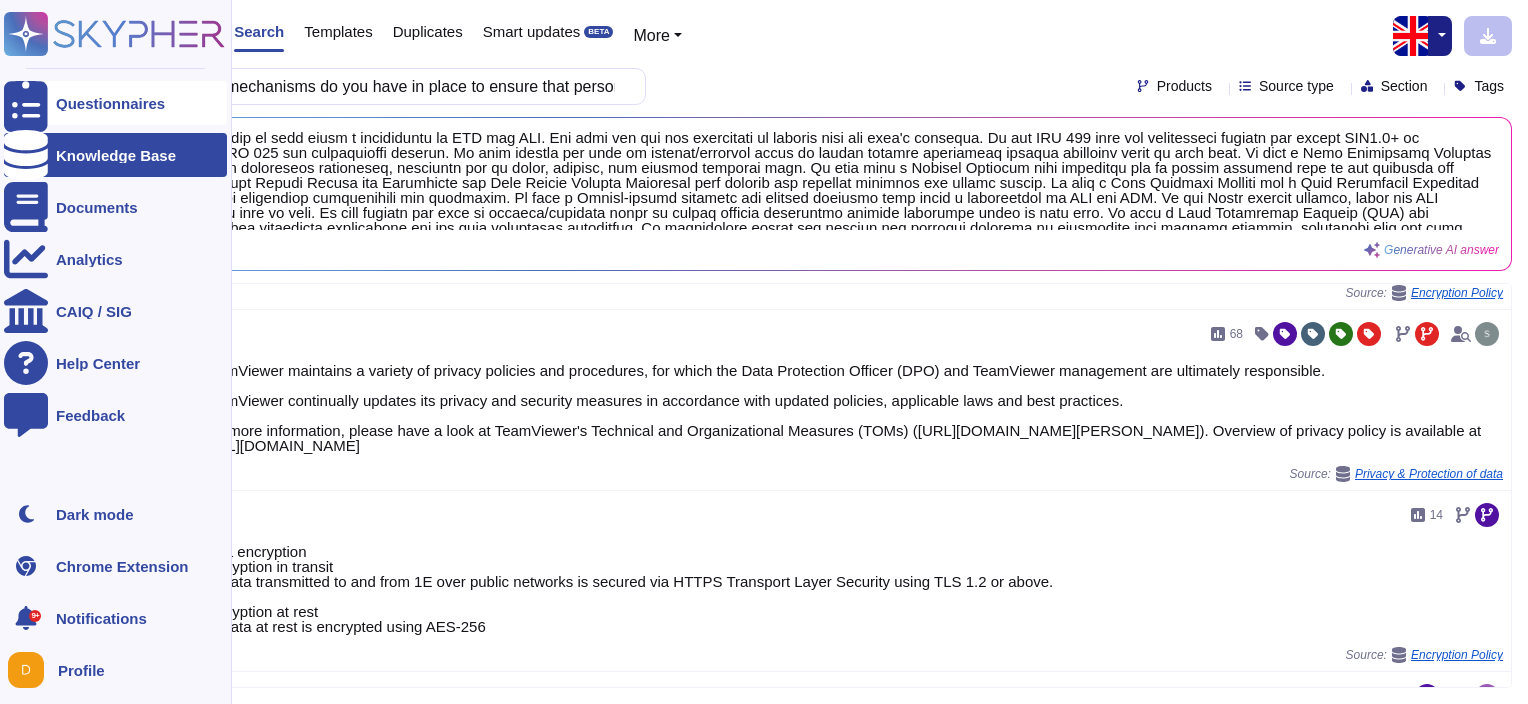 click 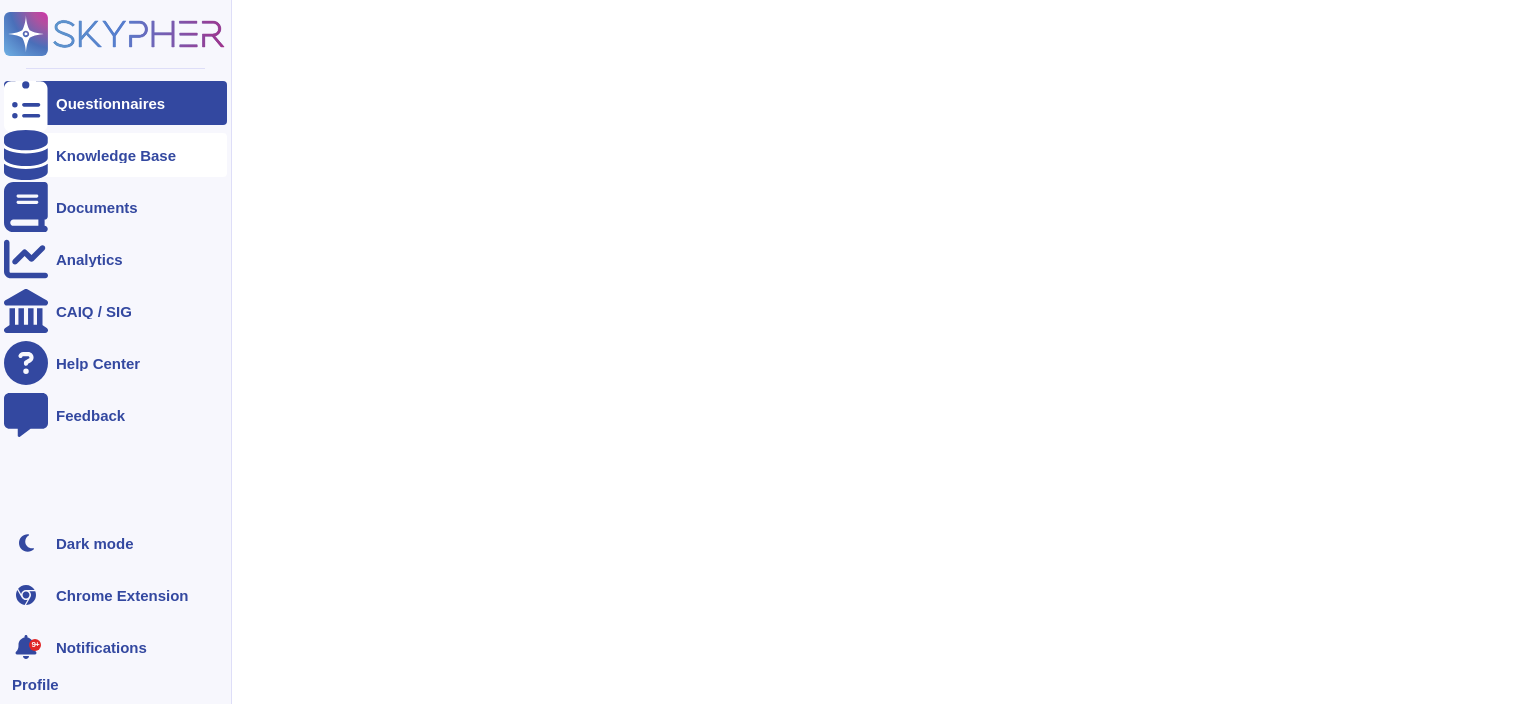 click 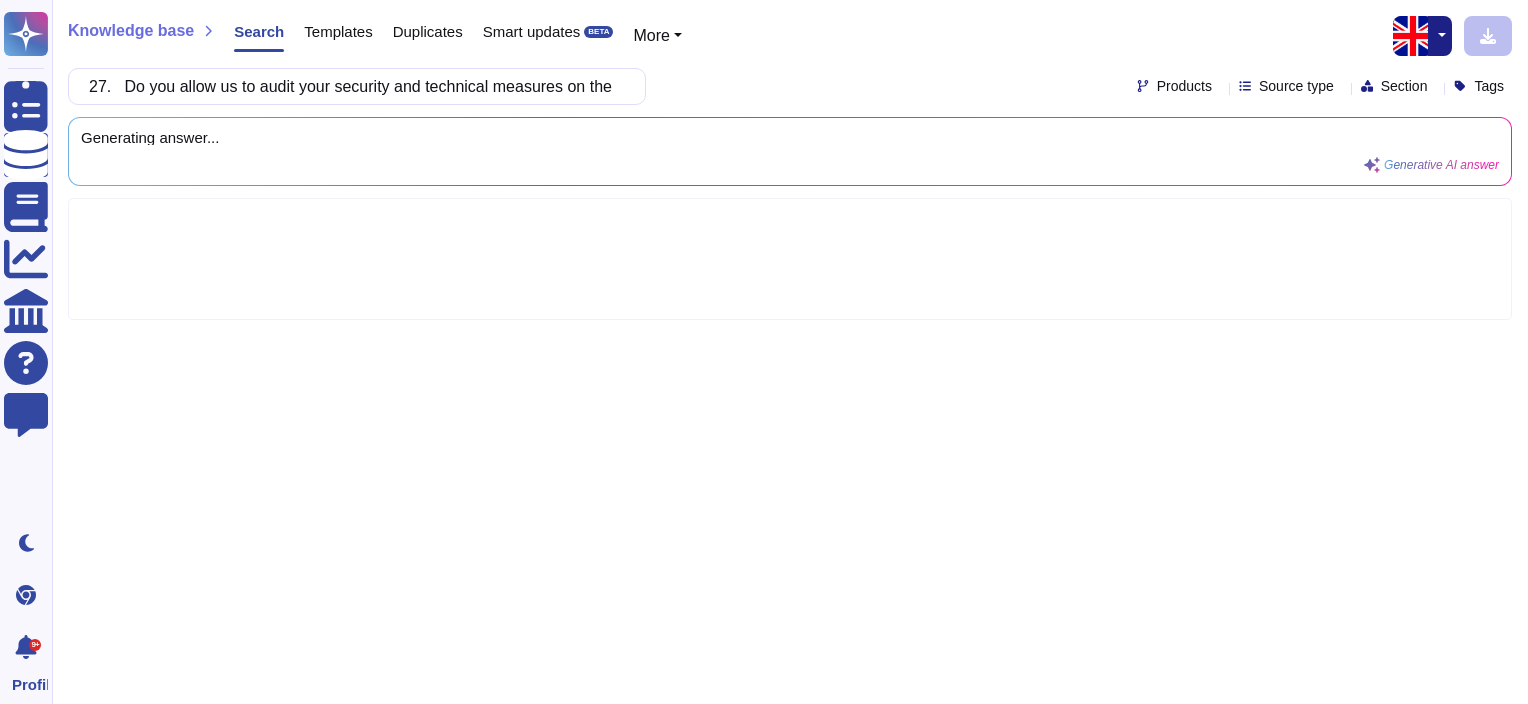 scroll, scrollTop: 0, scrollLeft: 148, axis: horizontal 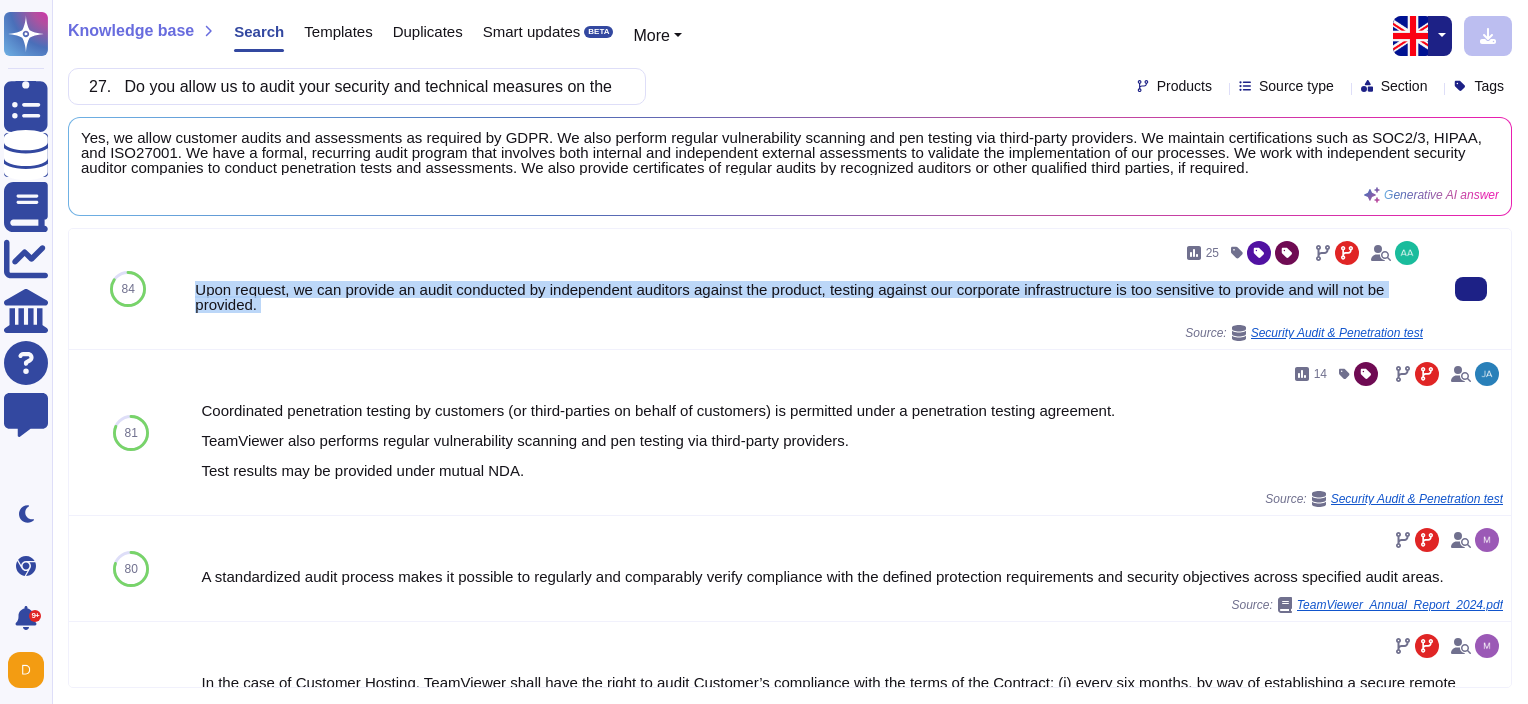 drag, startPoint x: 198, startPoint y: 287, endPoint x: 270, endPoint y: 322, distance: 80.05623 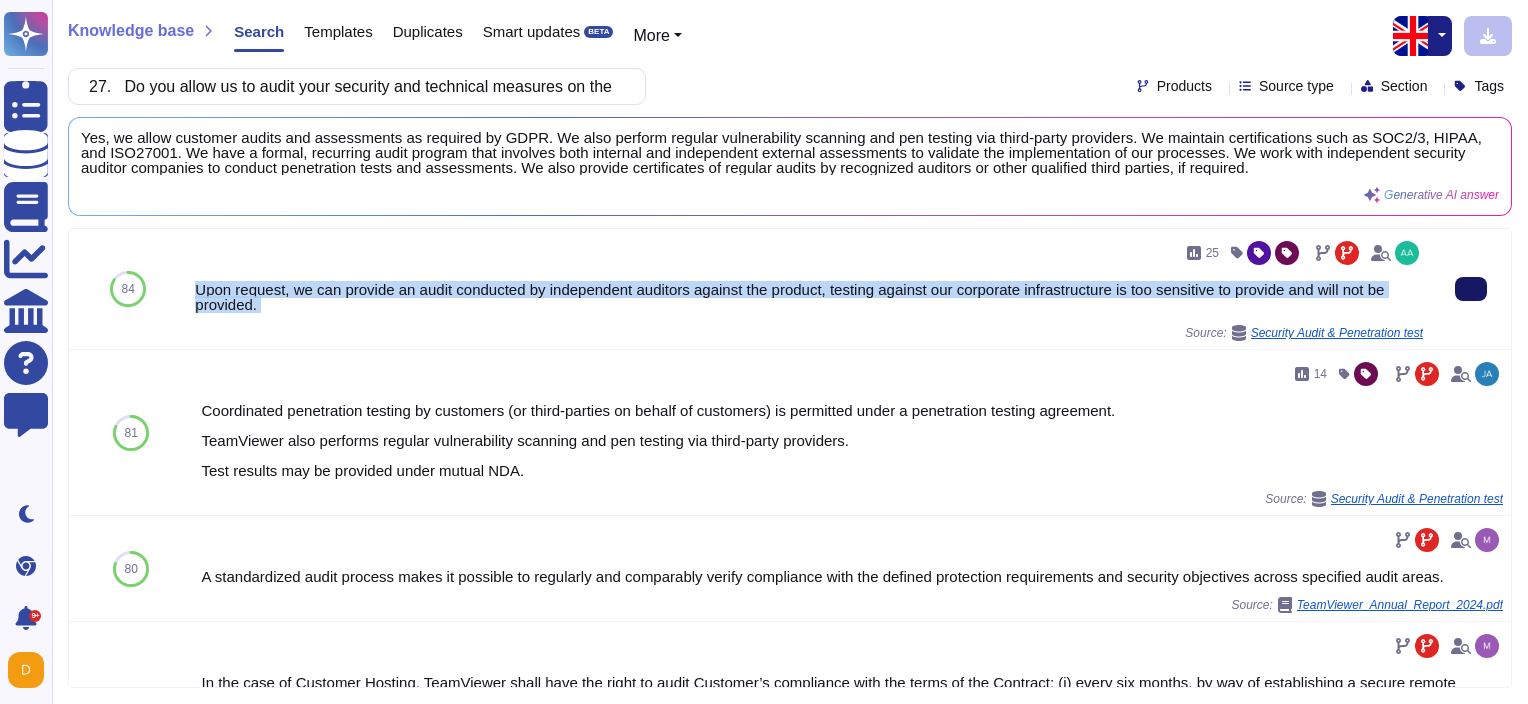 click at bounding box center (1471, 289) 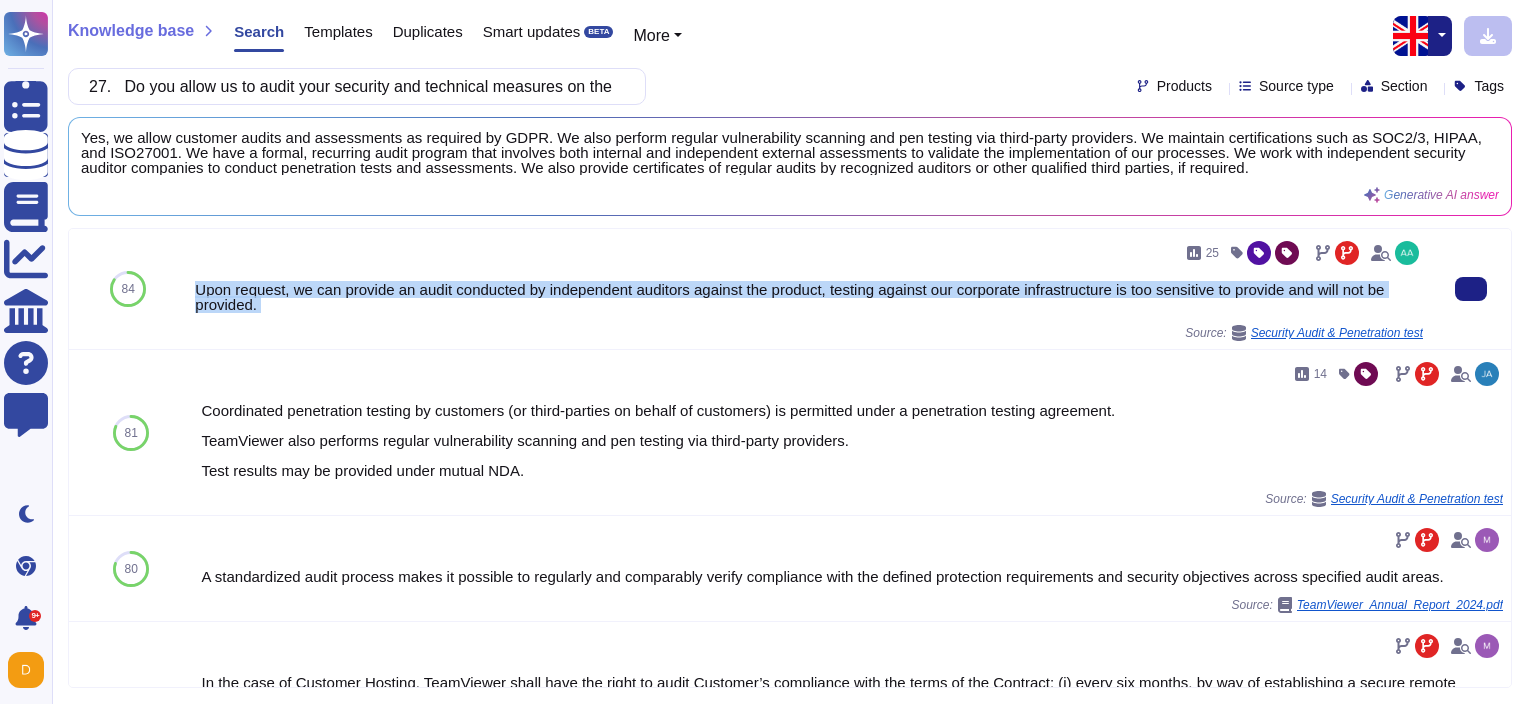 type 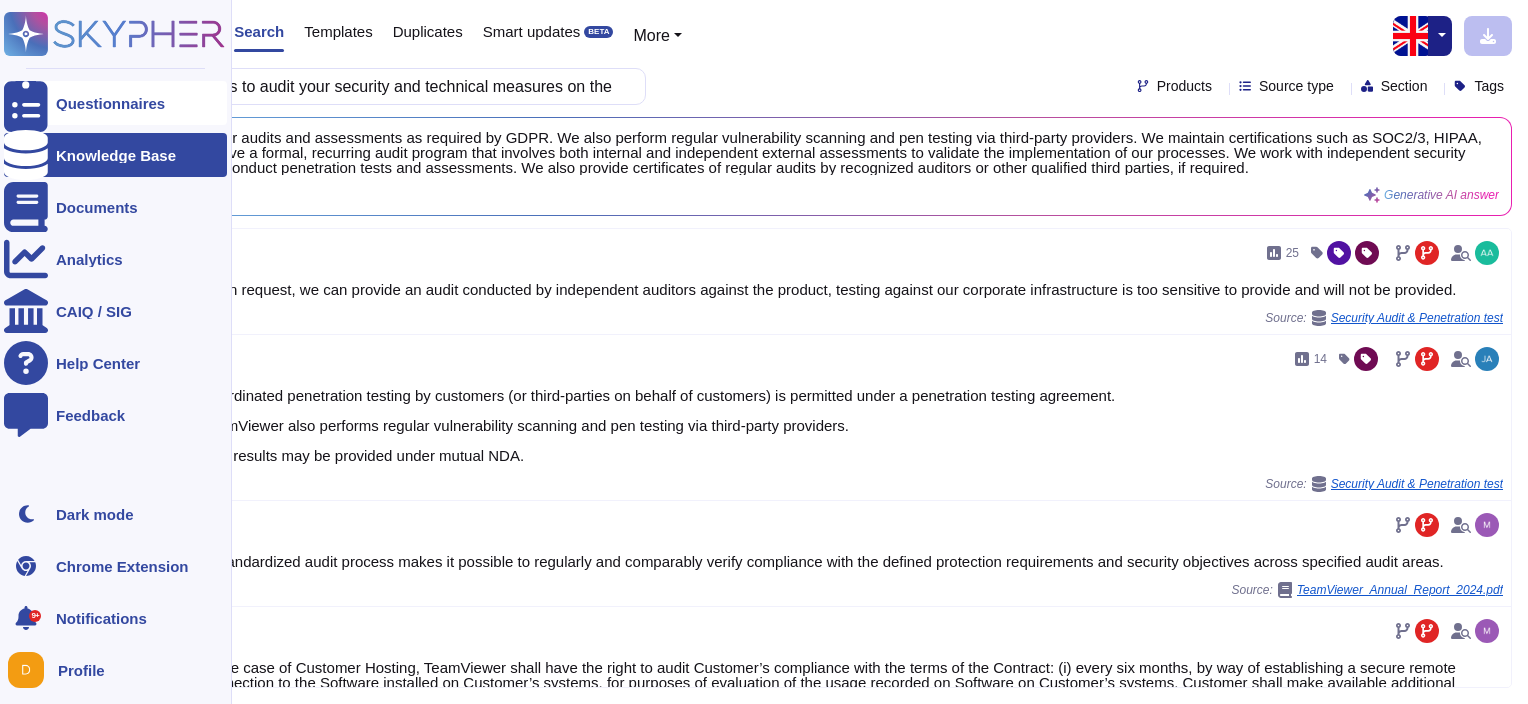 drag, startPoint x: 1, startPoint y: 101, endPoint x: 23, endPoint y: 113, distance: 25.059929 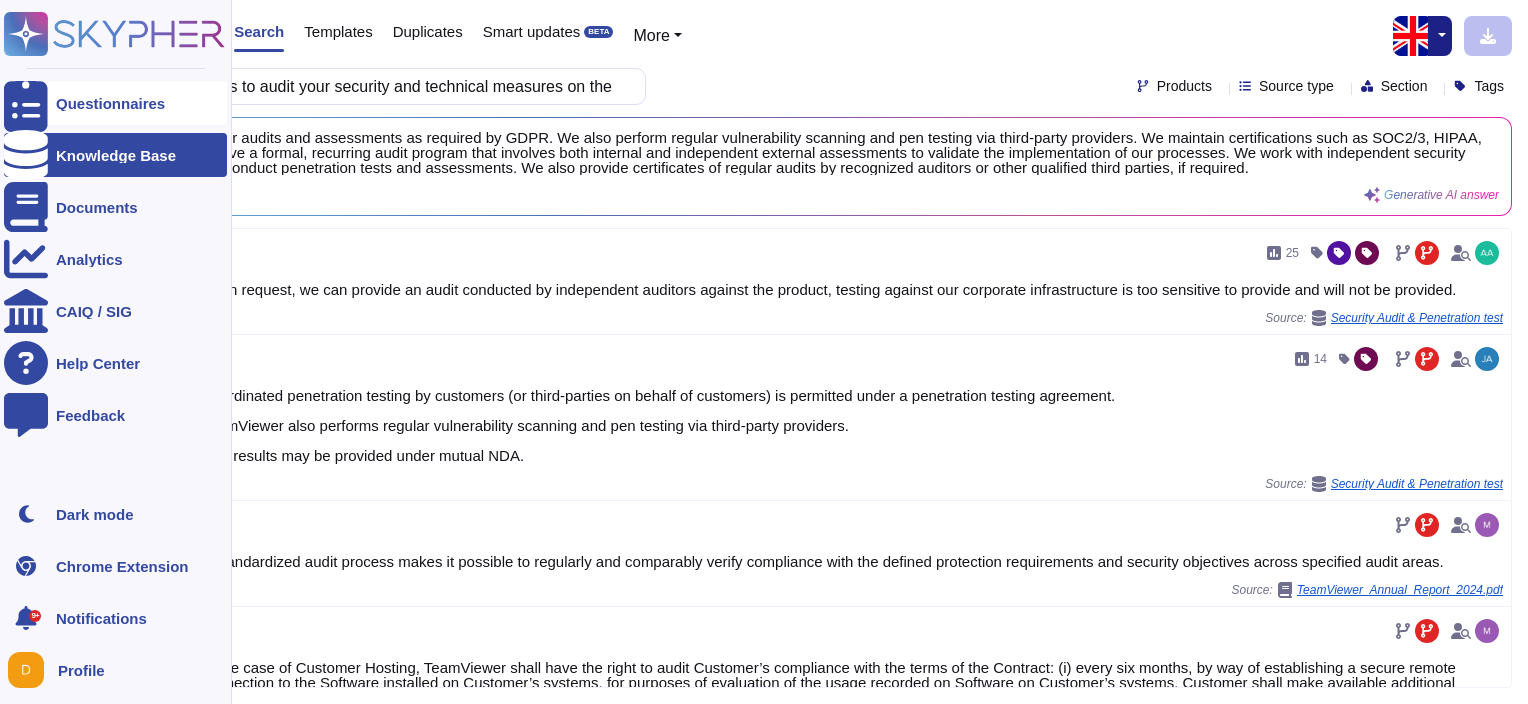 click at bounding box center (26, 103) 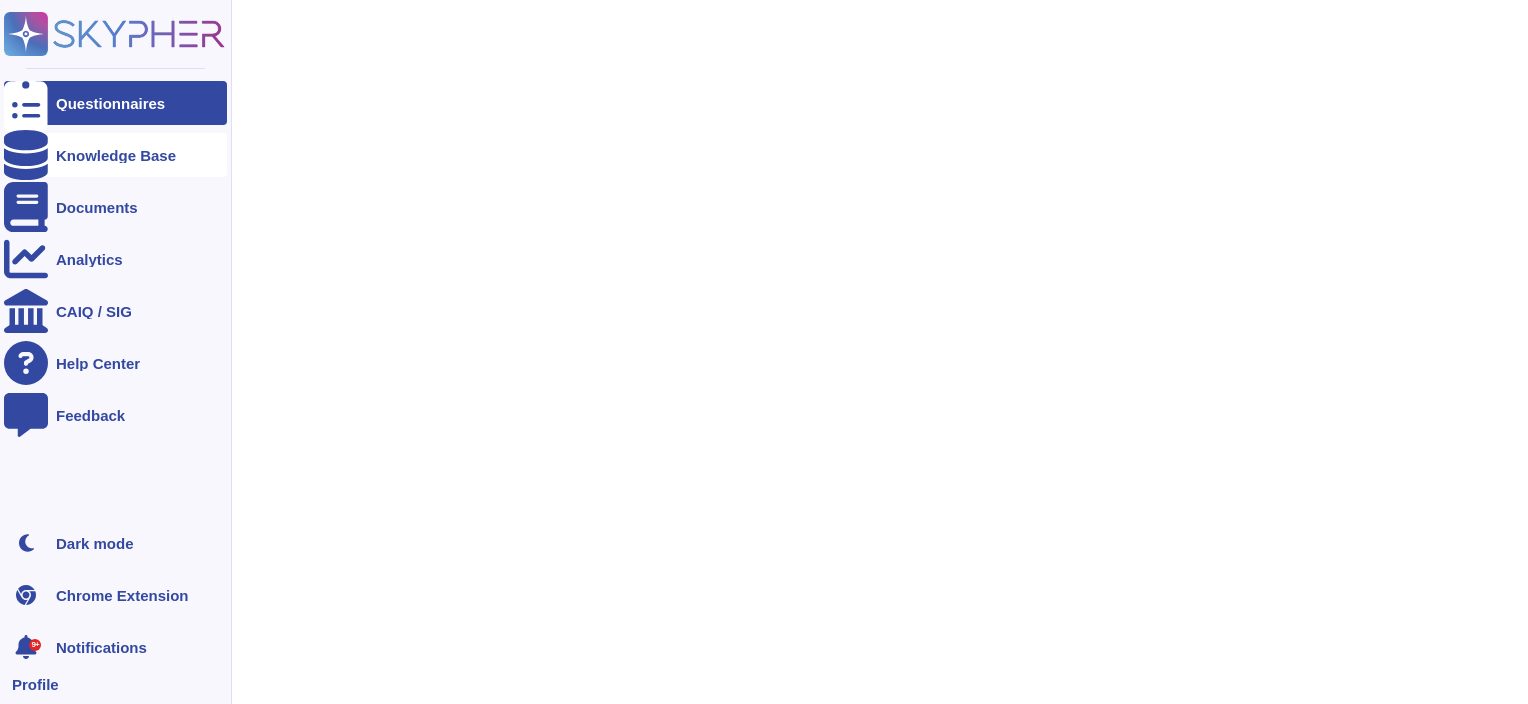 click on "Knowledge Base" at bounding box center (115, 155) 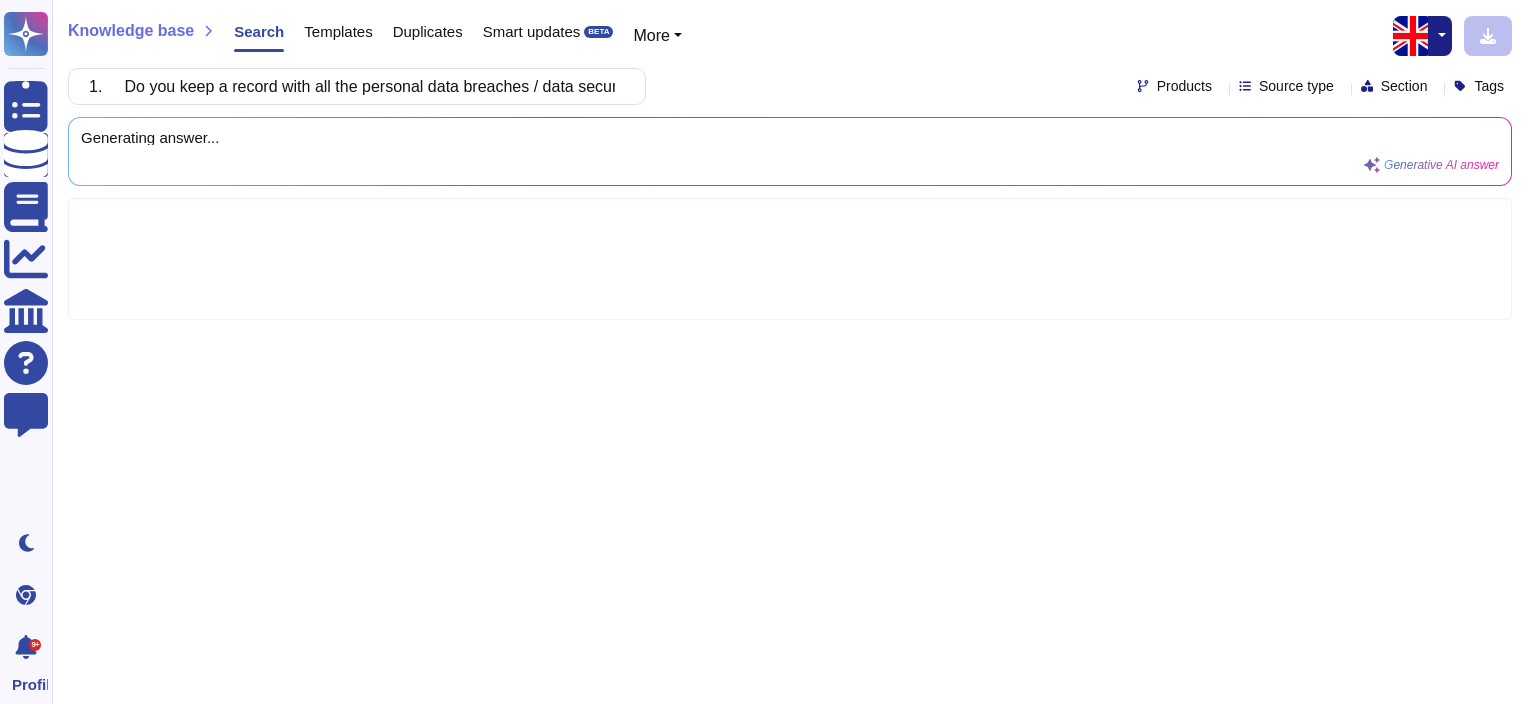 scroll, scrollTop: 0, scrollLeft: 109, axis: horizontal 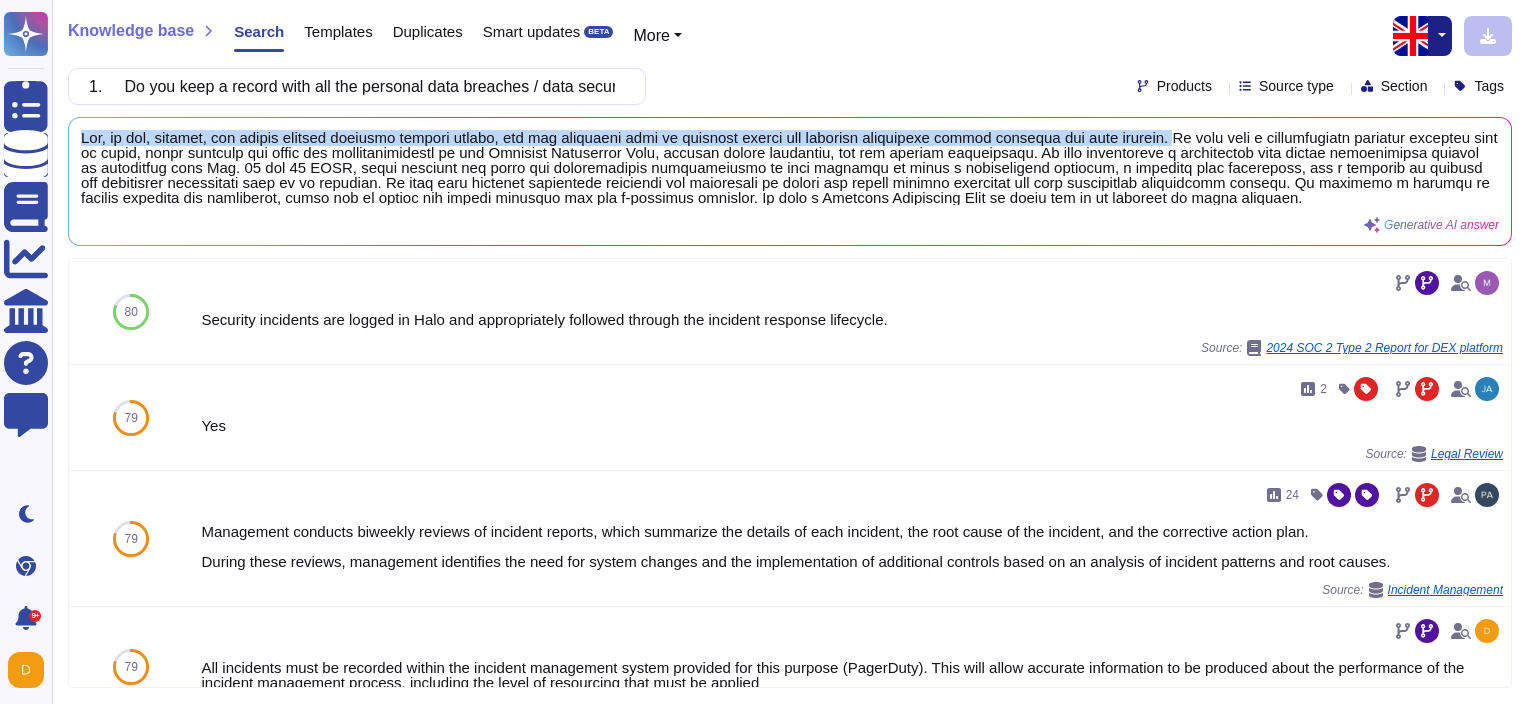 drag, startPoint x: 82, startPoint y: 136, endPoint x: 1180, endPoint y: 124, distance: 1098.0656 